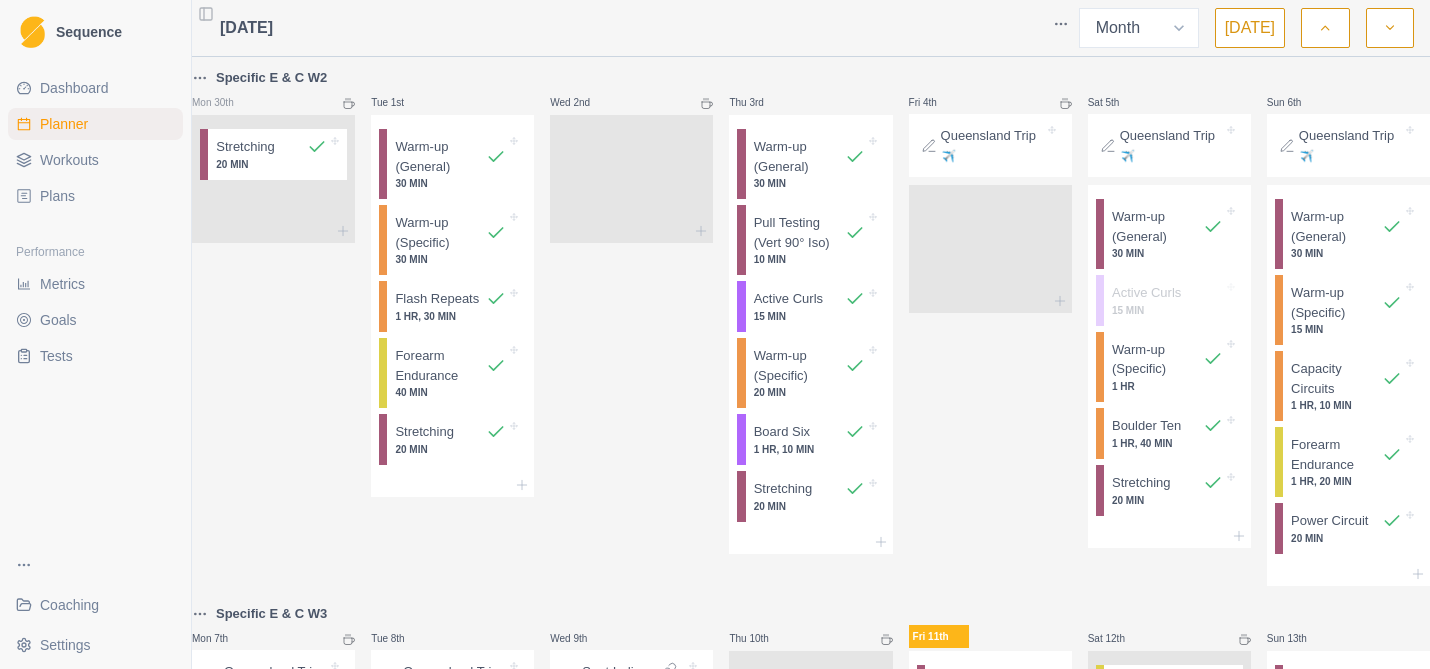 select on "month" 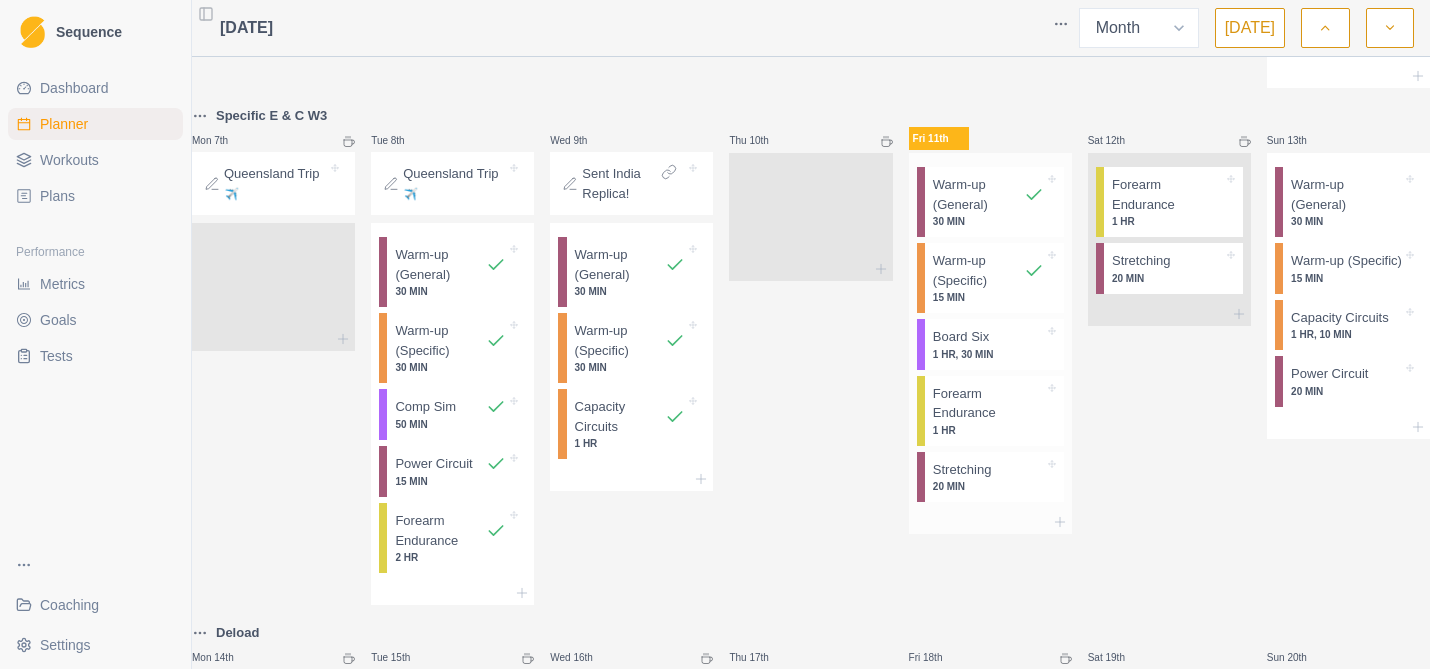 click on "1 HR, 30 MIN" at bounding box center [988, 354] 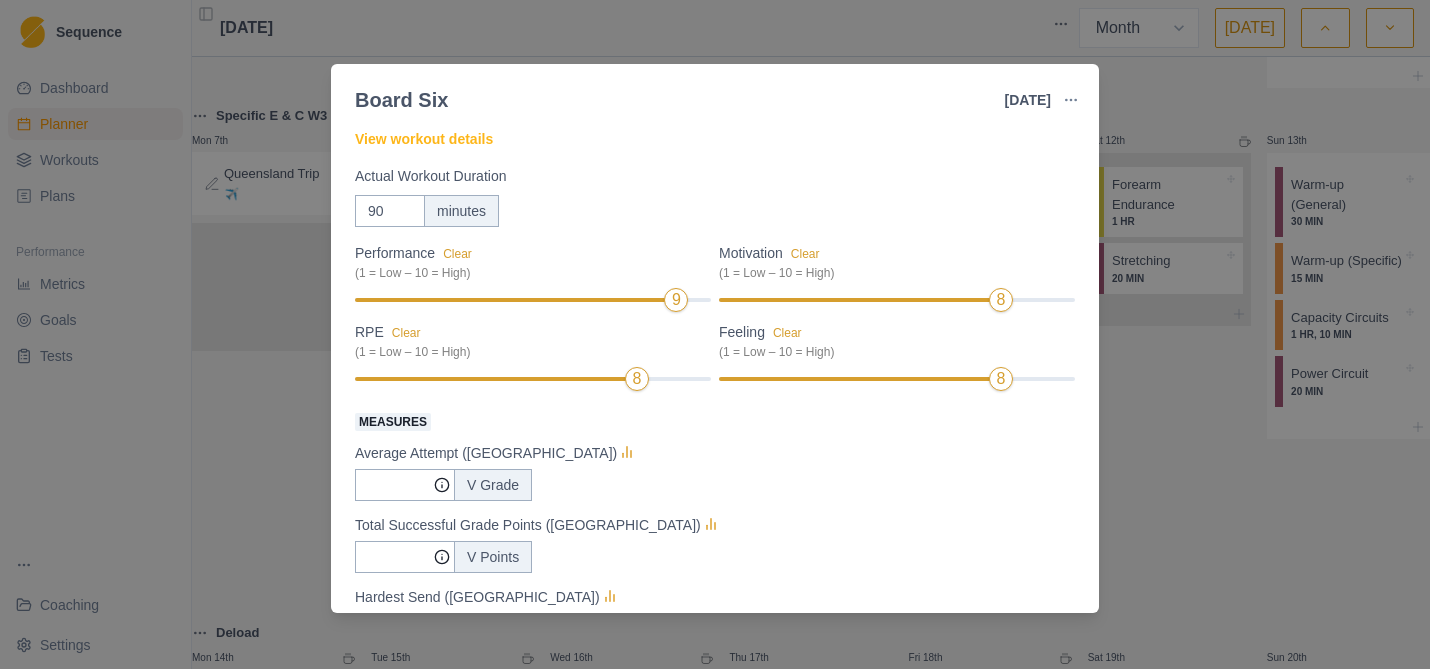 scroll, scrollTop: 138, scrollLeft: 0, axis: vertical 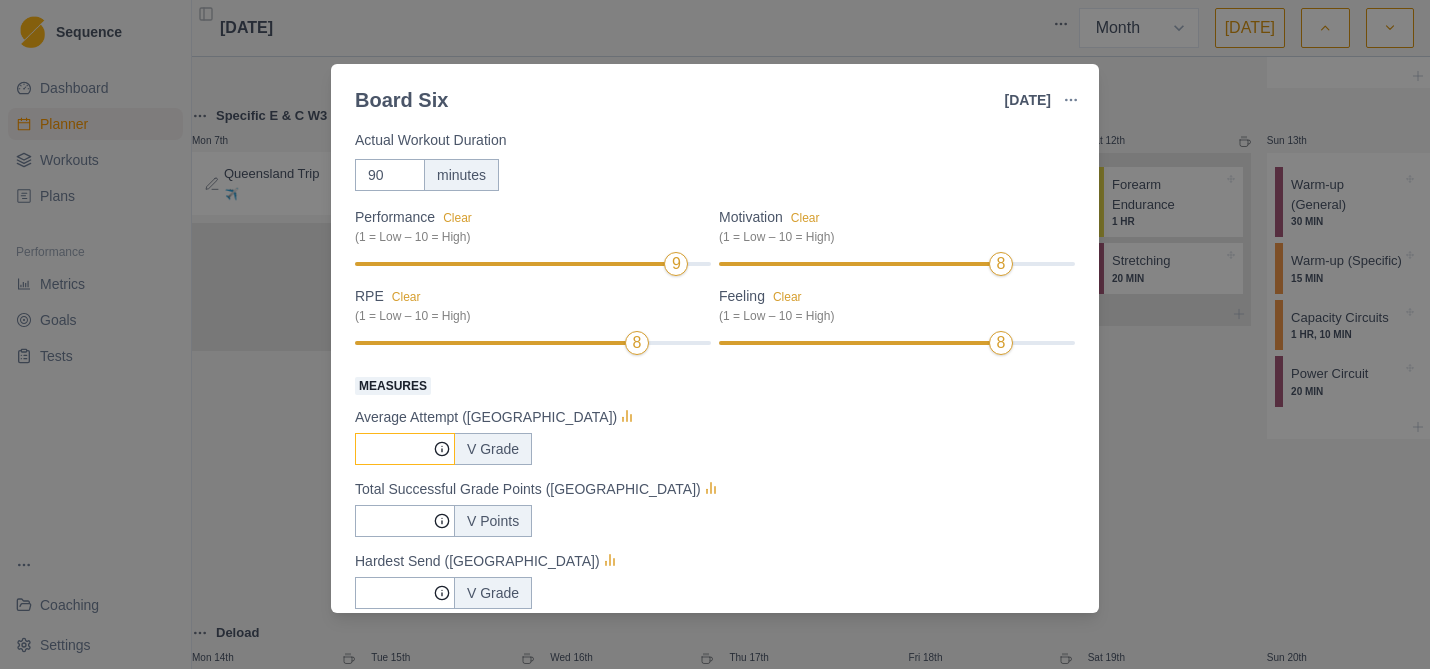 click on "Measures" at bounding box center [405, 449] 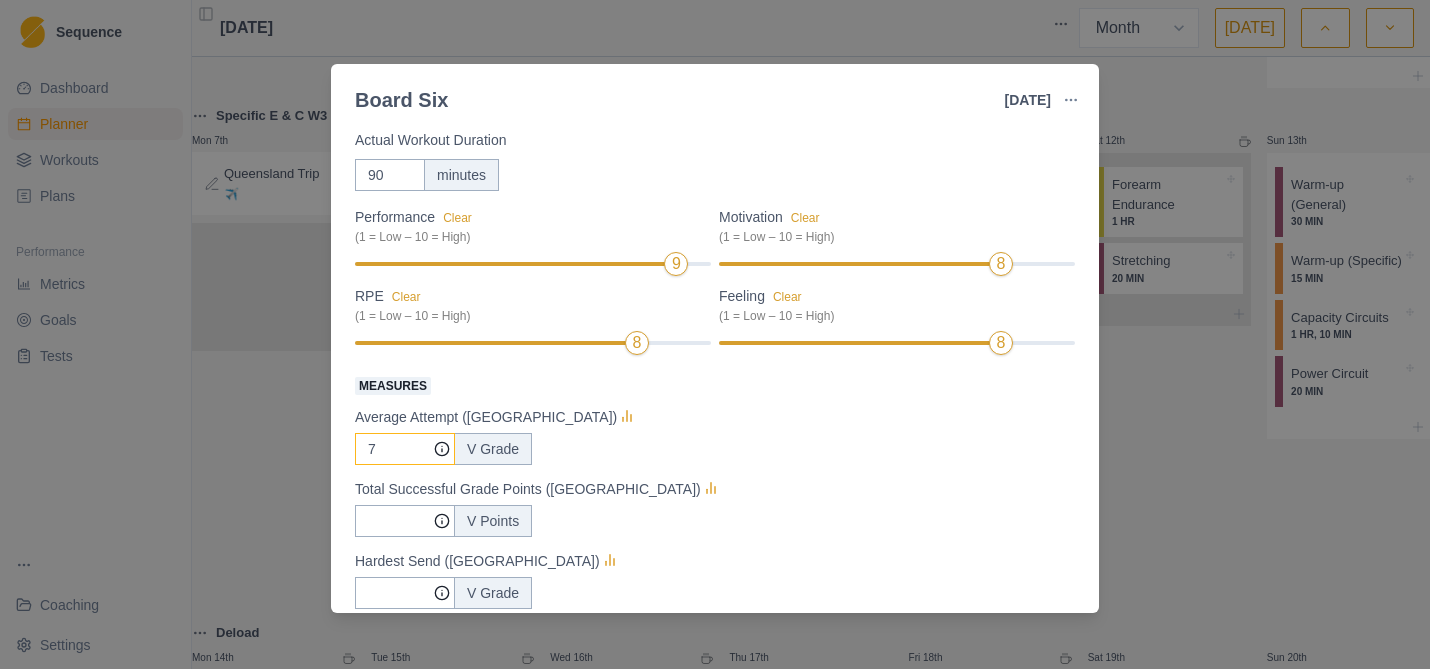 type on "7" 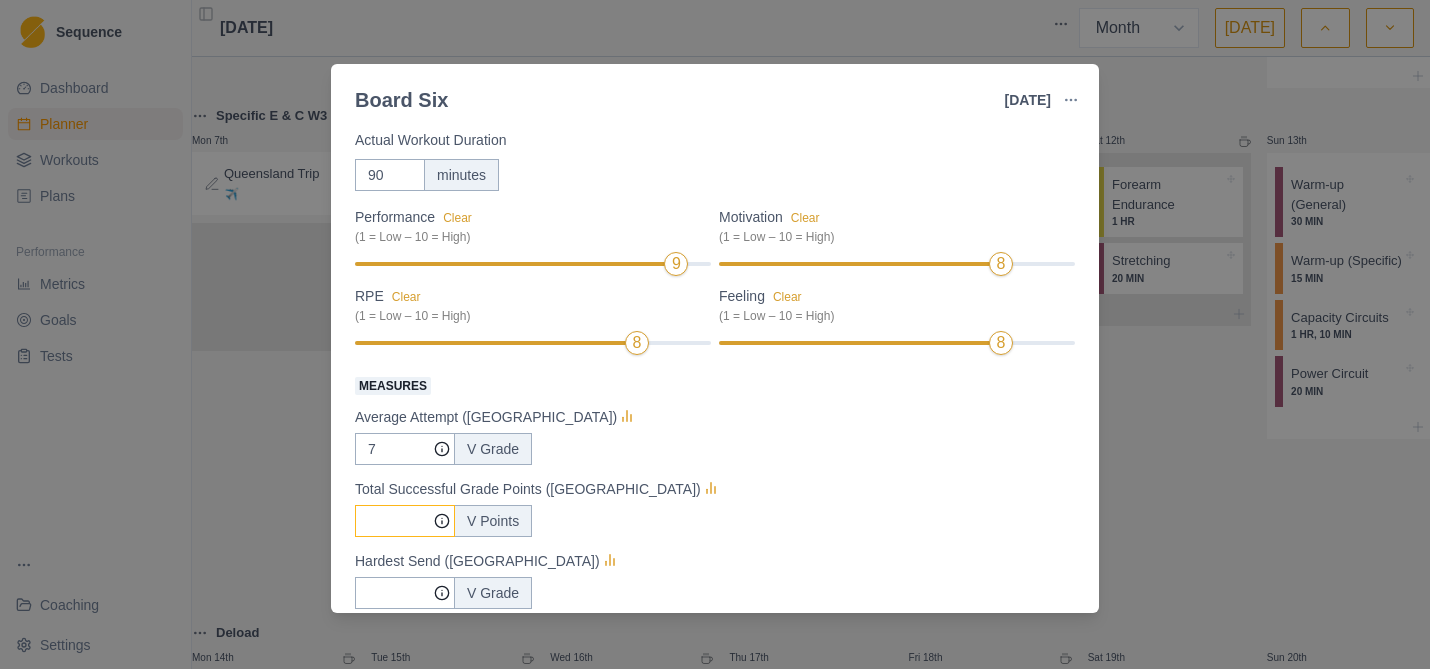 click on "Measures" at bounding box center (405, 449) 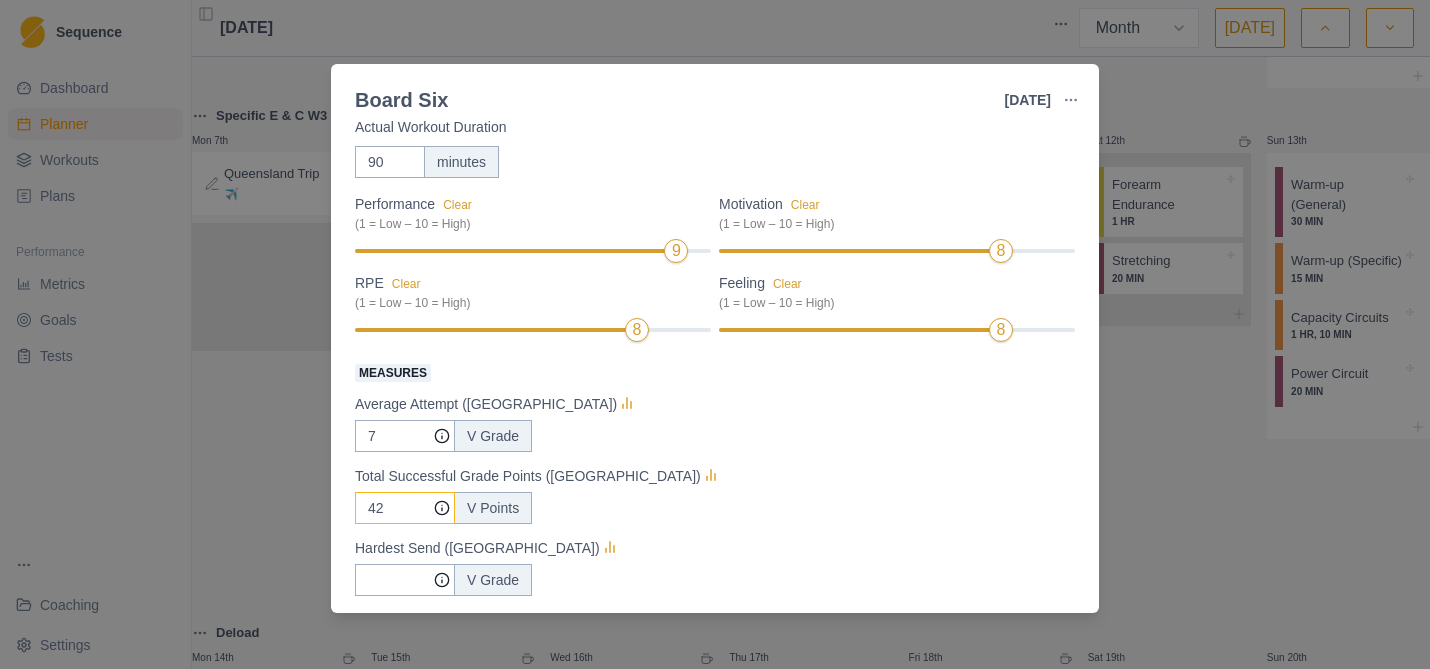 scroll, scrollTop: 165, scrollLeft: 0, axis: vertical 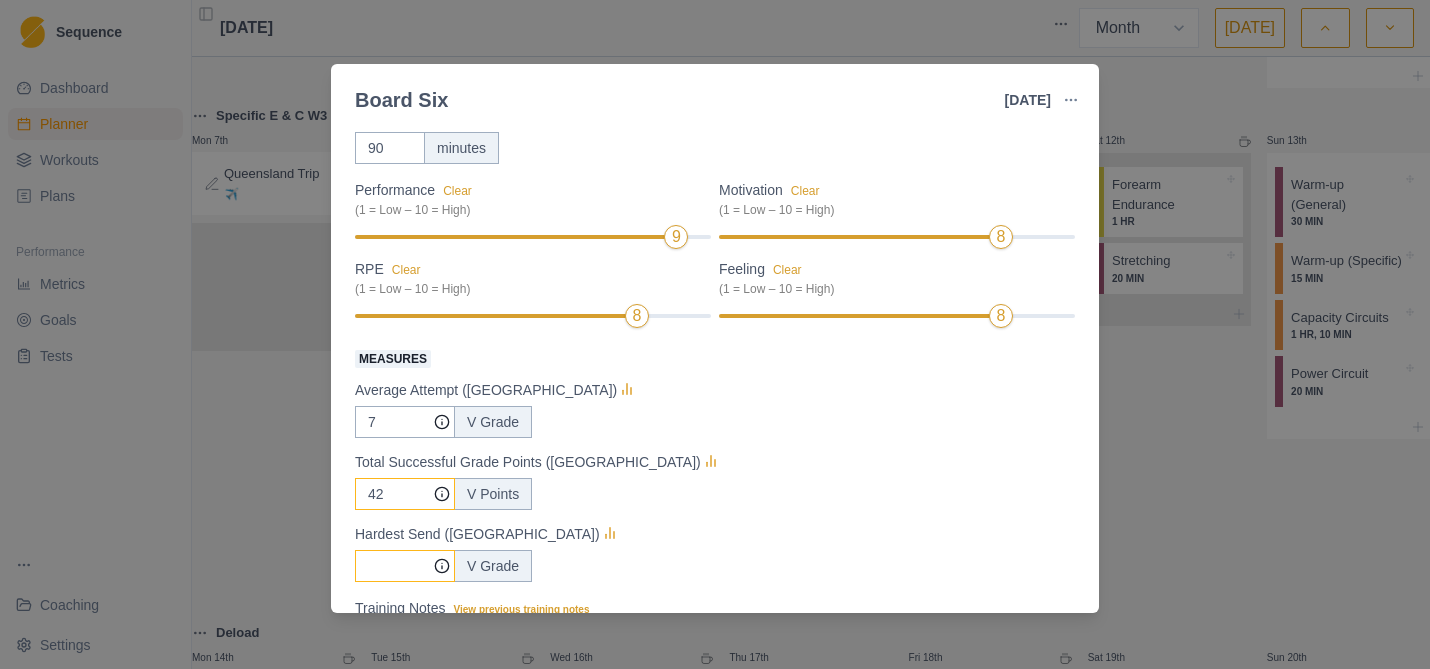 type on "42" 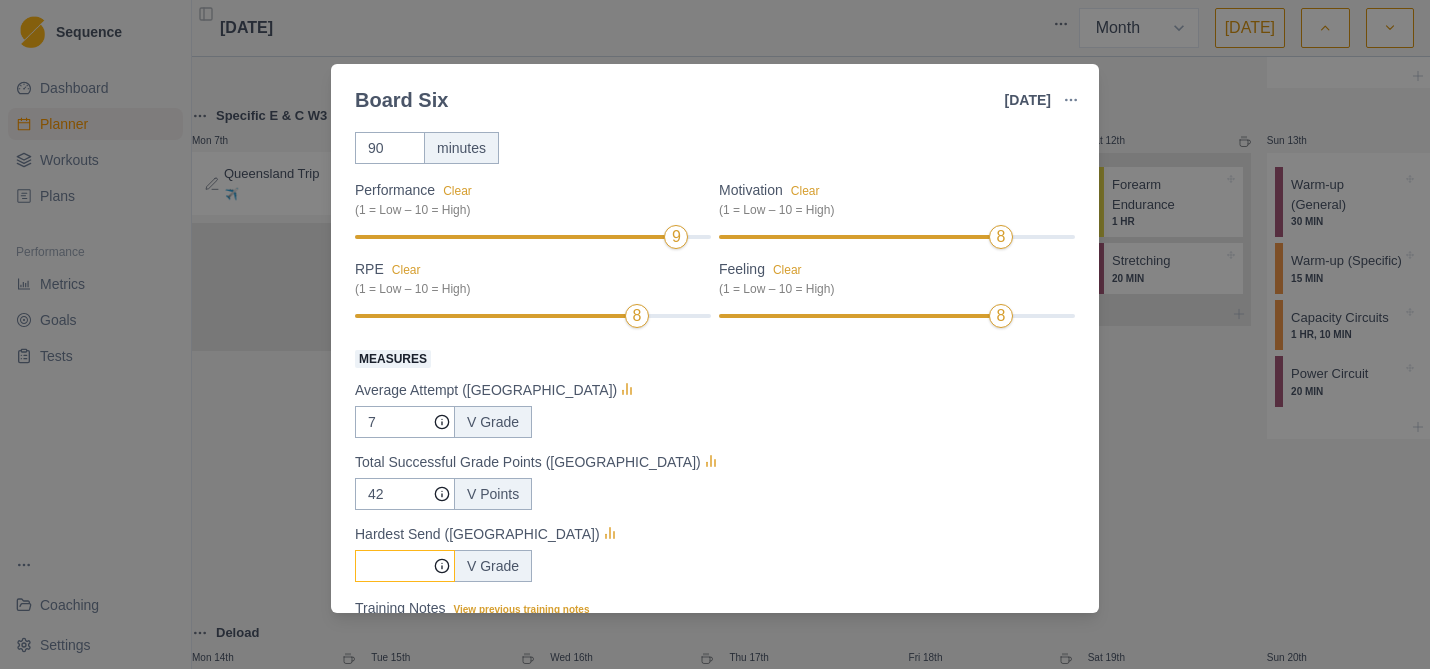 click on "Measures" at bounding box center [405, 422] 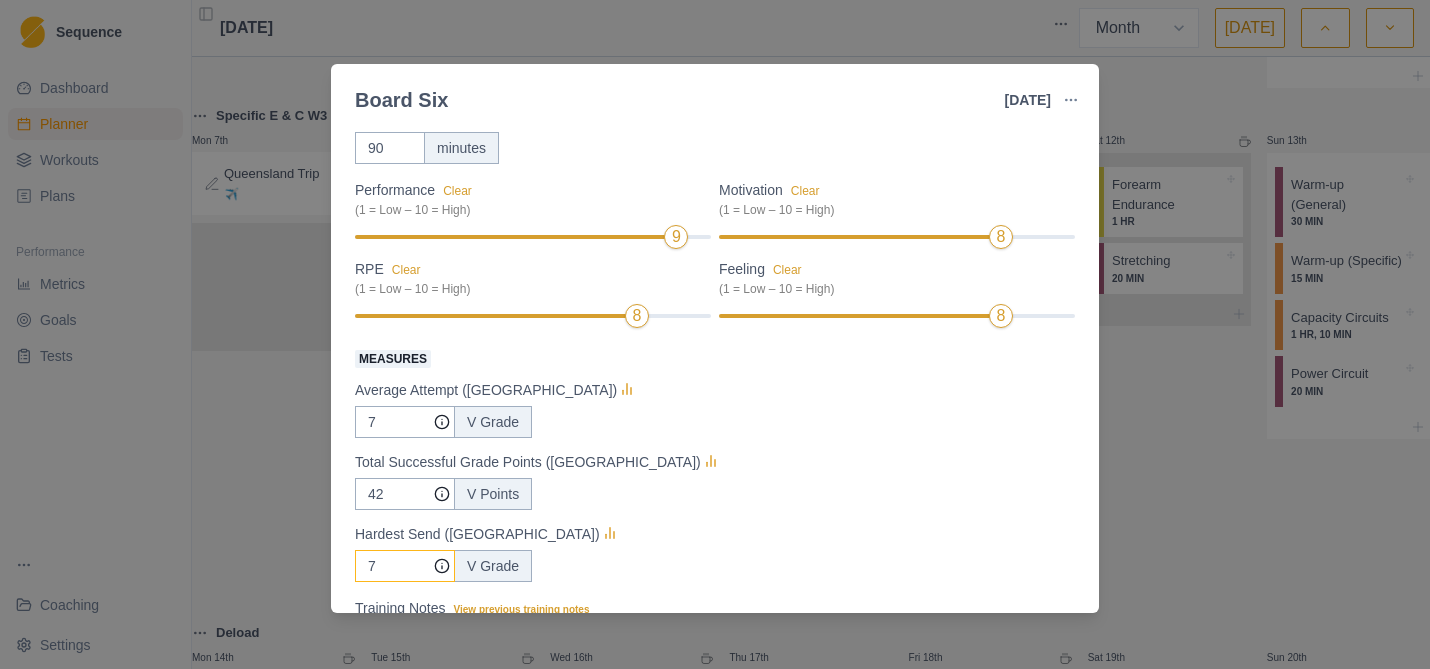 type on "7" 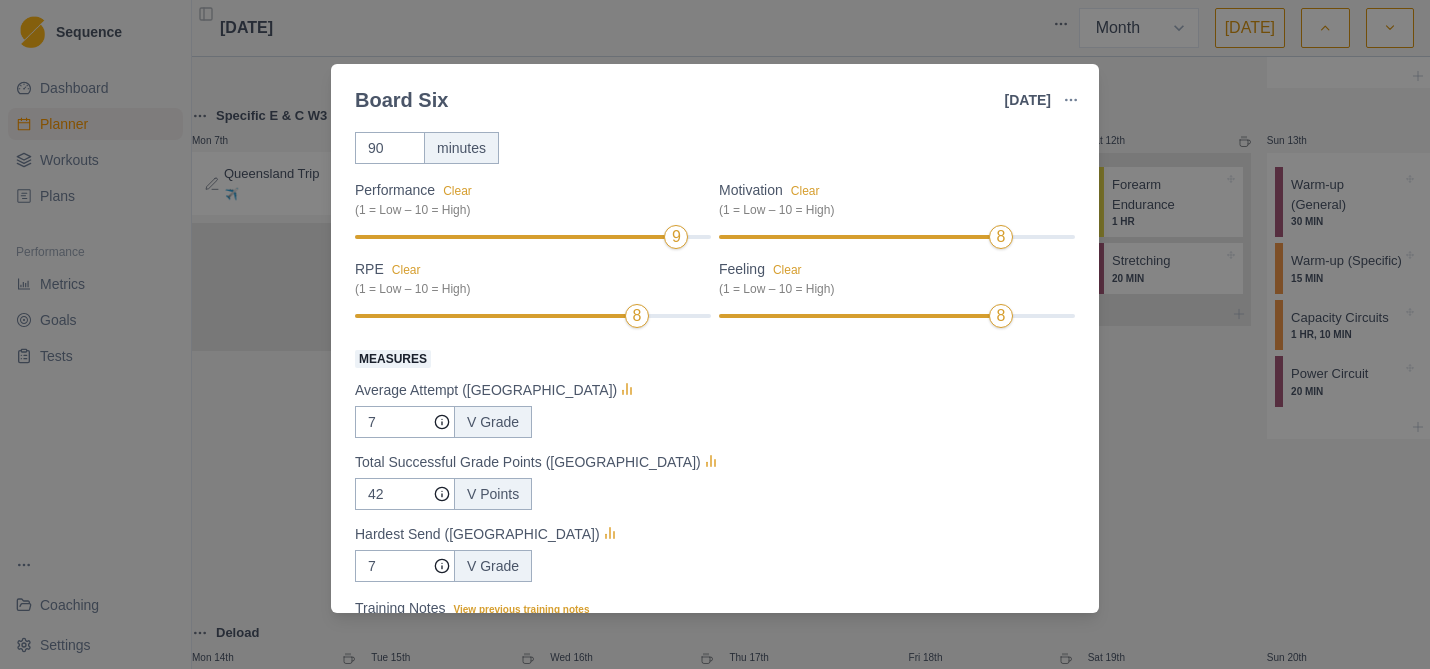 click on "42 V Points" at bounding box center [715, 494] 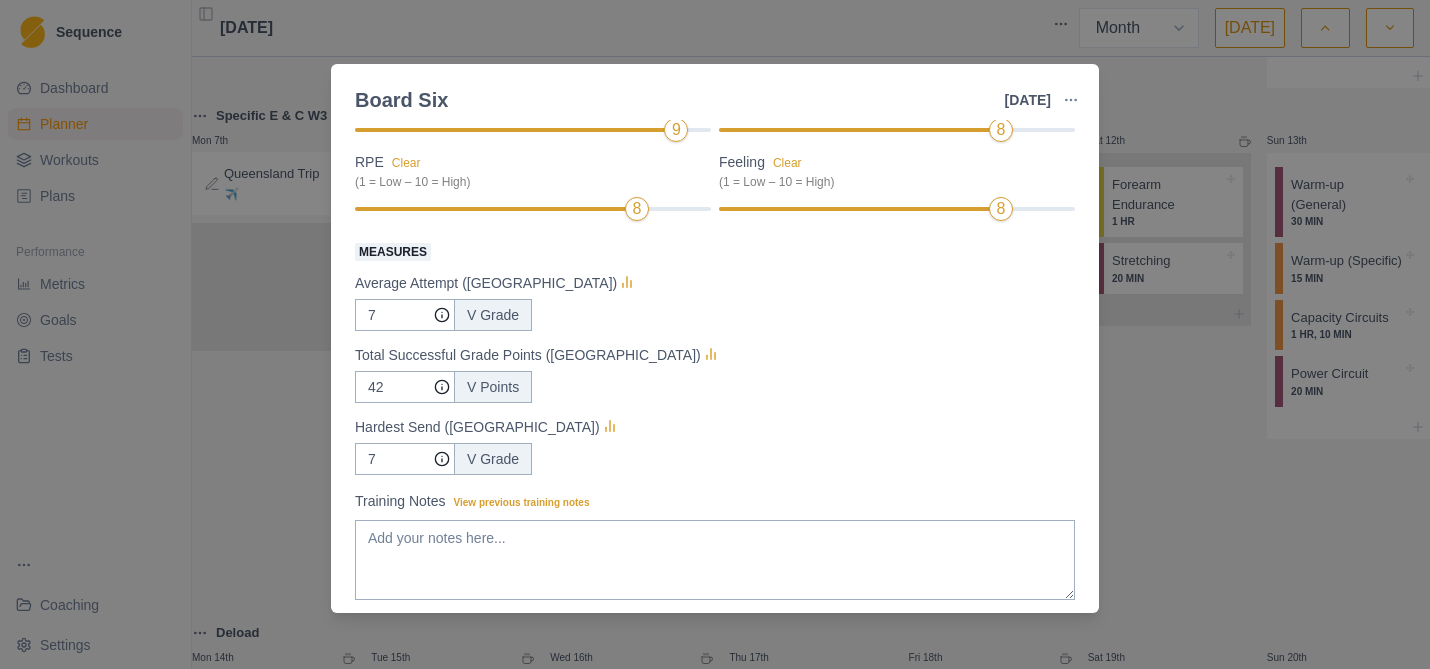 scroll, scrollTop: 0, scrollLeft: 0, axis: both 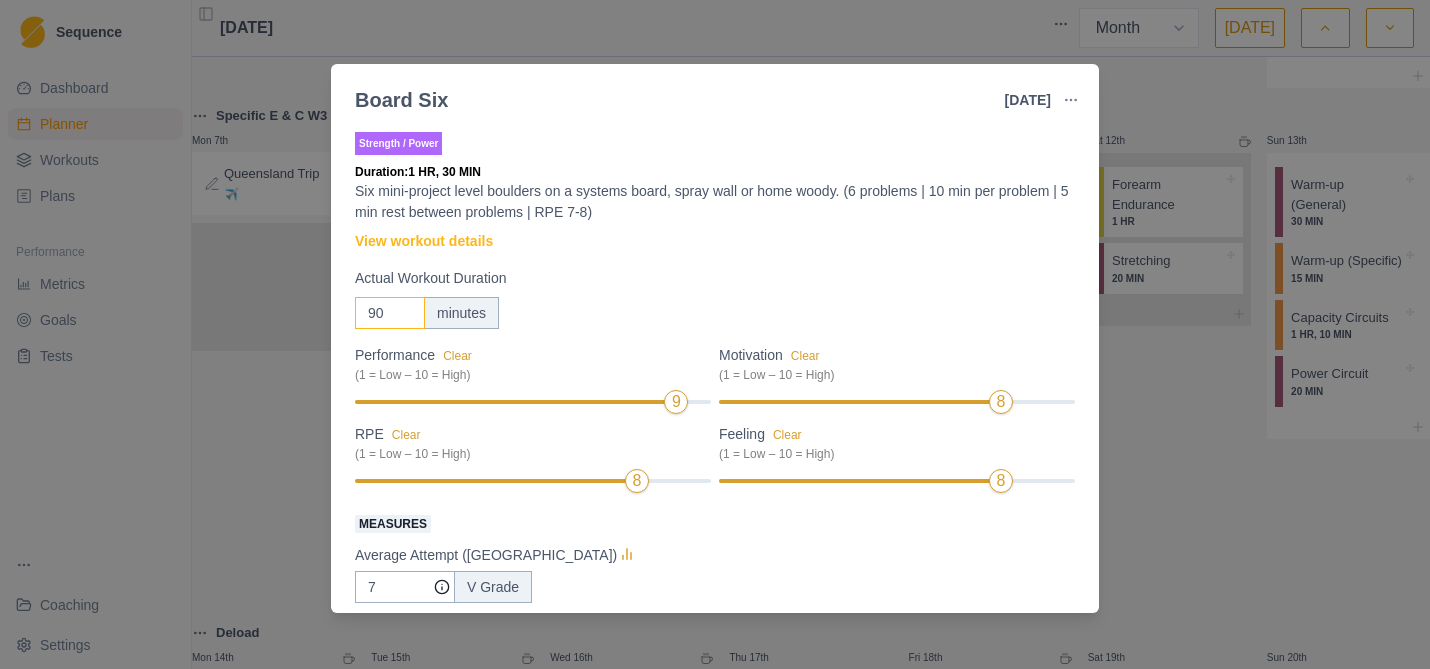 drag, startPoint x: 385, startPoint y: 314, endPoint x: 354, endPoint y: 313, distance: 31.016125 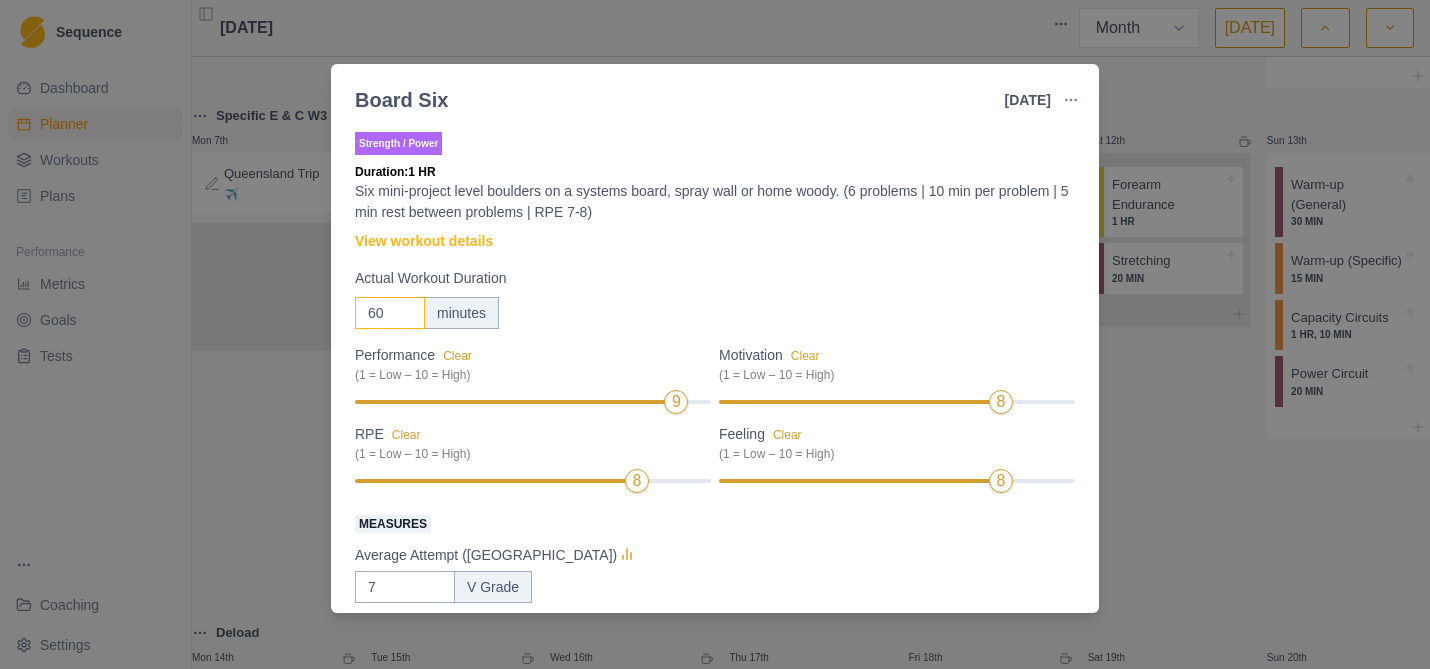 type on "60" 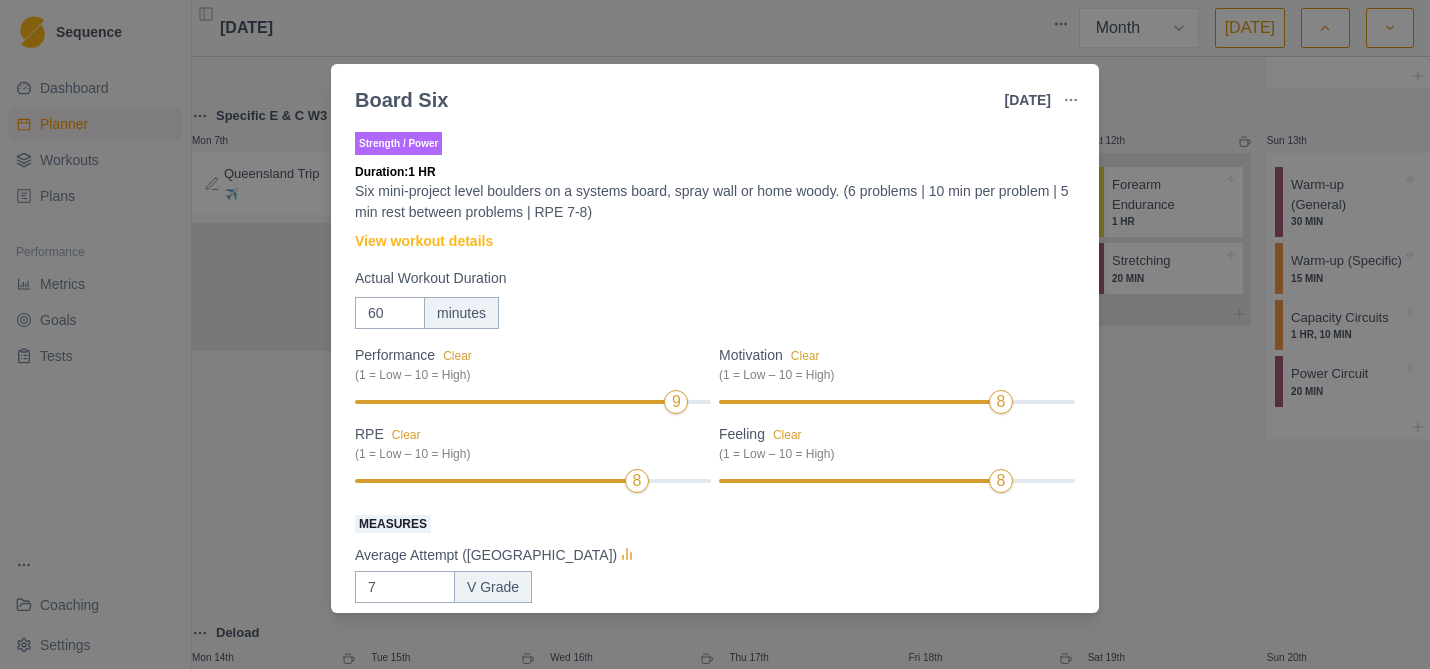 click on "Actual Workout Duration" at bounding box center (709, 278) 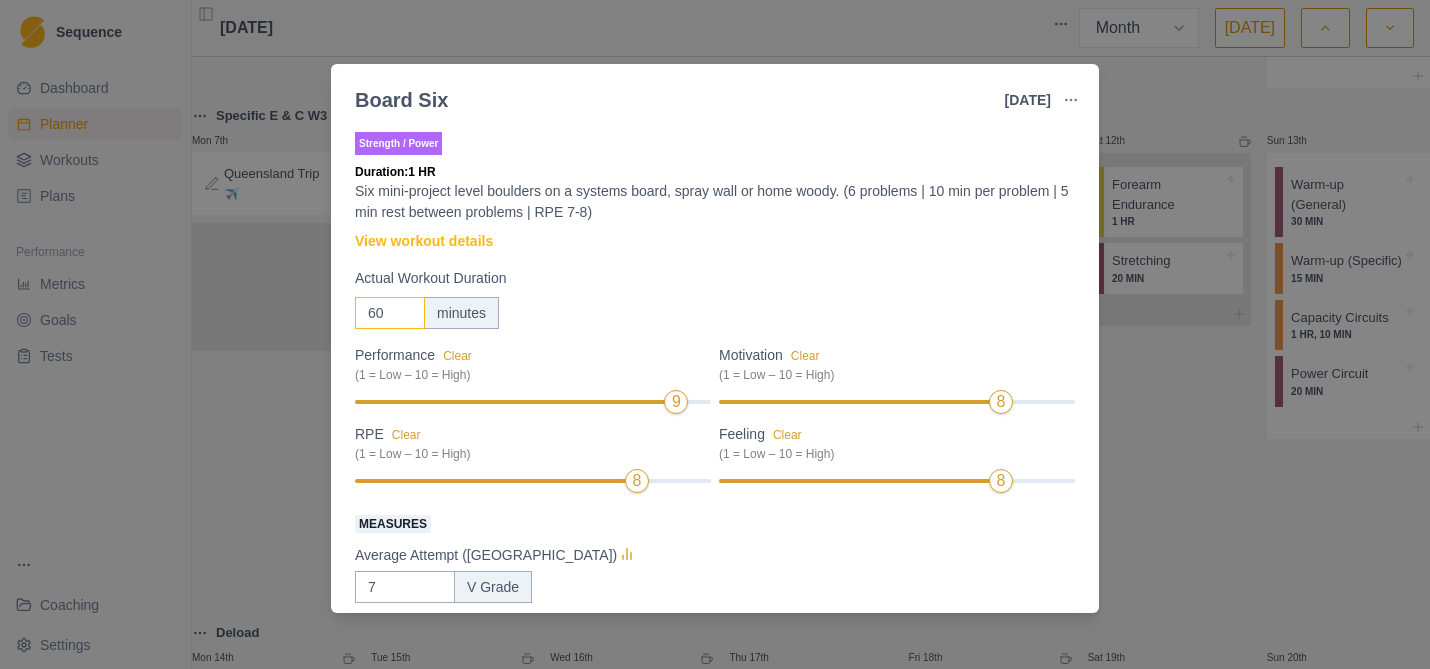 click on "60" at bounding box center [390, 313] 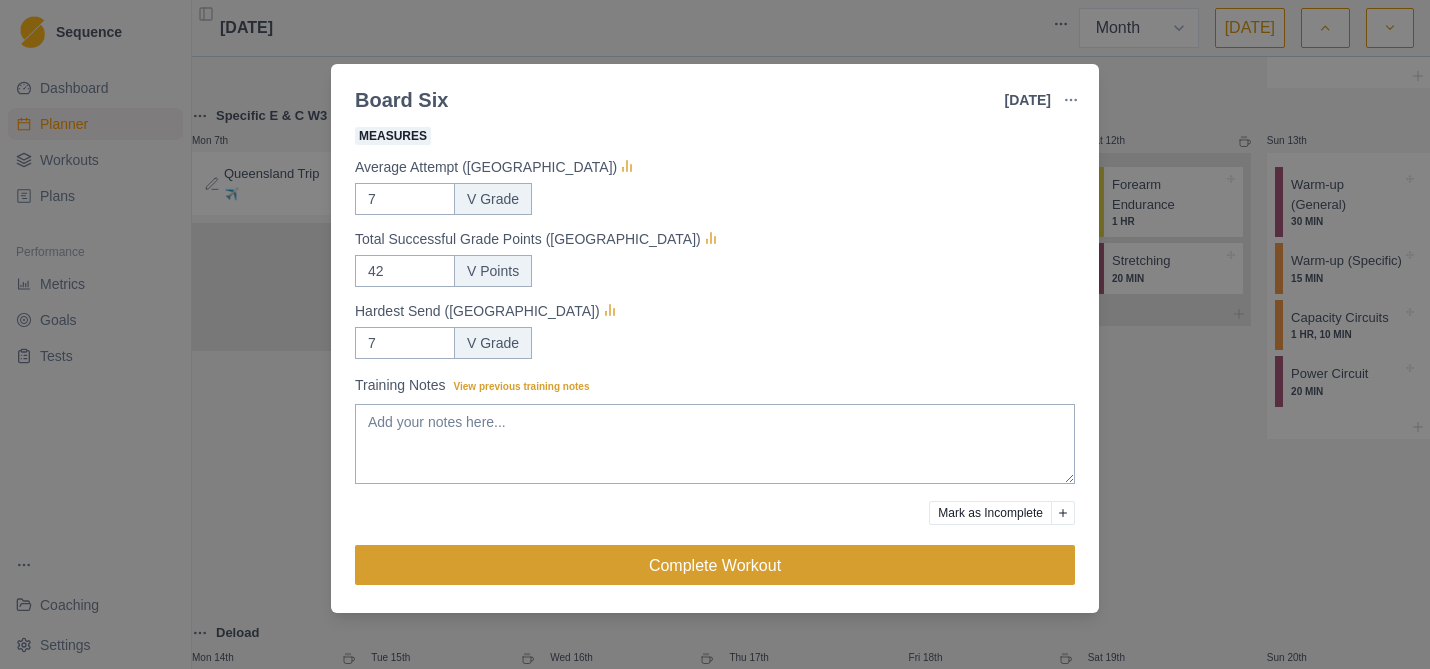 click on "Complete Workout" at bounding box center [715, 565] 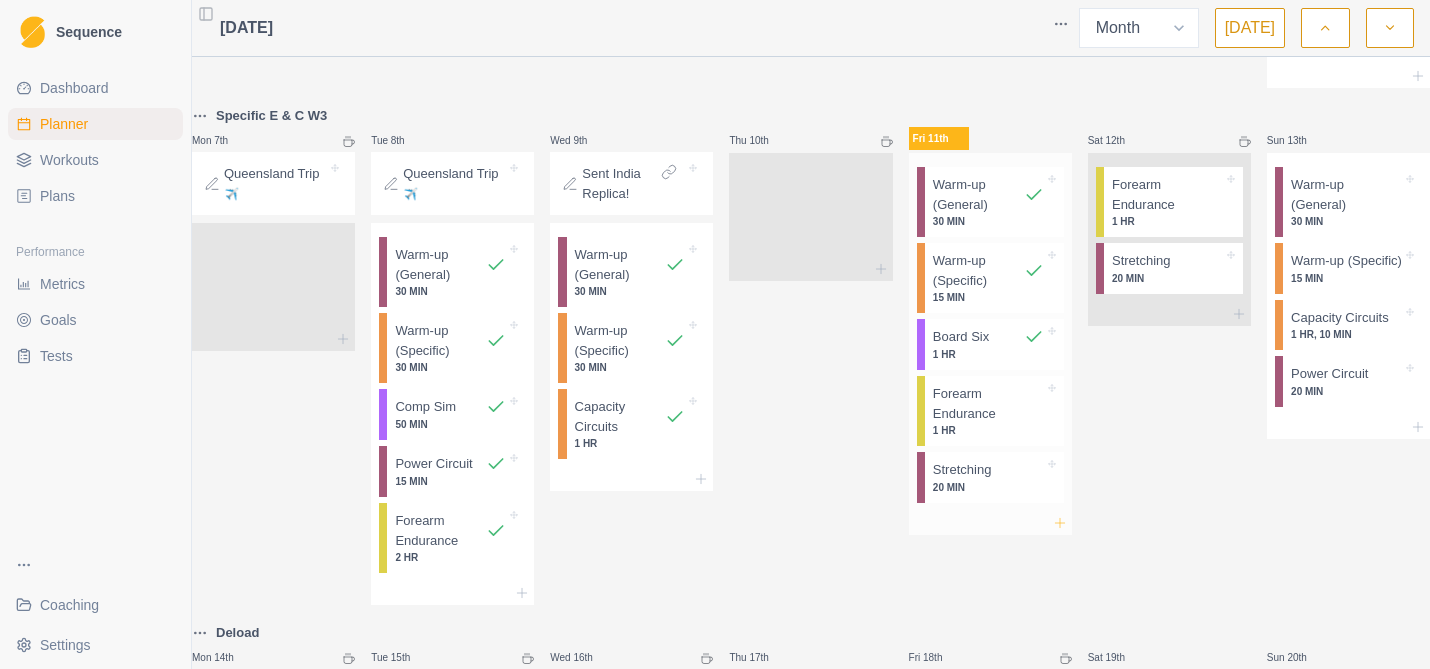 click 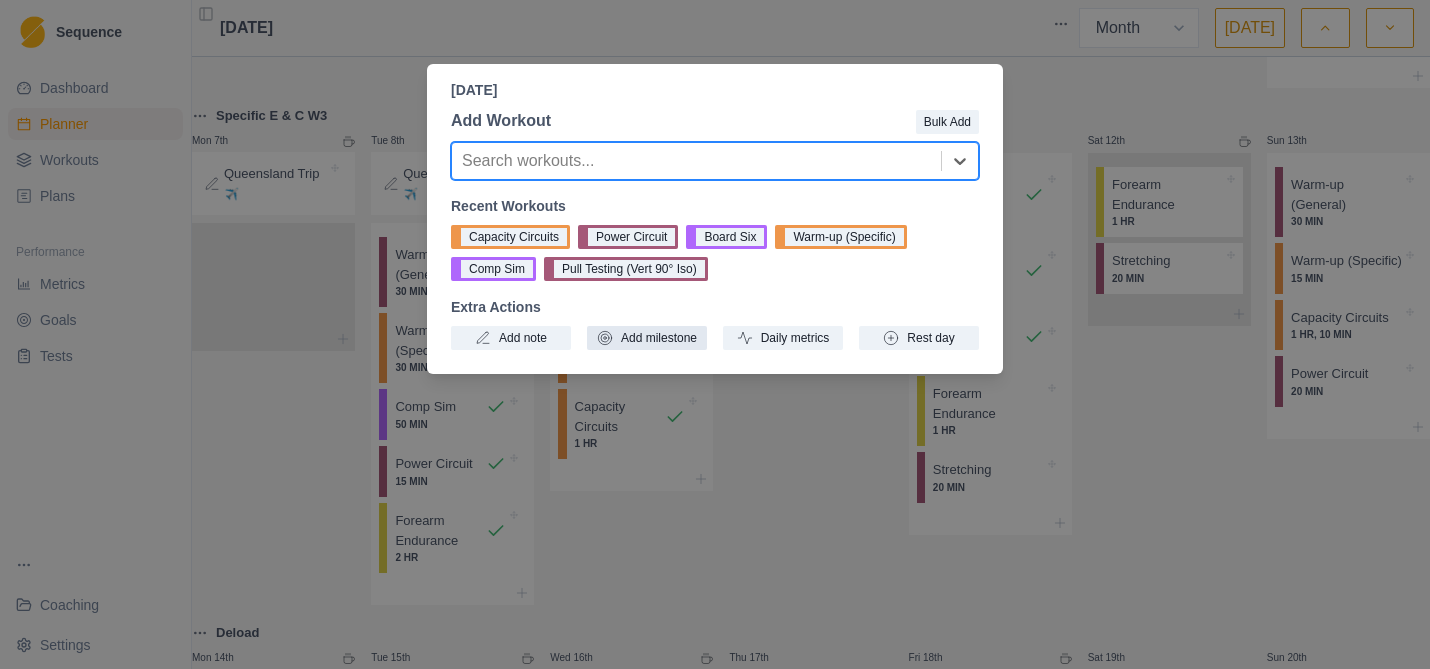 click on "Add milestone" at bounding box center (647, 338) 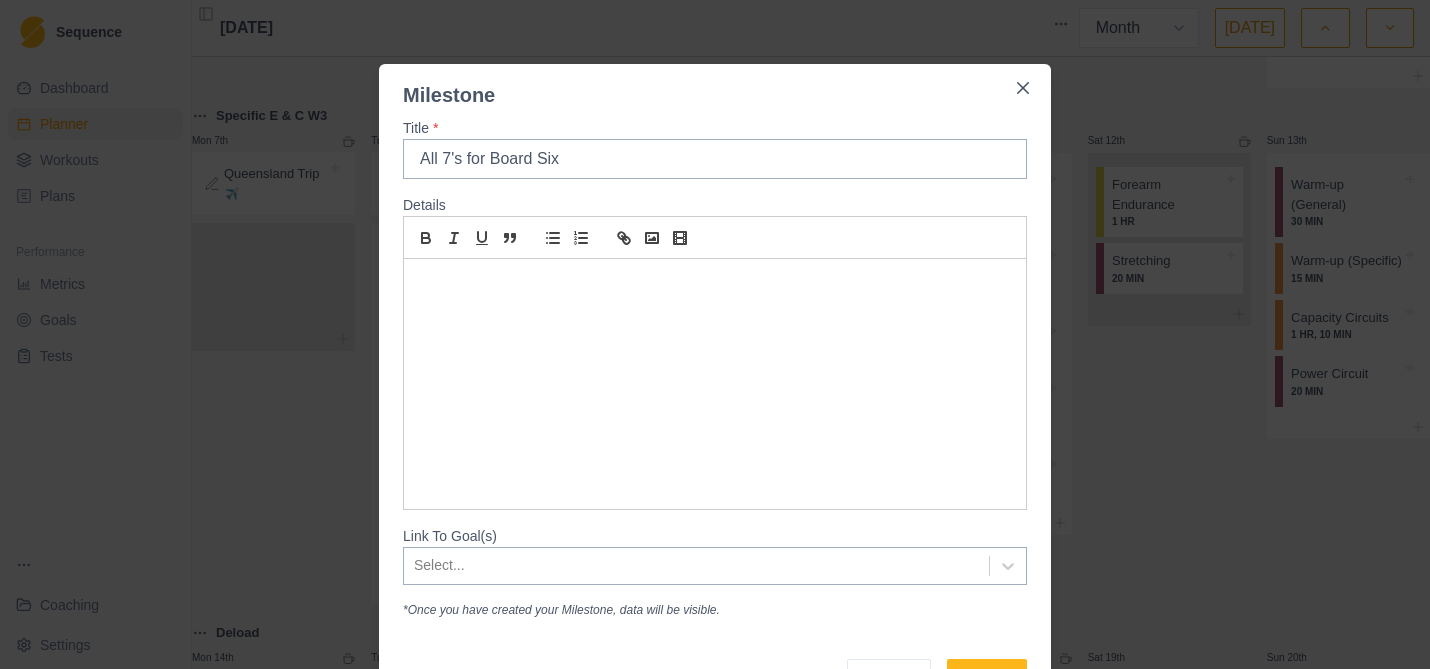 type on "All 7's for Board Six" 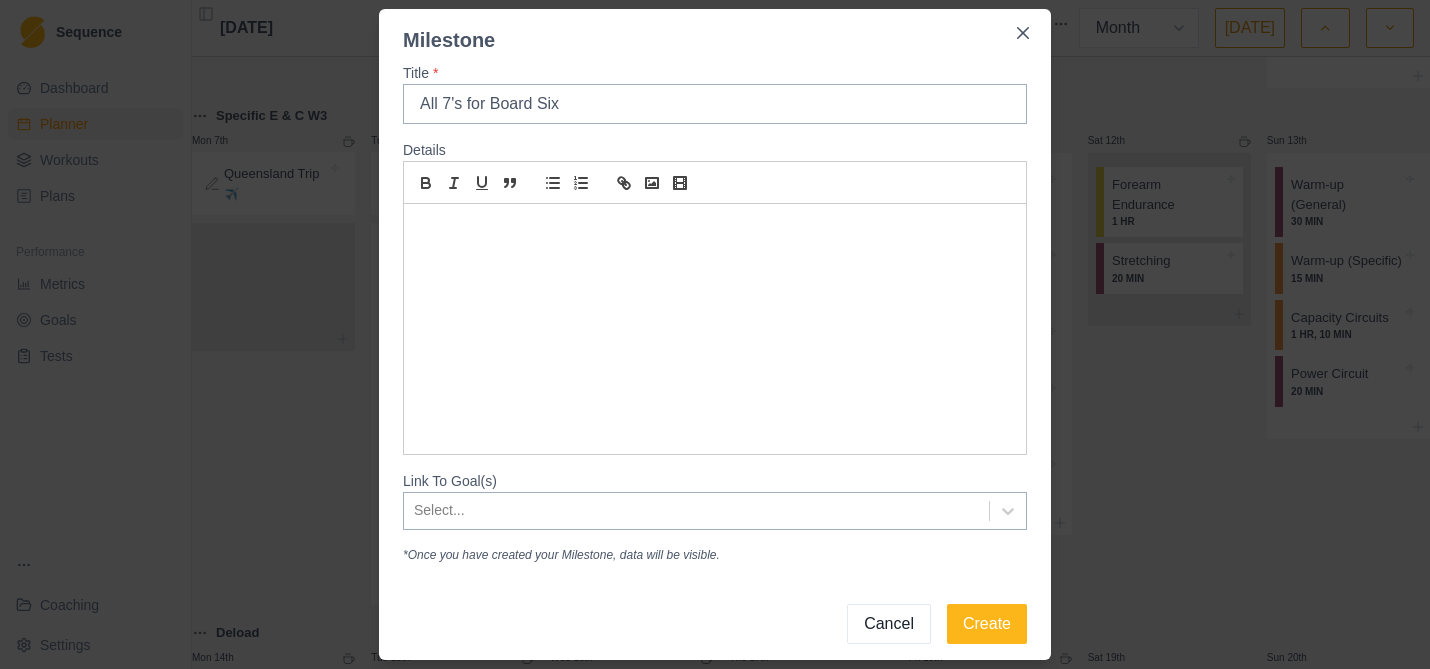 scroll, scrollTop: 111, scrollLeft: 0, axis: vertical 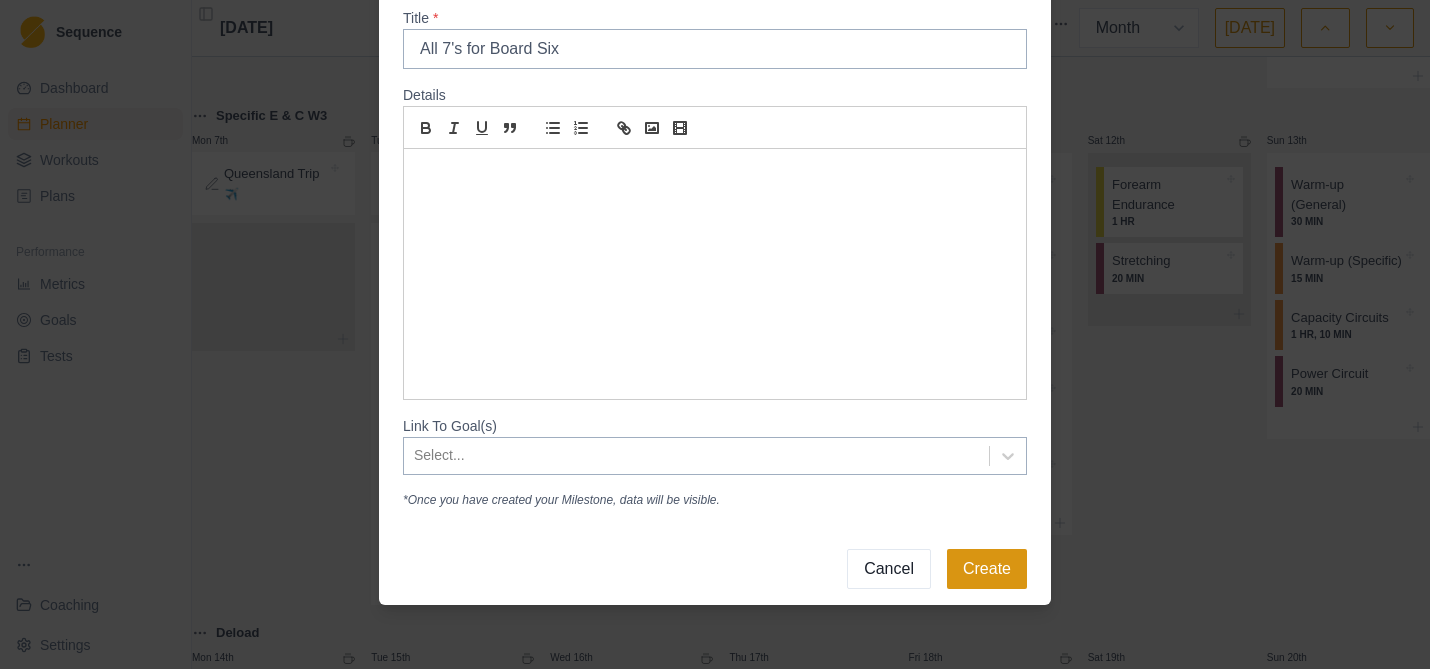 click on "Create" at bounding box center [987, 569] 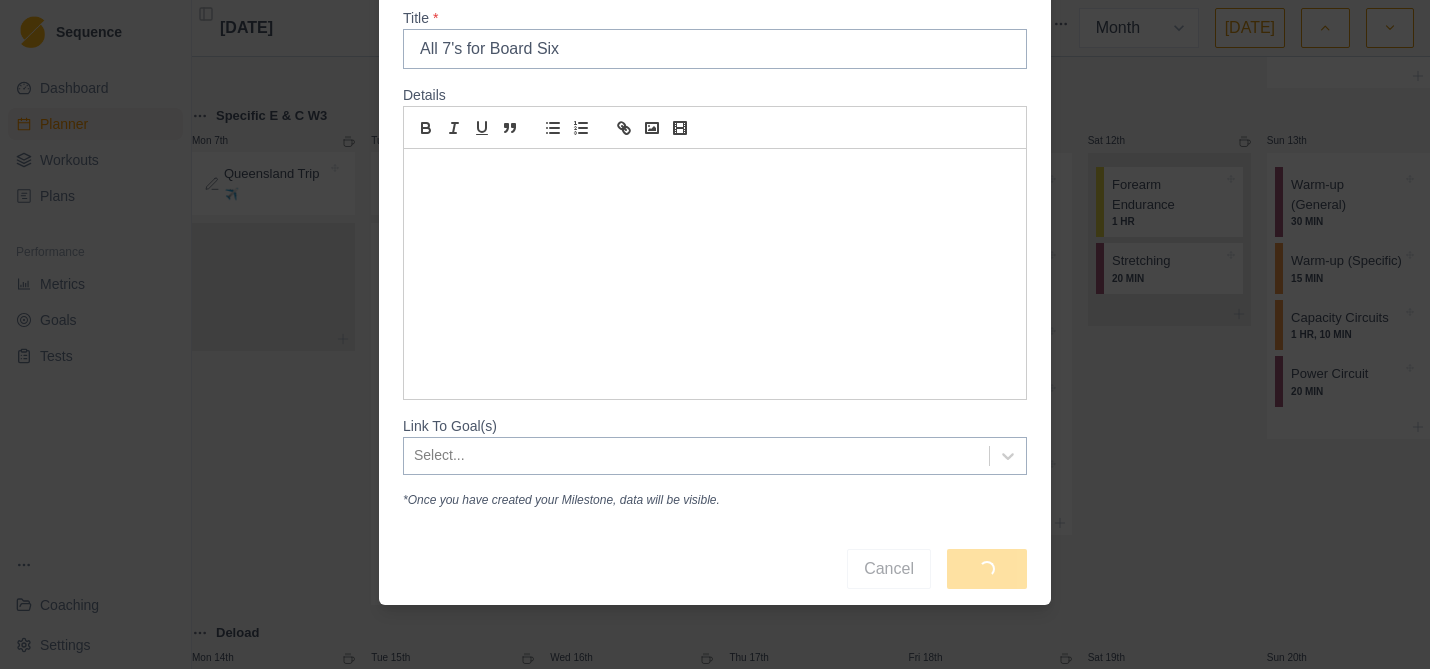 scroll, scrollTop: 0, scrollLeft: 0, axis: both 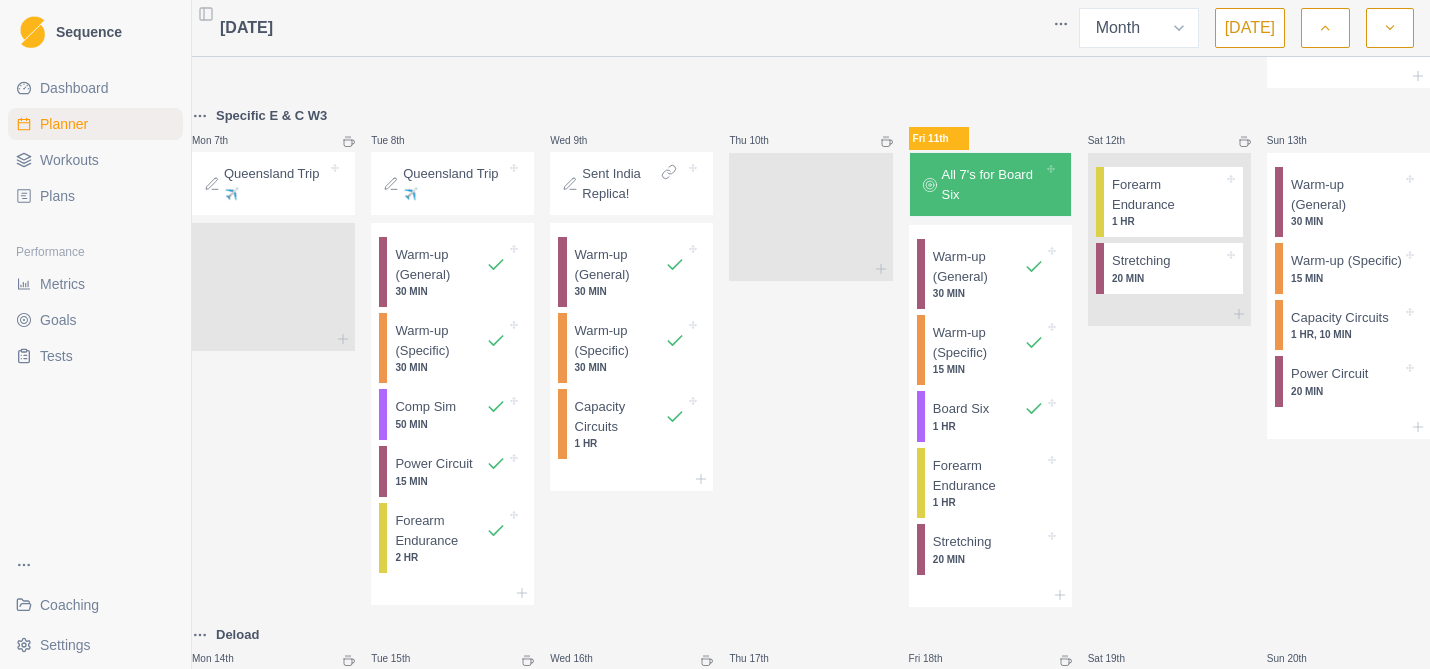 click on "Coaching" at bounding box center [69, 605] 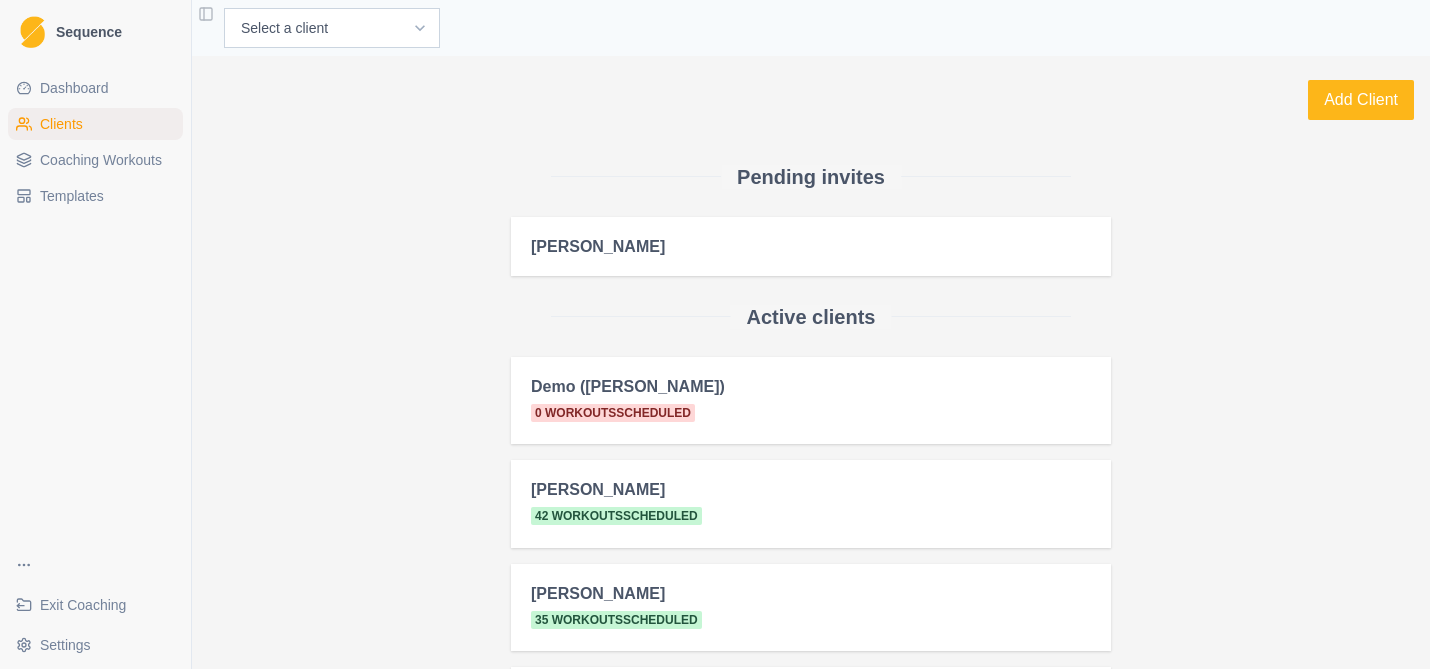 scroll, scrollTop: 0, scrollLeft: 0, axis: both 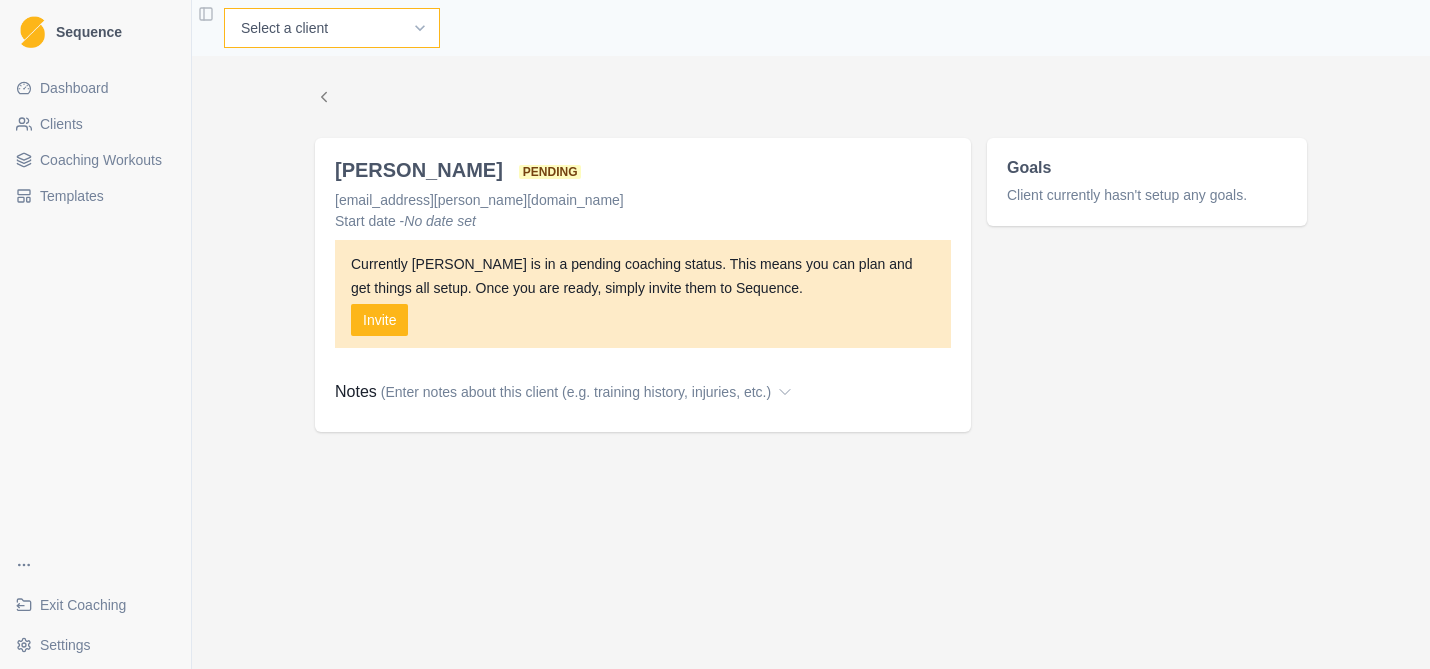 click on "Select a client Craig Fletcher Demo (Matt) Jarrah Murphy Hill Jarrod Ingle John Capretta Kyle Honan" at bounding box center [332, 28] 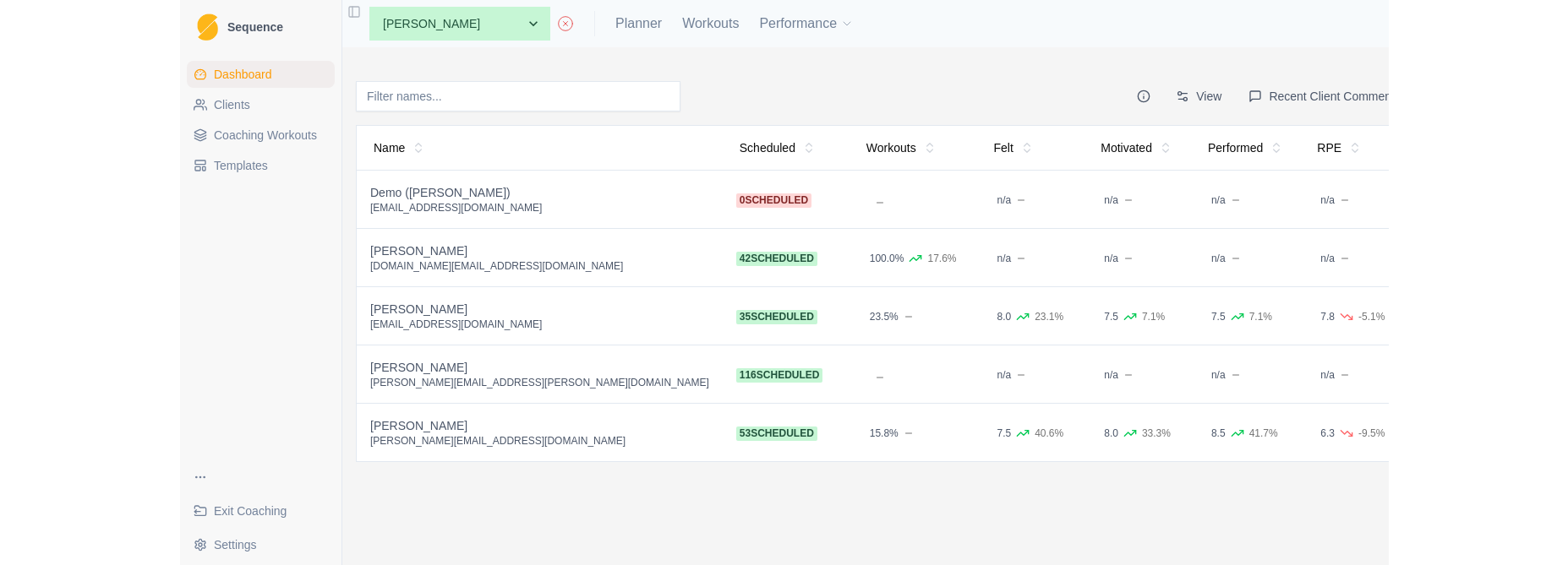 scroll, scrollTop: 0, scrollLeft: 0, axis: both 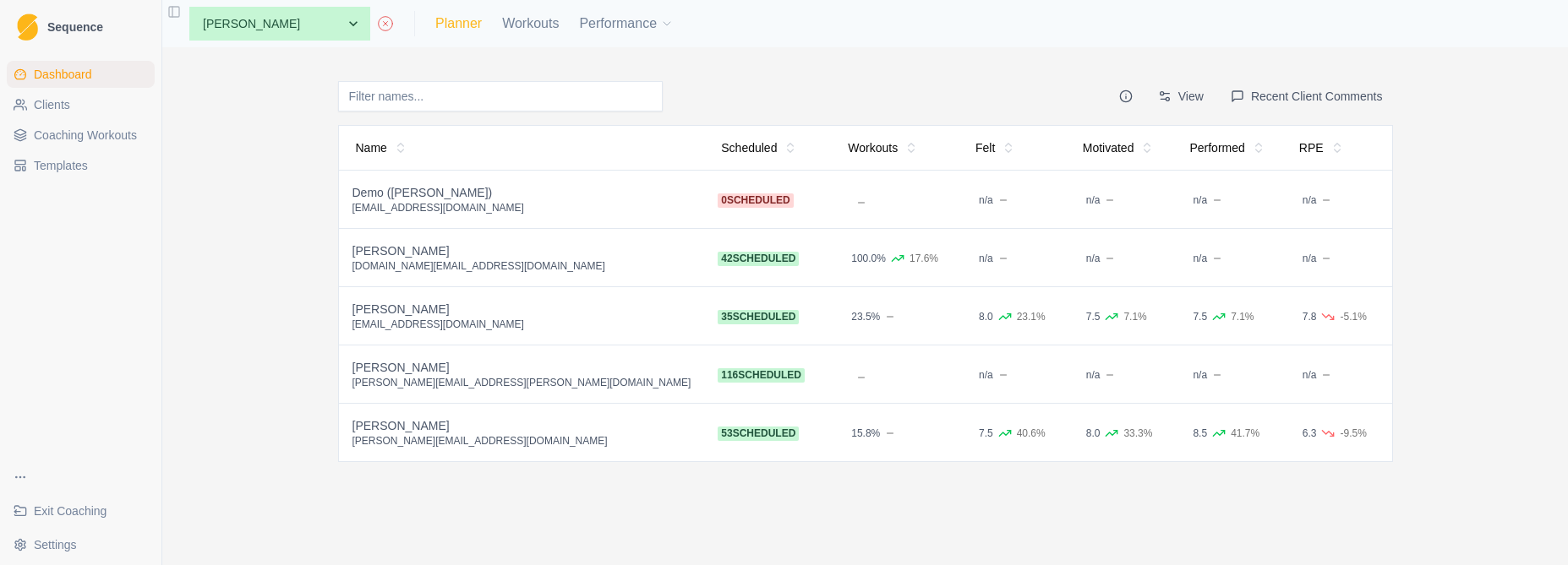 click on "Planner" at bounding box center (458, 24) 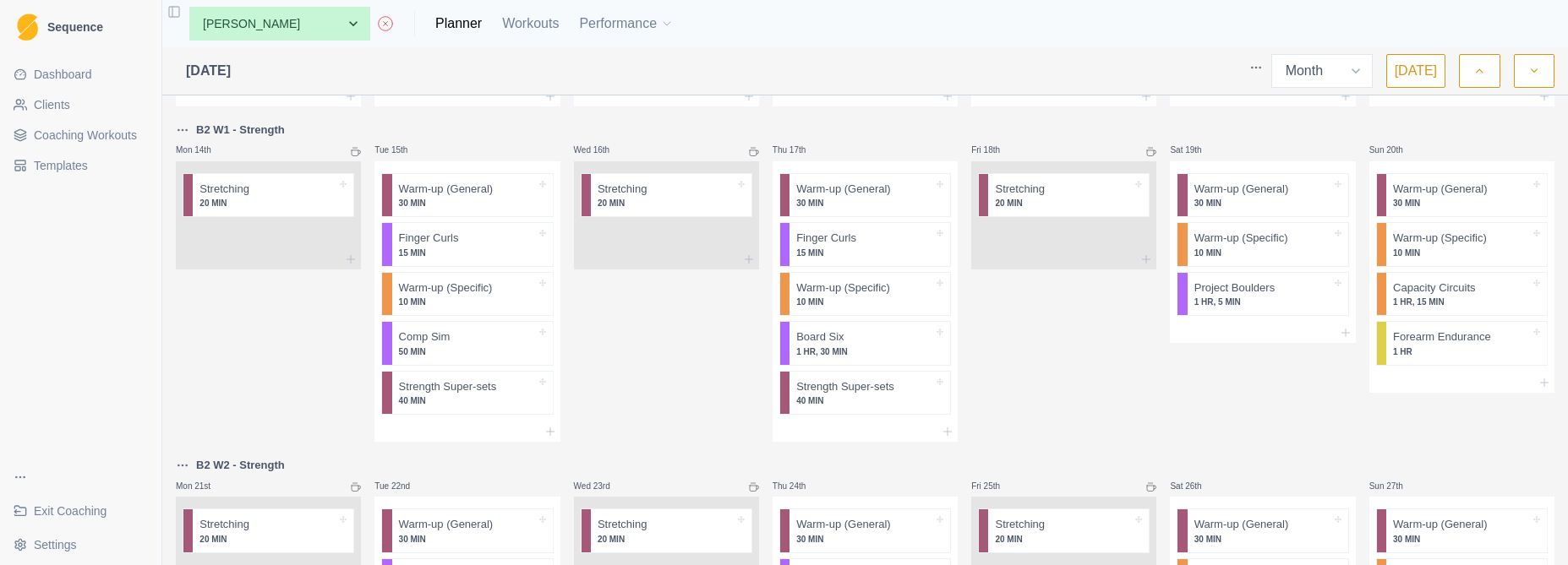 scroll, scrollTop: 461, scrollLeft: 0, axis: vertical 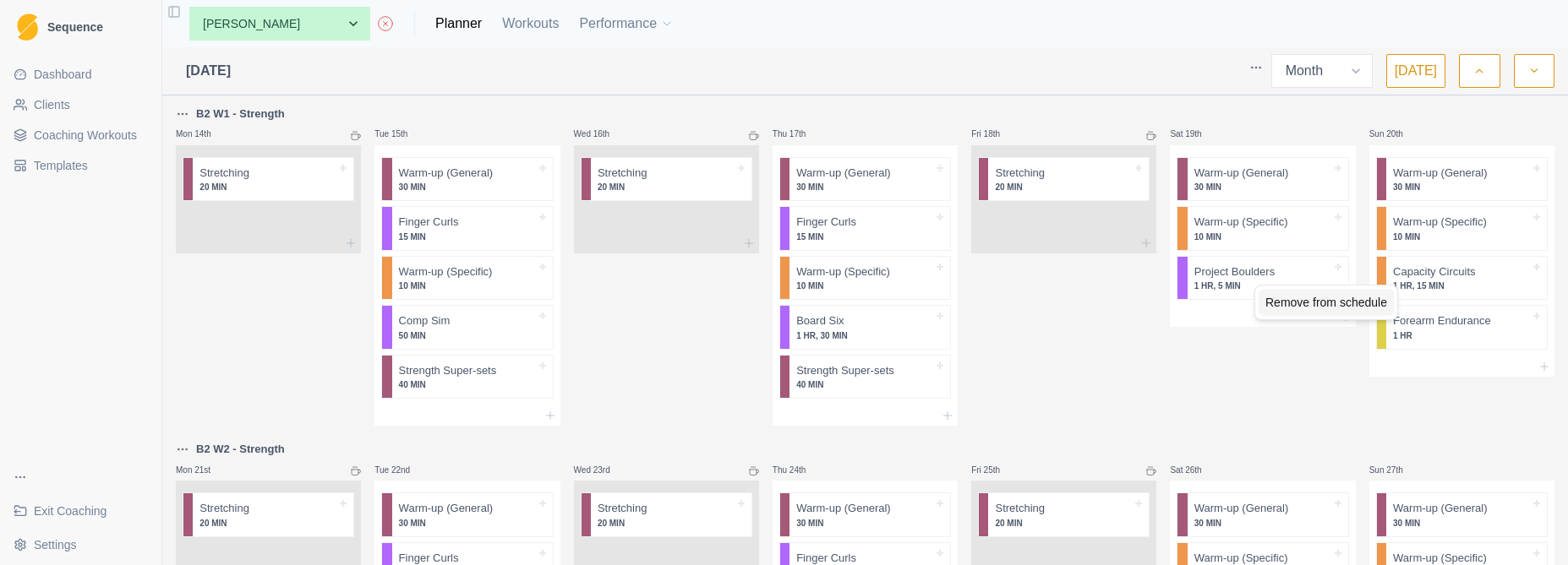 click on "Remove from schedule" at bounding box center (1326, 302) 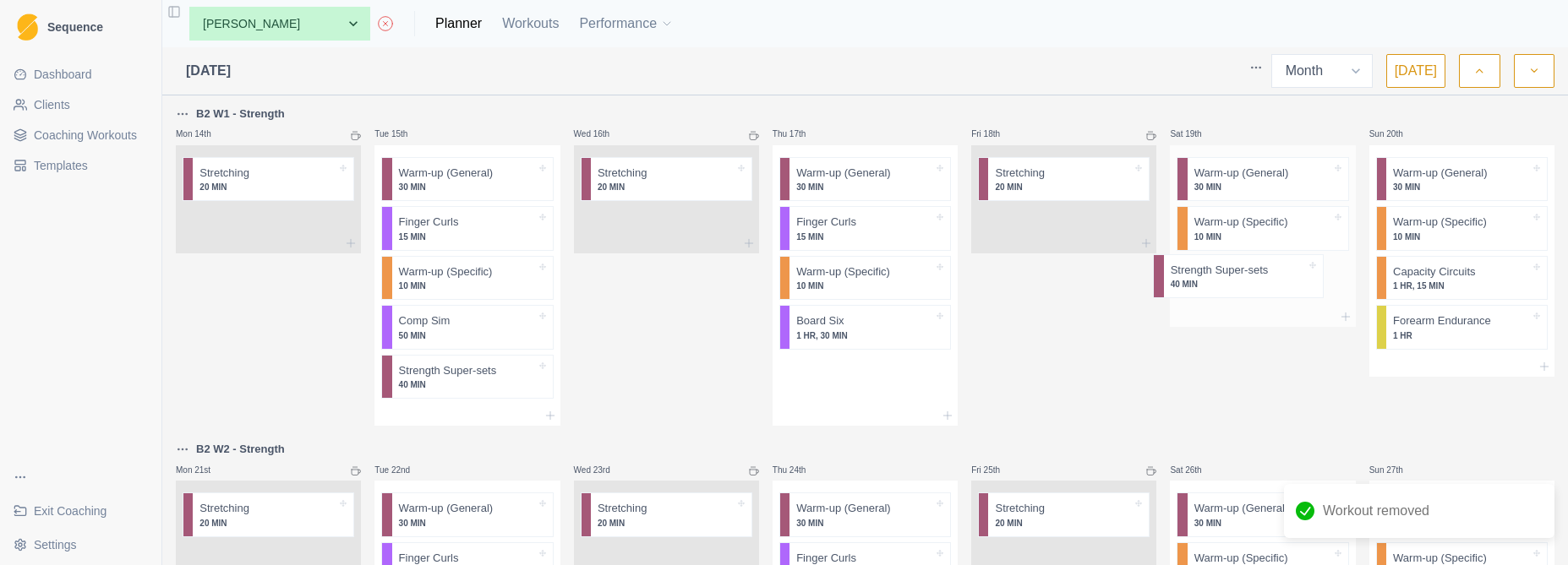 drag, startPoint x: 842, startPoint y: 383, endPoint x: 1230, endPoint y: 281, distance: 401.18325 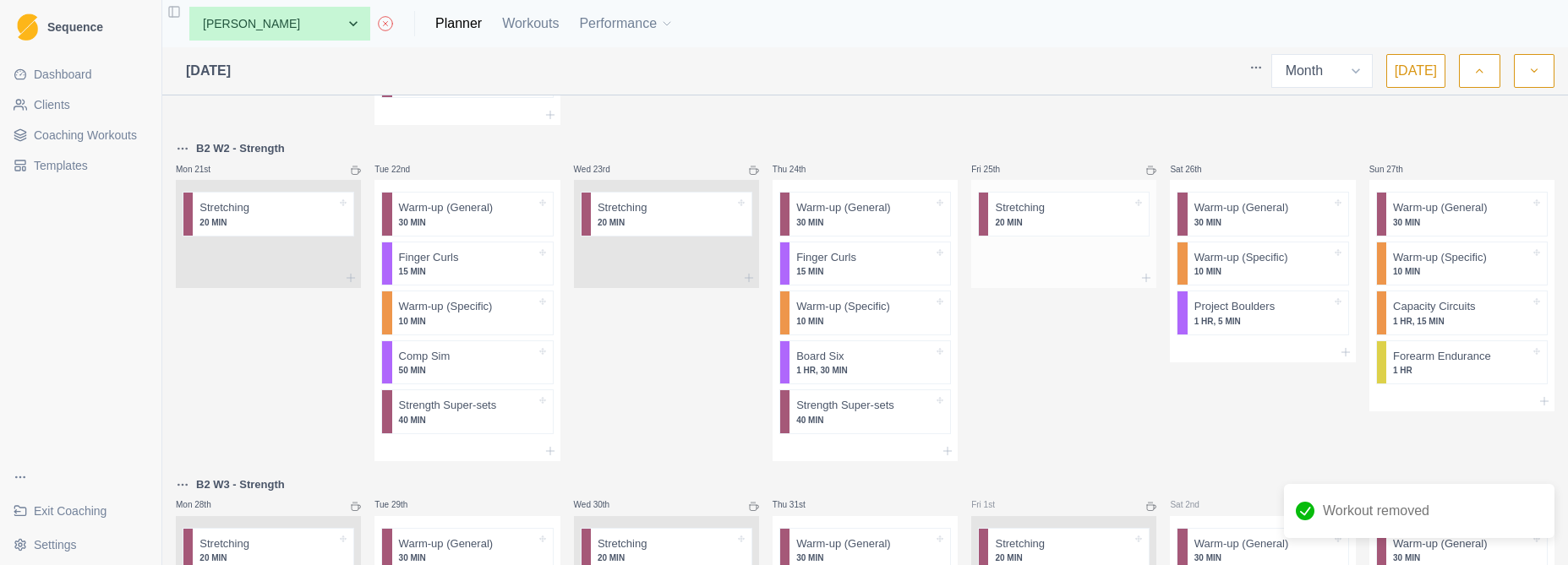 scroll, scrollTop: 714, scrollLeft: 0, axis: vertical 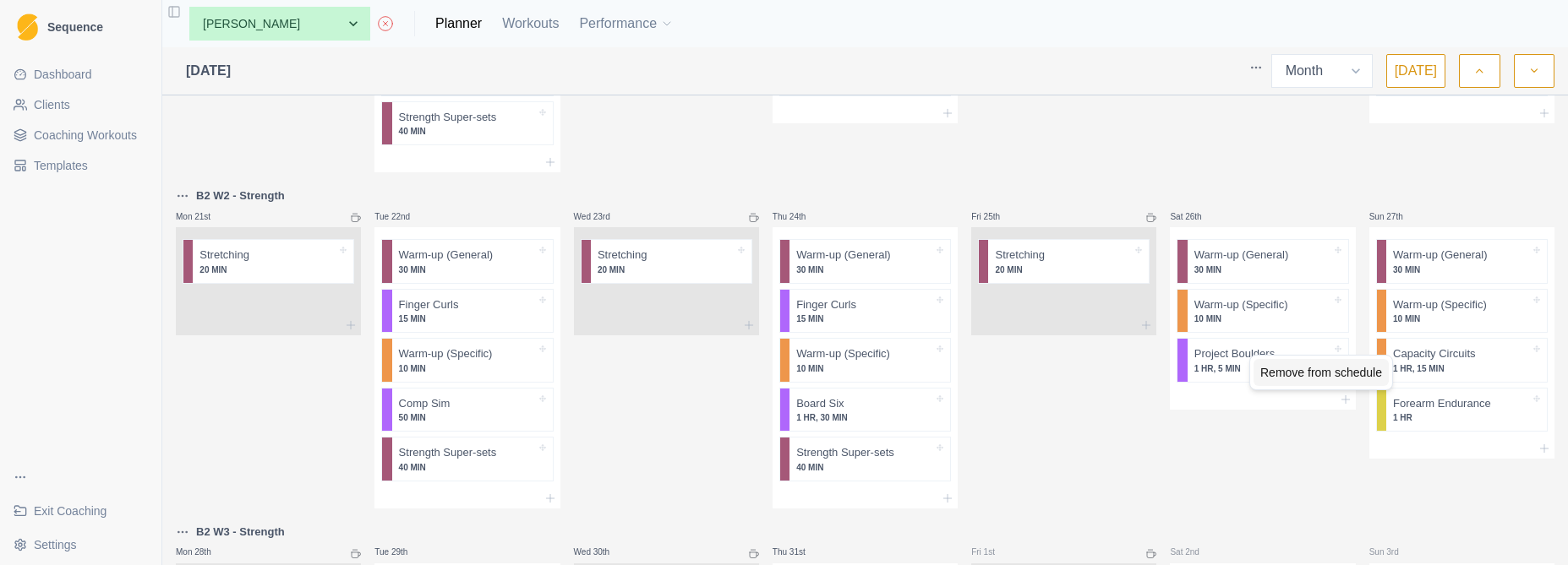 click on "Remove from schedule" at bounding box center (1321, 372) 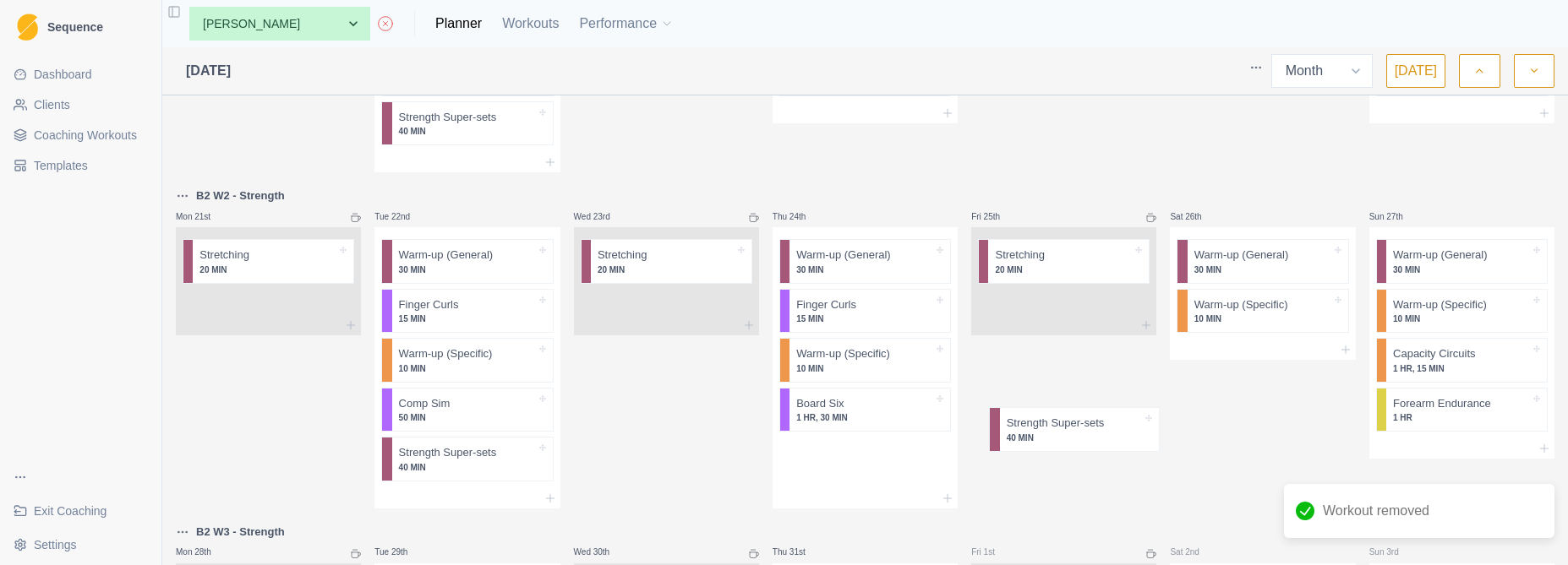 scroll, scrollTop: 715, scrollLeft: 0, axis: vertical 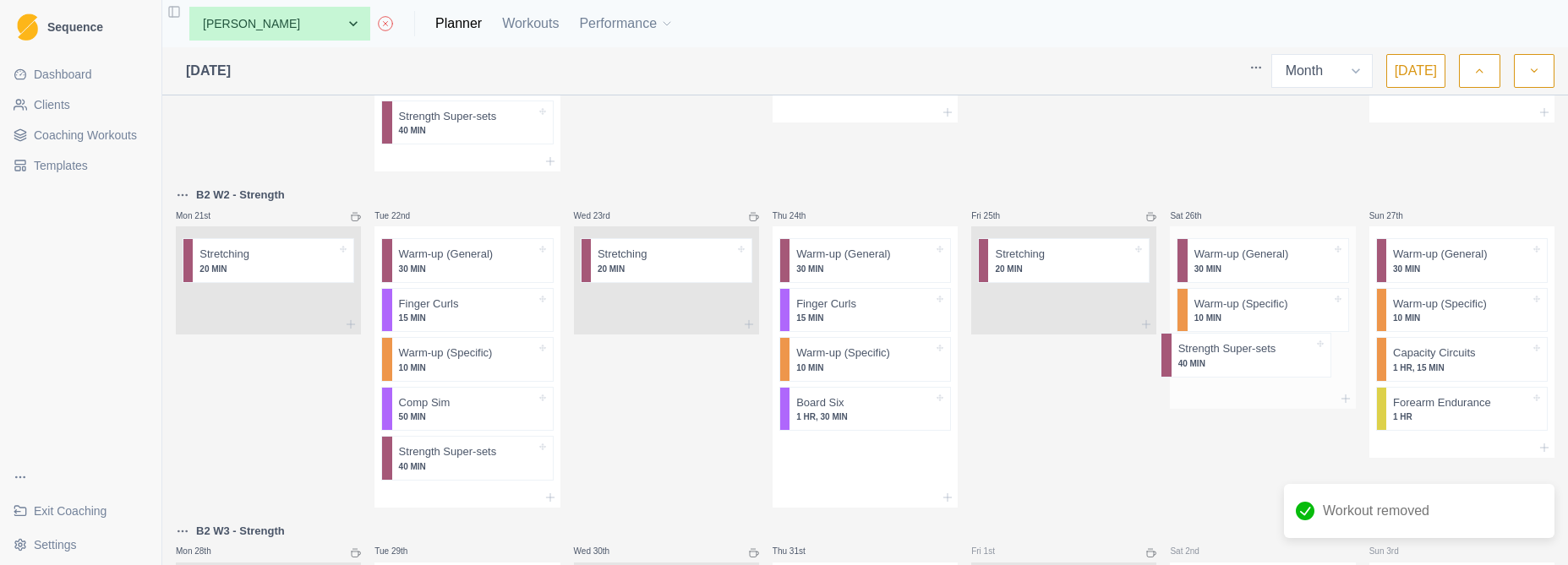 click on "Mon 30th Tue 1st Wed 2nd Testing Session C Warm-up (General) 30 MIN Finger Testing (MVC7) 20 MIN Pull Testing (2RM Pull-up) 20 MIN Thu 3rd Fri 4th Sat 5th Sun 6th Mon 7th Tue 8th Wed 9th Thu 10th Fri 11th Sat 12th Sun 13th B2 W1 - Strength Mon 14th Stretching 20 MIN Tue 15th Warm-up (General) 30 MIN Finger Curls 15 MIN Warm-up (Specific) 10 MIN Comp Sim 50 MIN Strength Super-sets 40 MIN Wed 16th Stretching 20 MIN Thu 17th Warm-up (General) 30 MIN Finger Curls 15 MIN Warm-up (Specific) 10 MIN Board Six 1 HR, 30 MIN Fri 18th Stretching 20 MIN Sat 19th Warm-up (General) 30 MIN Warm-up (Specific) 10 MIN Strength Super-sets 40 [PERSON_NAME] 20th Warm-up (General) 30 MIN Warm-up (Specific) 10 MIN Capacity Circuits 1 HR, 15 MIN Forearm Endurance 1 HR B2 W2 - Strength Mon 21st Stretching 20 MIN Tue 22nd Warm-up (General) 30 MIN Finger Curls 15 MIN Warm-up (Specific) 10 MIN Comp Sim 50 MIN Strength Super-sets 40 MIN Wed 23rd Stretching 20 MIN Thu 24th Warm-up (General) 30 MIN Finger Curls 15 MIN Warm-up (Specific) 10 MIN" at bounding box center (865, 115) 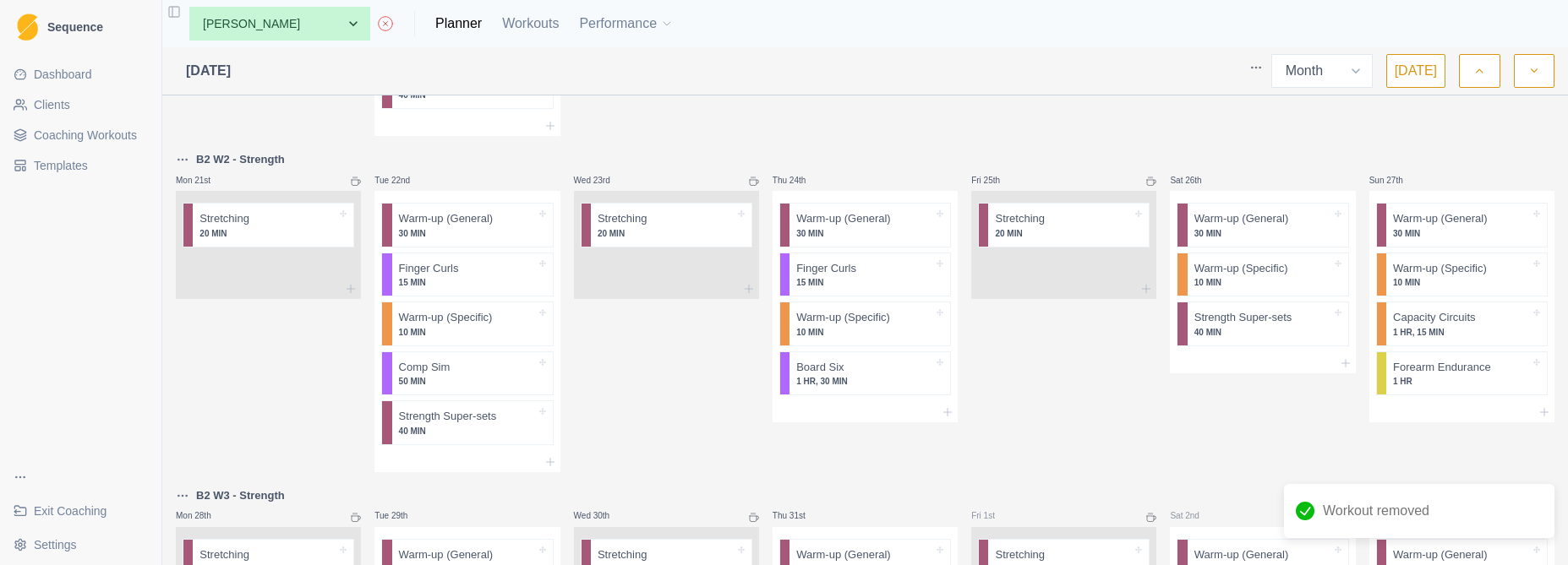scroll, scrollTop: 1040, scrollLeft: 0, axis: vertical 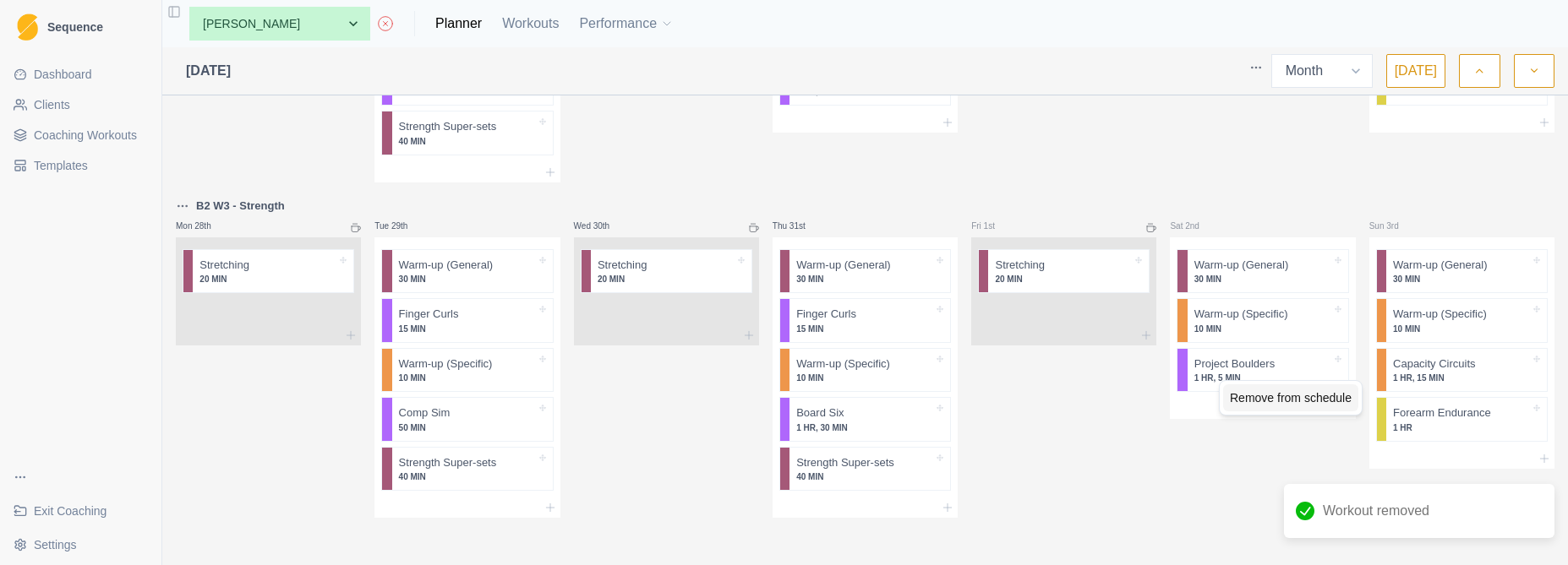click on "Remove from schedule" at bounding box center (1291, 398) 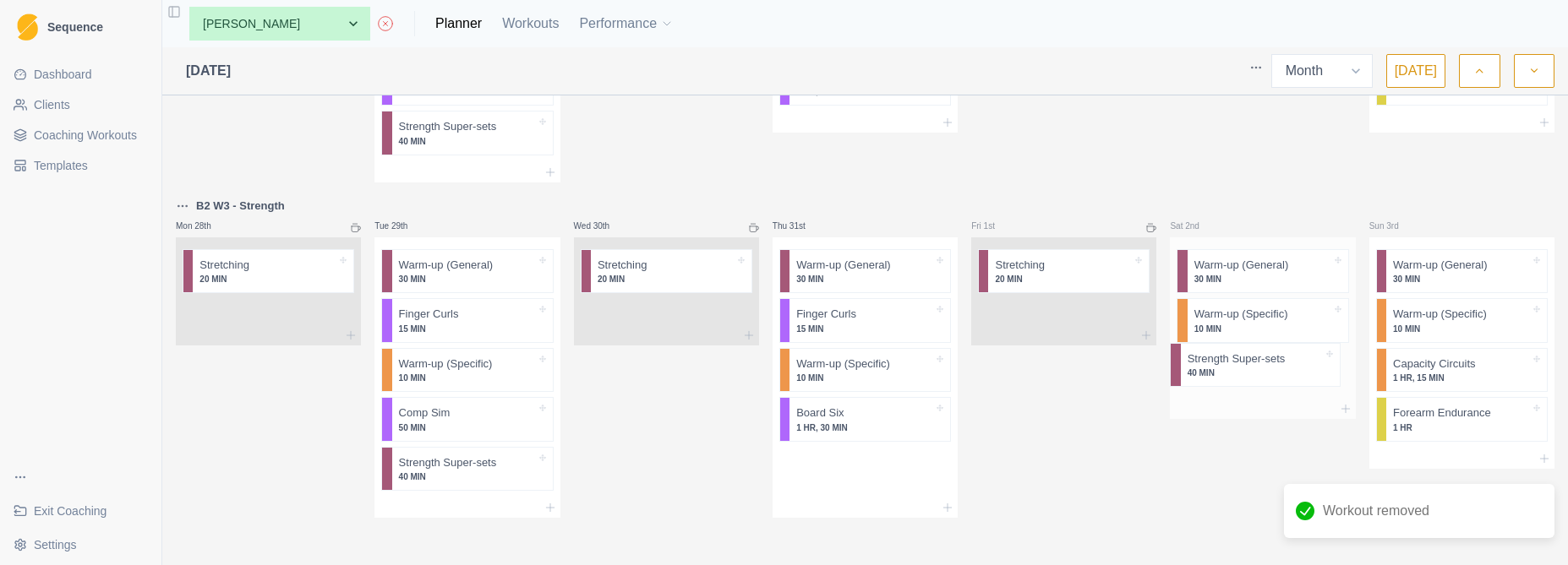 drag, startPoint x: 834, startPoint y: 474, endPoint x: 1237, endPoint y: 369, distance: 416.45408 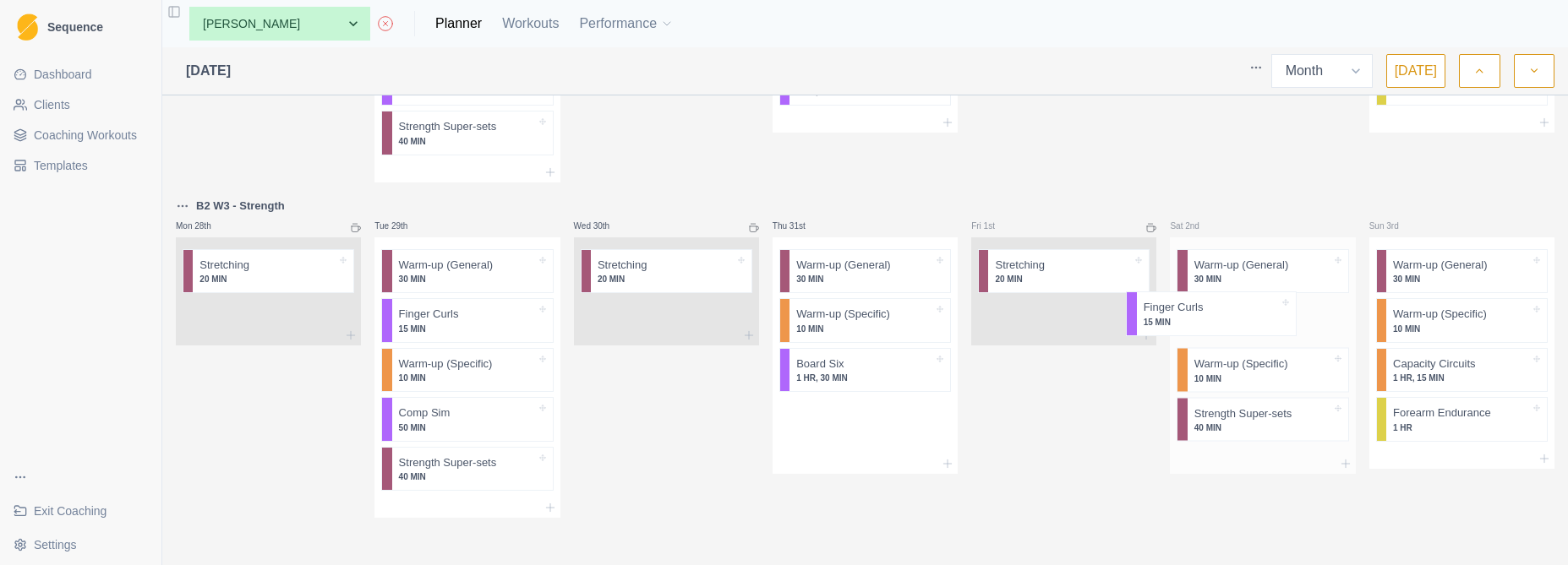 drag, startPoint x: 1101, startPoint y: 316, endPoint x: 1231, endPoint y: 312, distance: 130.06152 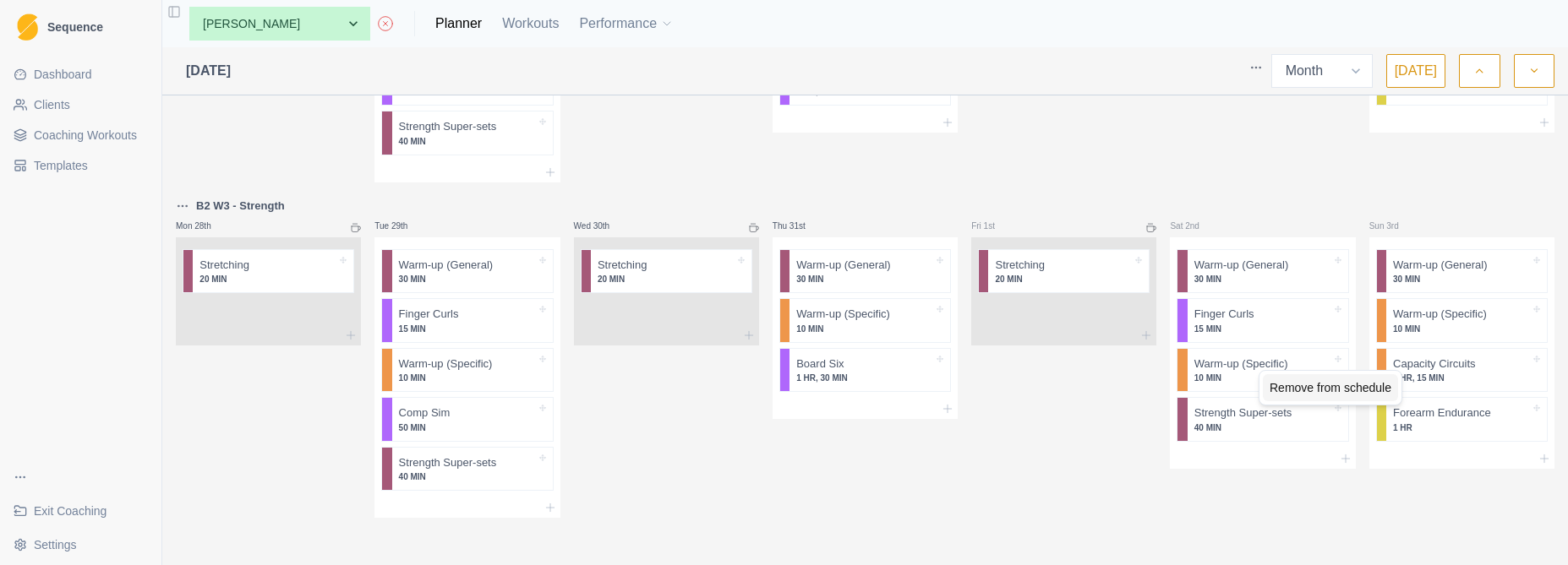 click on "Remove from schedule" at bounding box center (1330, 388) 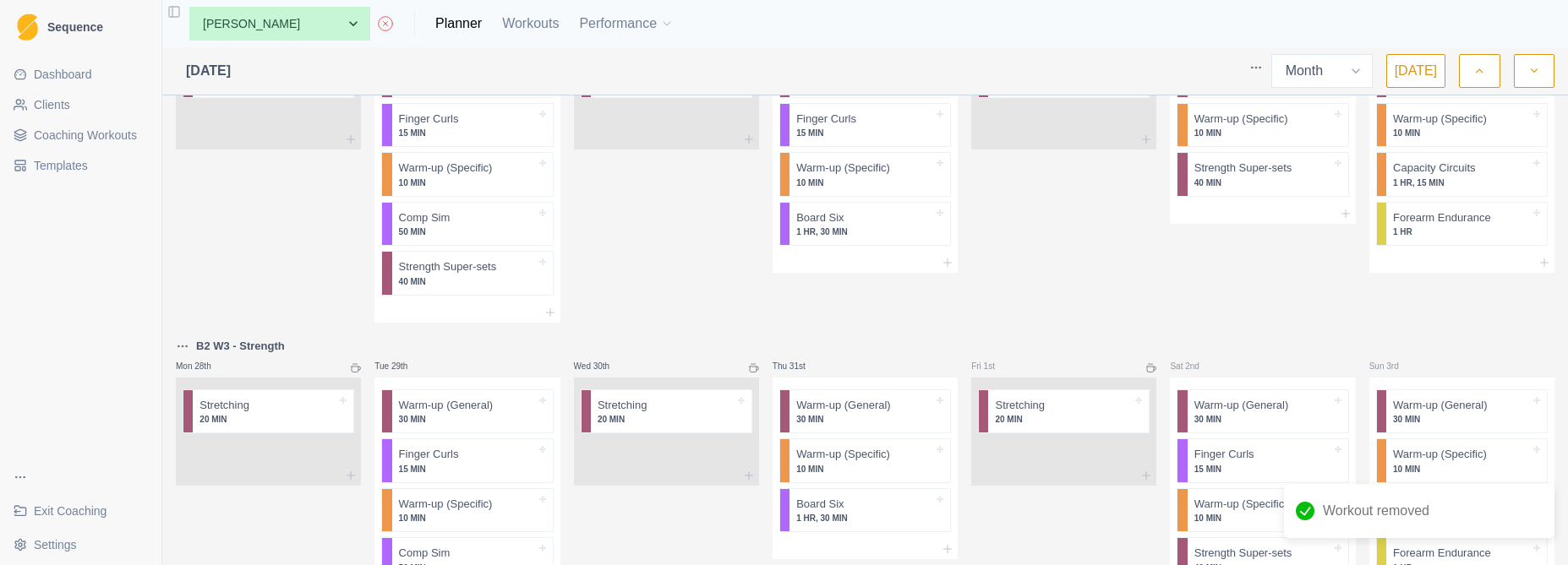 scroll, scrollTop: 573, scrollLeft: 0, axis: vertical 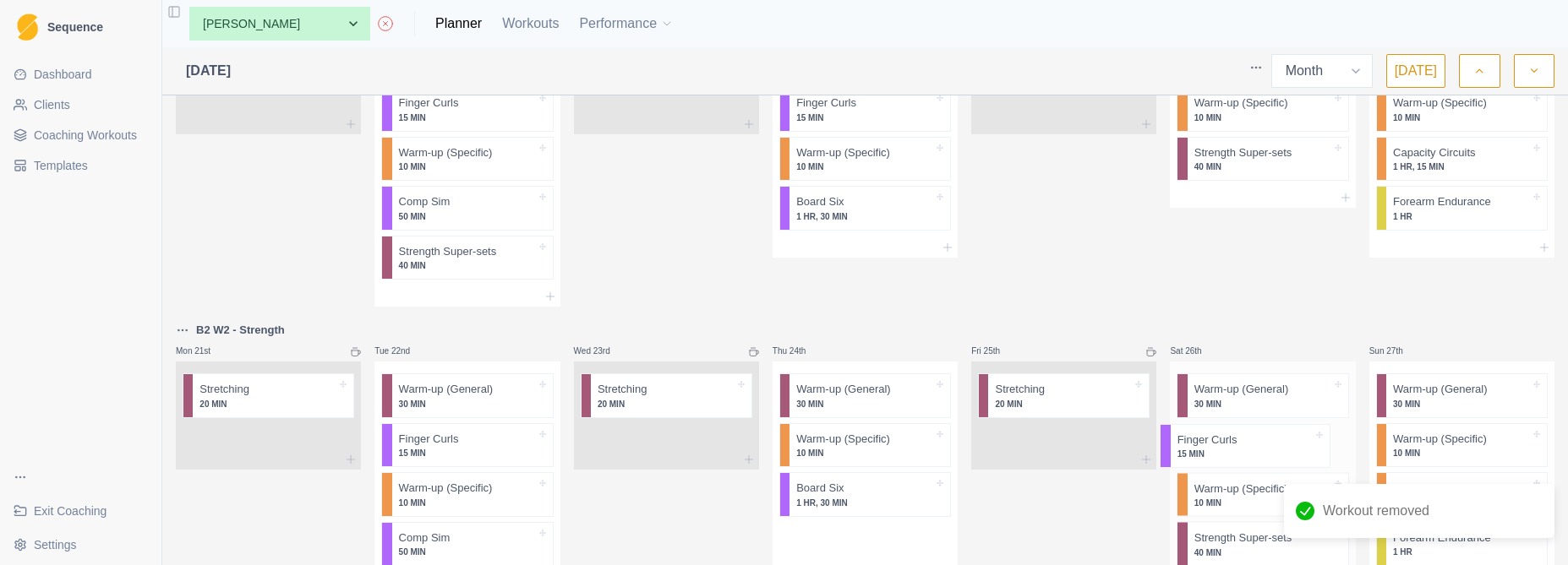 drag, startPoint x: 856, startPoint y: 449, endPoint x: 1252, endPoint y: 439, distance: 396.1262 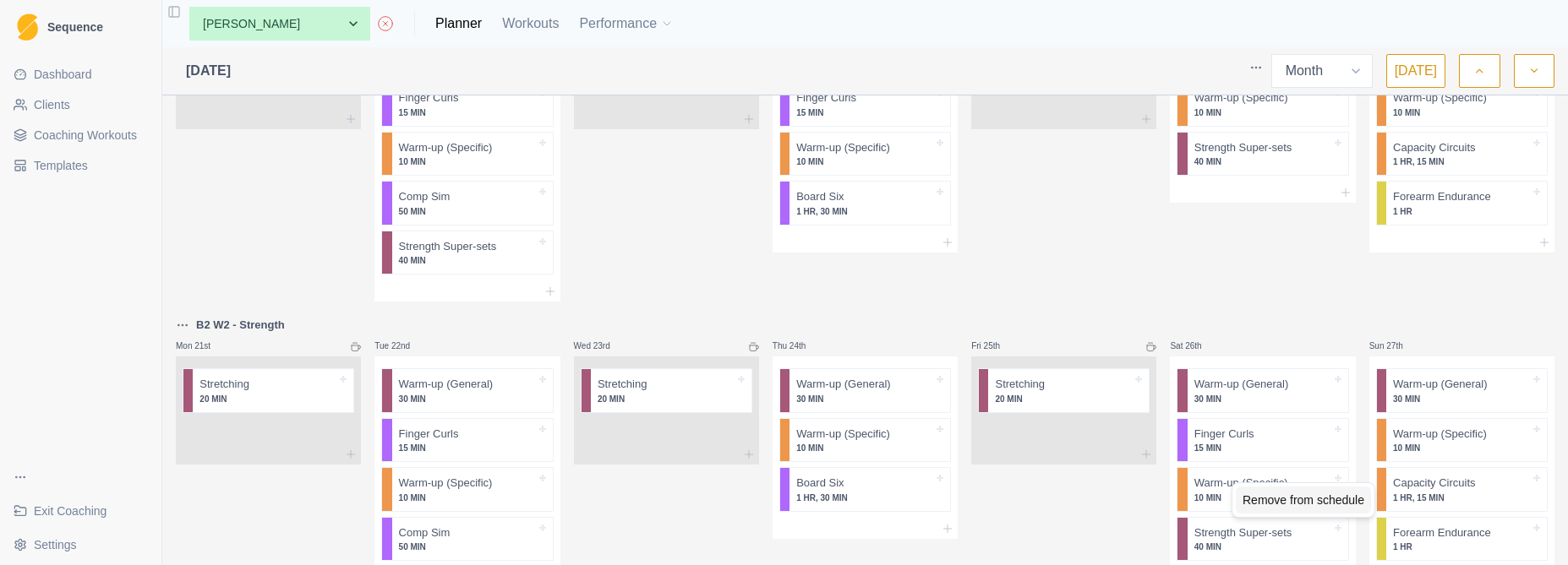 click on "Remove from schedule" at bounding box center (1303, 500) 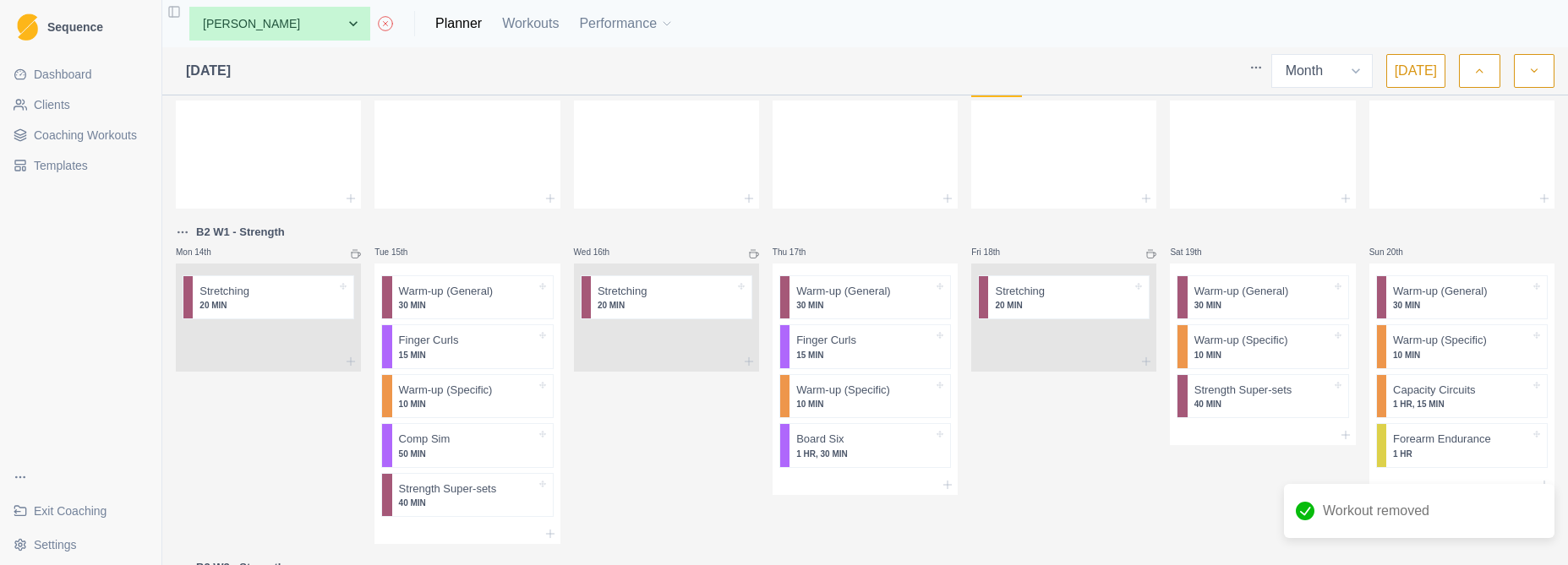 scroll, scrollTop: 373, scrollLeft: 0, axis: vertical 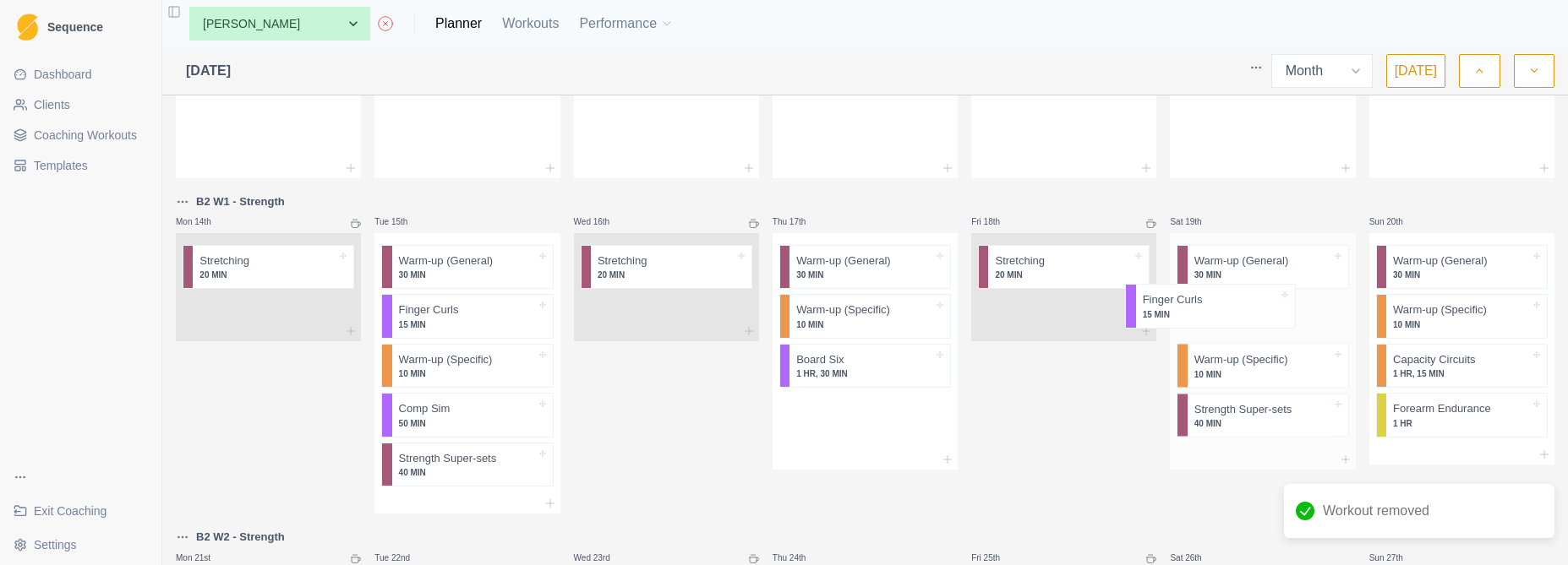 drag, startPoint x: 1052, startPoint y: 312, endPoint x: 1264, endPoint y: 311, distance: 212.00236 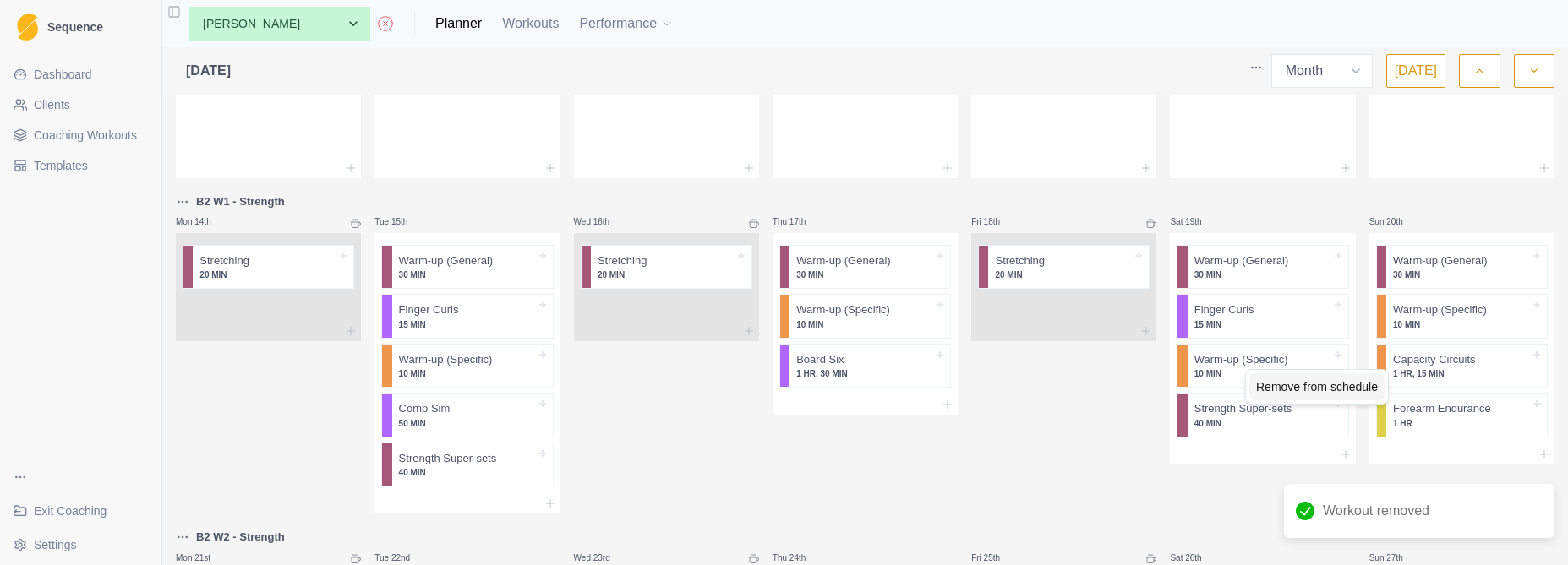 click on "Remove from schedule" at bounding box center [1317, 387] 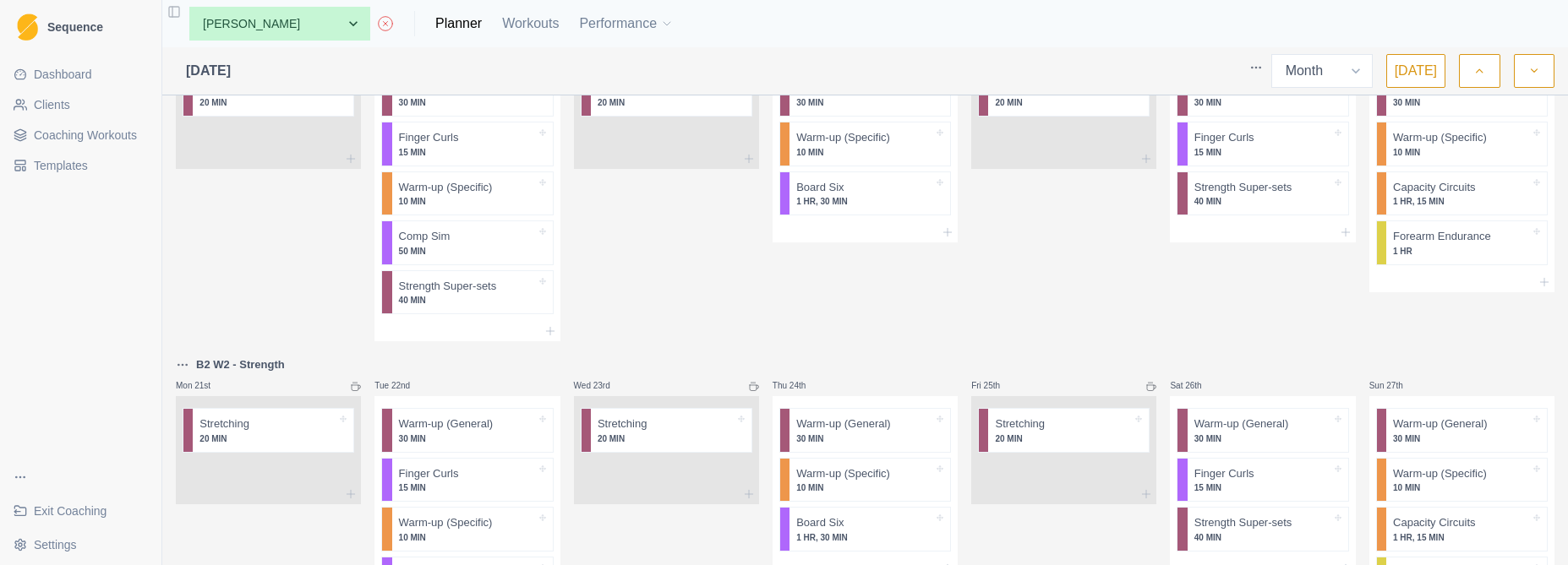 scroll, scrollTop: 448, scrollLeft: 0, axis: vertical 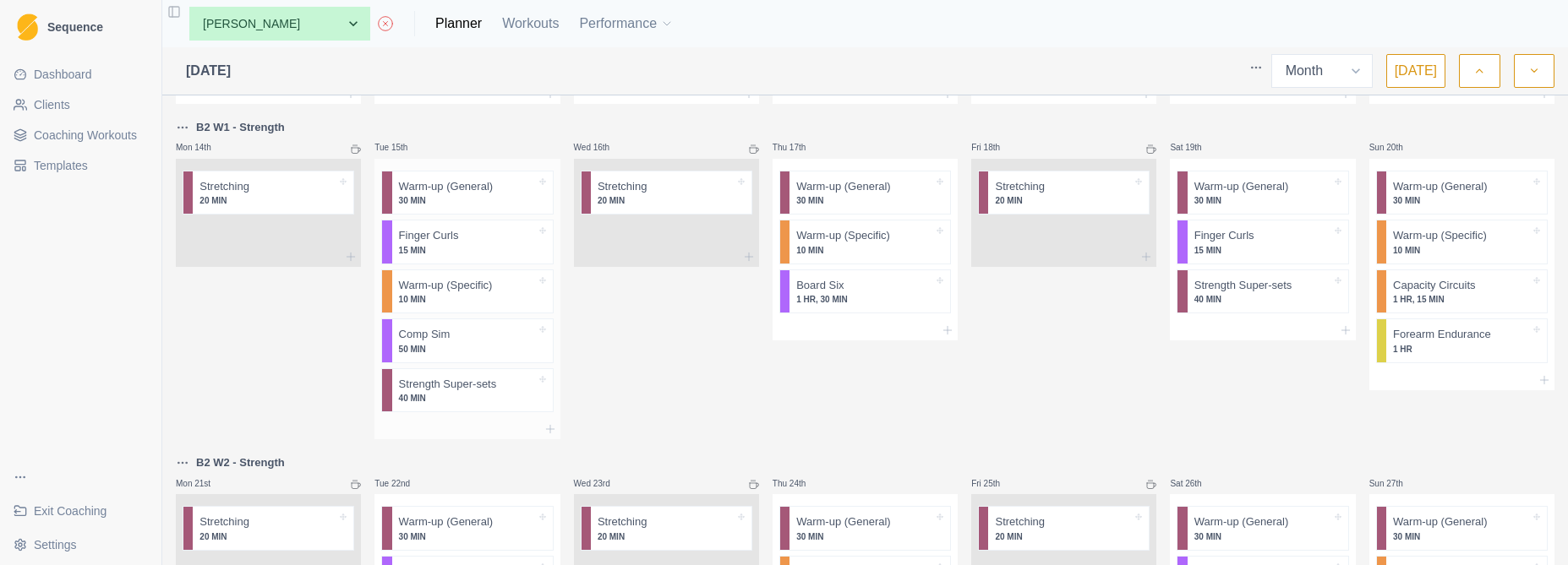 click on "Warm-up (General)" at bounding box center (445, 187) 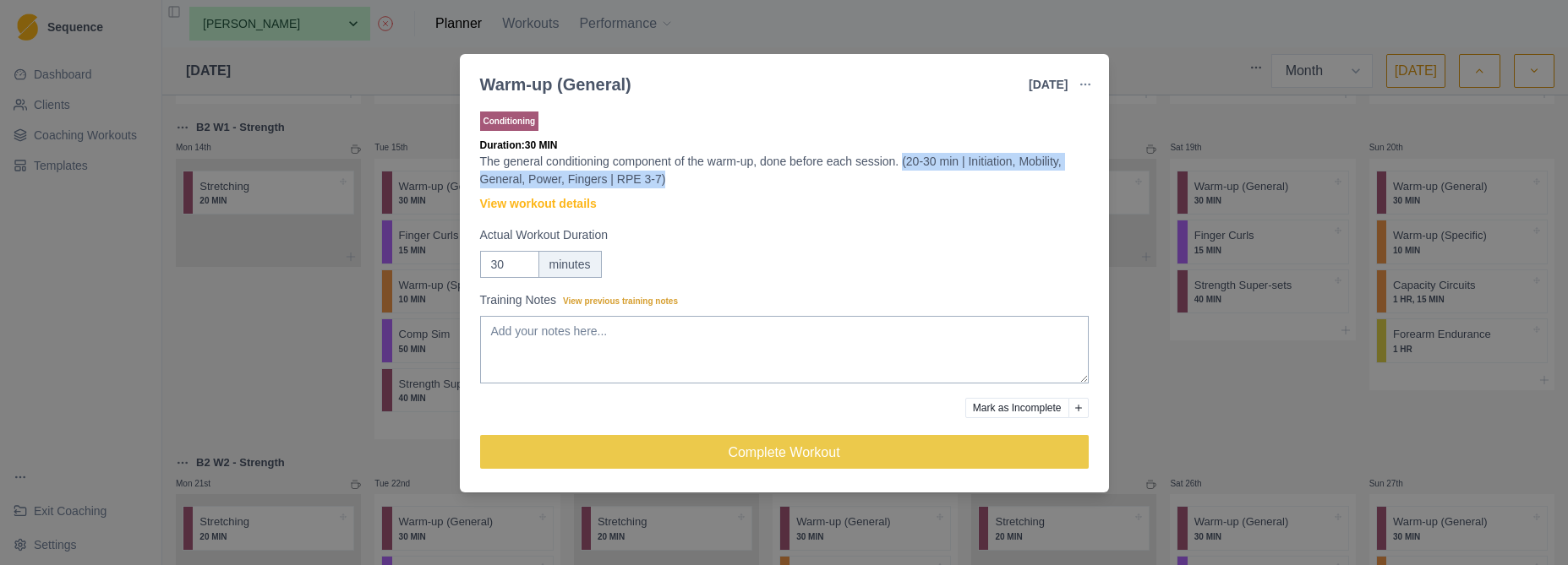 drag, startPoint x: 722, startPoint y: 181, endPoint x: 921, endPoint y: 159, distance: 200.21239 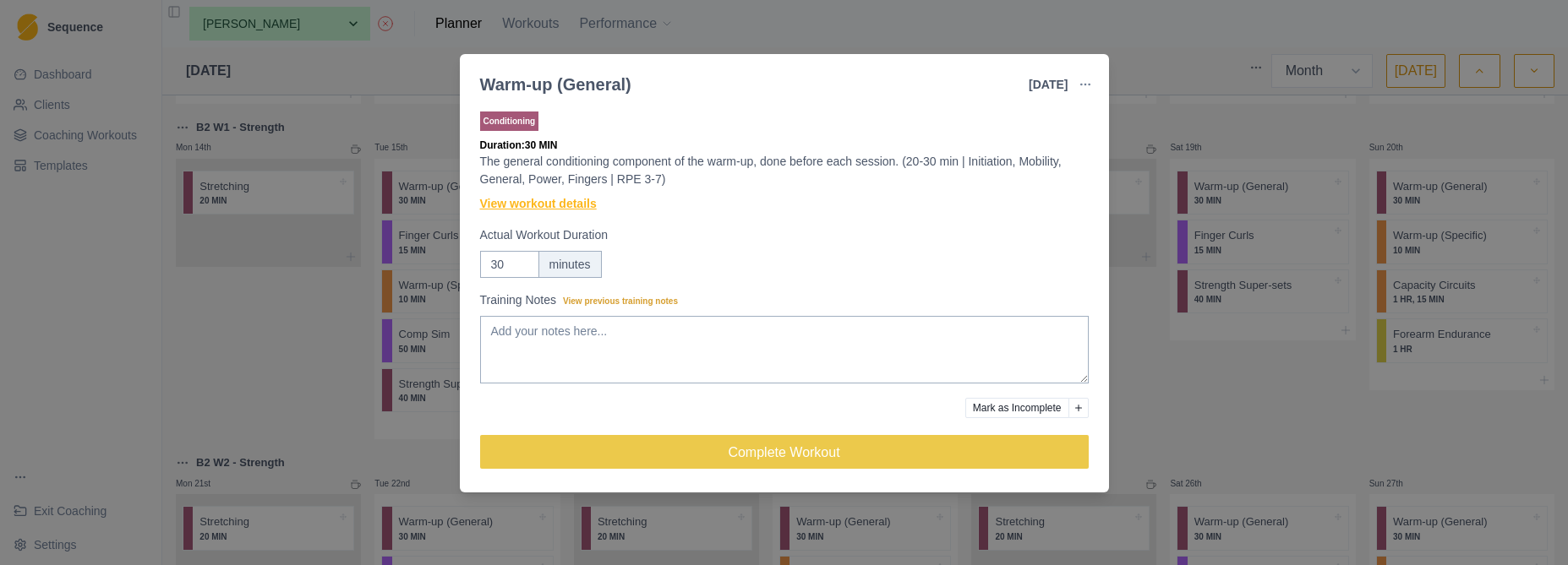 click on "View workout details" at bounding box center [538, 204] 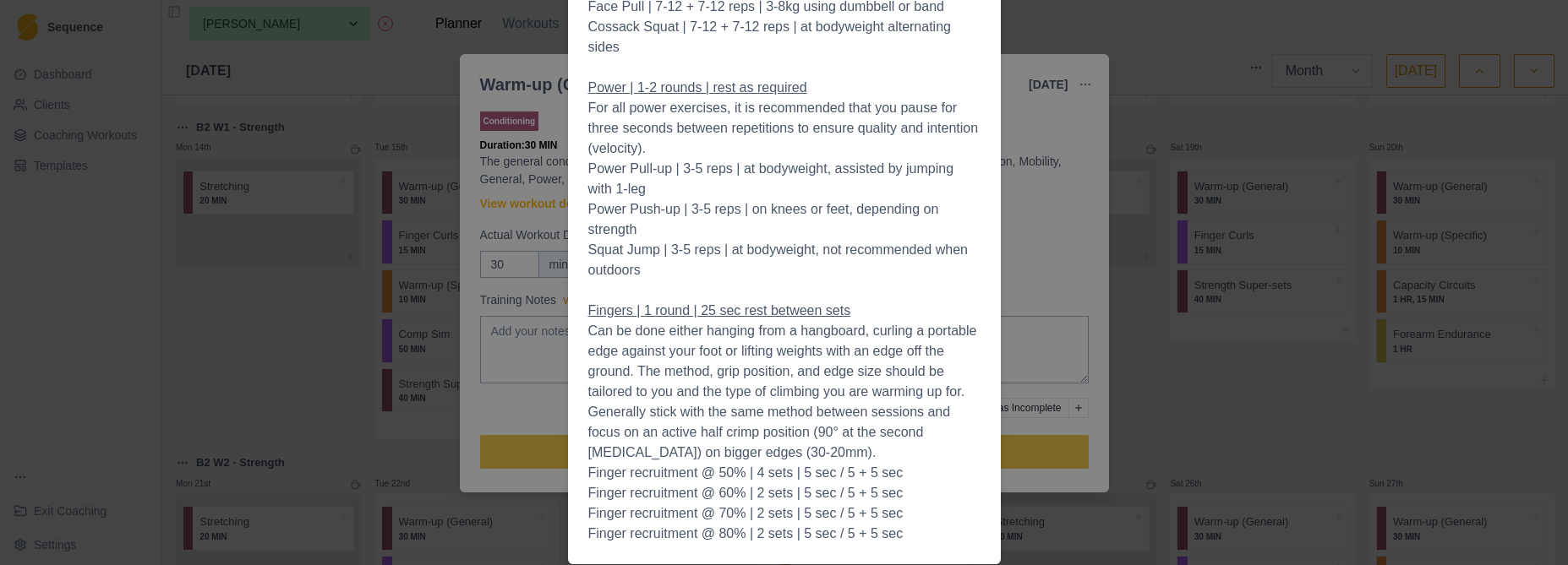 scroll, scrollTop: 1109, scrollLeft: 0, axis: vertical 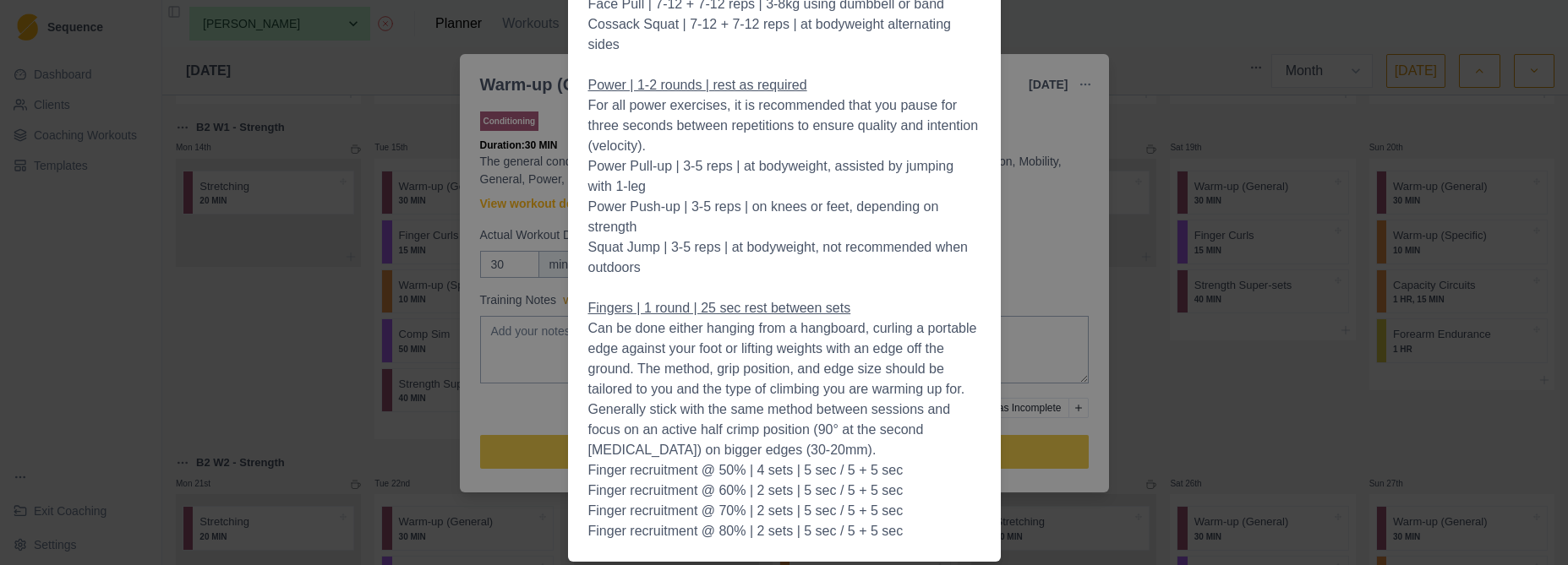 click on "Workout Details Exercise Videos As we are in the process of creating a YouTube video catalogue of exercise demonstrations, we are currently unable to include a video of every exercise mentioned. Keep in mind that most exercises will be generic, and you should be able to find a high-quality video demonstration online by typing in the exercise name. We do have a small sample of videos that cover most of the warm-up exercises available via the link below. We appreciate your patience and understanding. Information Links Exercise Video Demonstrations Terminology & Notation Rate of Perceived Exertion (RPE) Overview Equipment / Facilities - stick/dowel, pull-up bar/jugs, weights/band, hangboard Duration - 30 minutes Intensity - RPE 4-8 | 40-80% of max Session Initiation | 1 round | time permitting Forward Bend | 5-10 breaths | use a 5kg weight if available Frog Pose | 5-10 breaths Spinal Twist | 5-10 + 5-10 breaths Pancake | 5-10 breaths Mobility | 1 round | rest as required General | 1-2 rounds | rest as required" at bounding box center (784, 282) 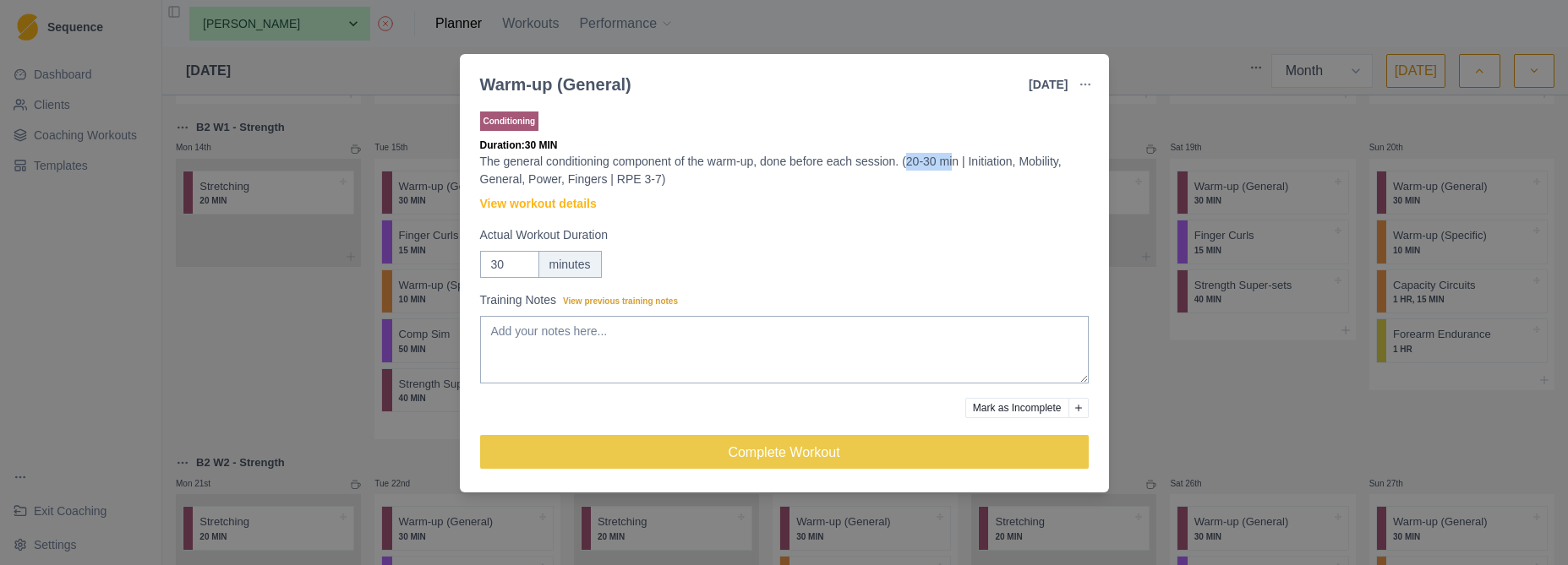 drag, startPoint x: 936, startPoint y: 165, endPoint x: 980, endPoint y: 168, distance: 44.102154 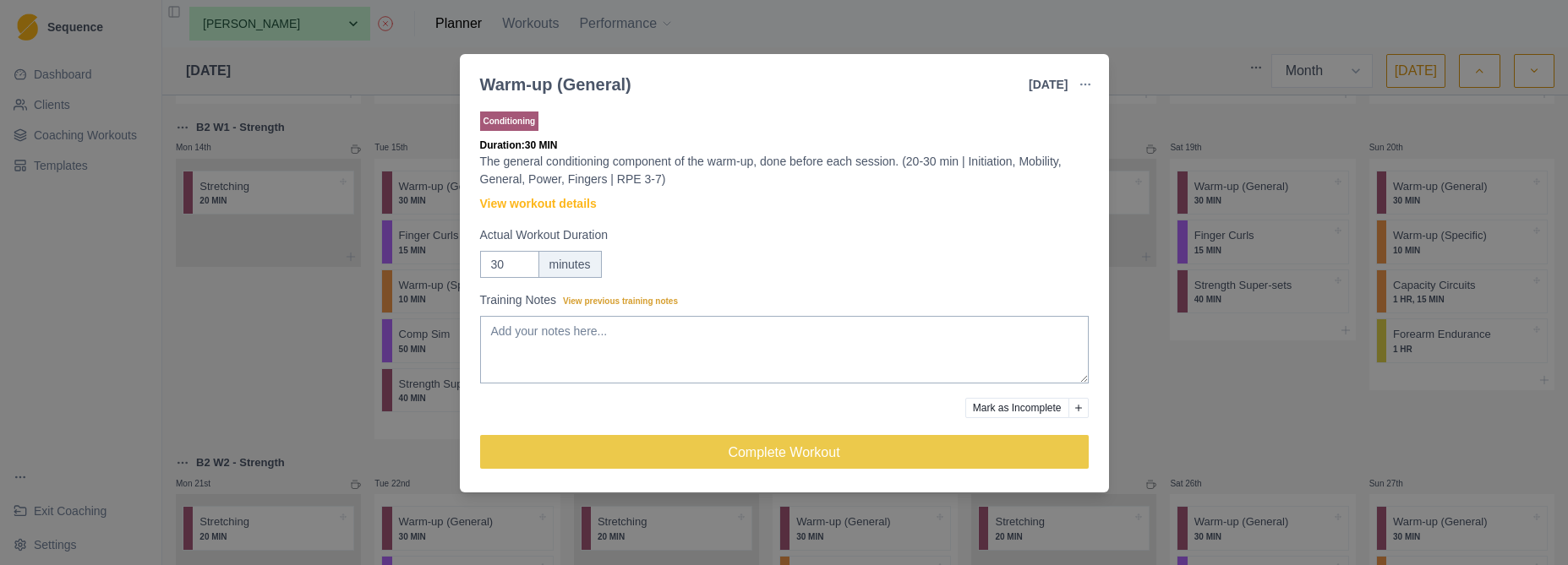 click on "30 minutes" at bounding box center [784, 264] 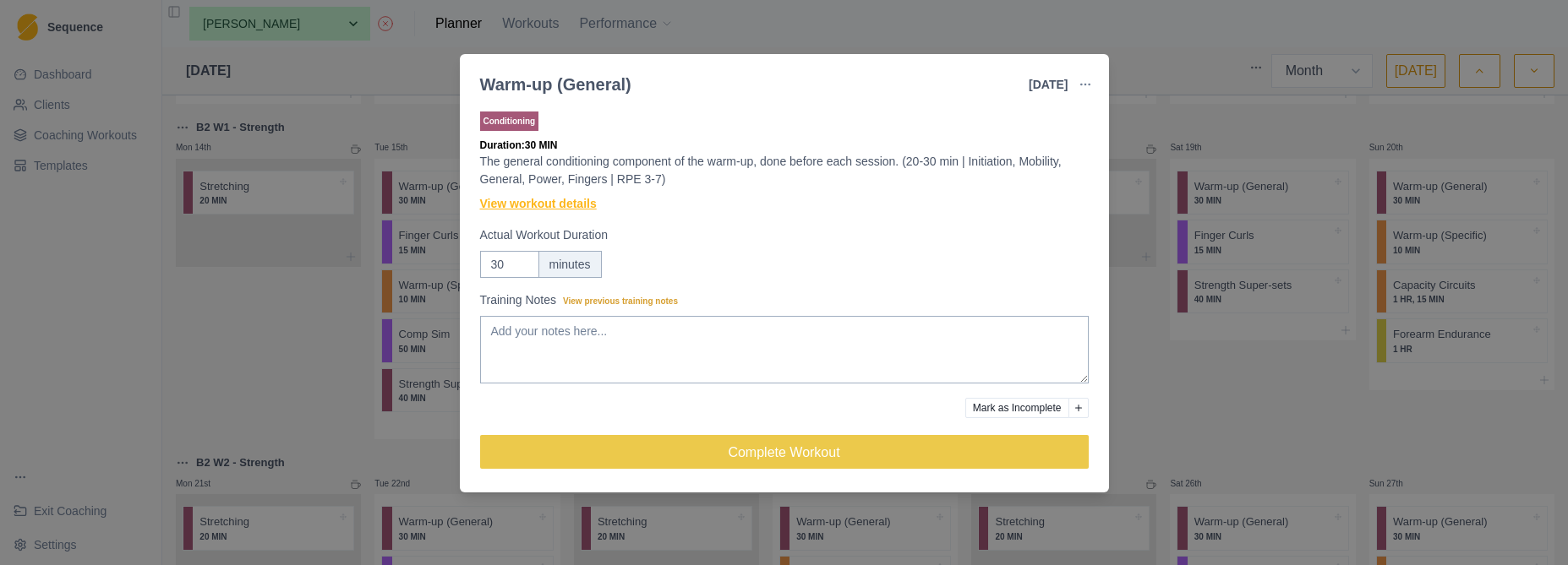 click on "View workout details" at bounding box center [538, 204] 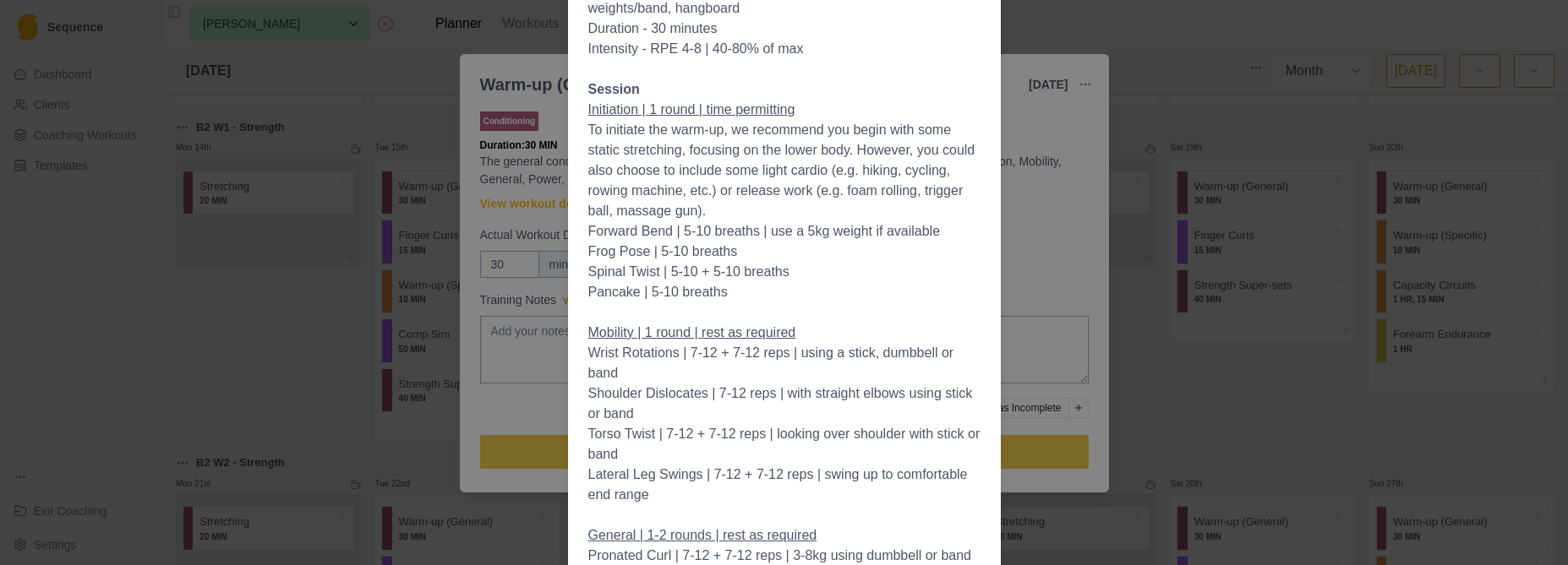 scroll, scrollTop: 545, scrollLeft: 0, axis: vertical 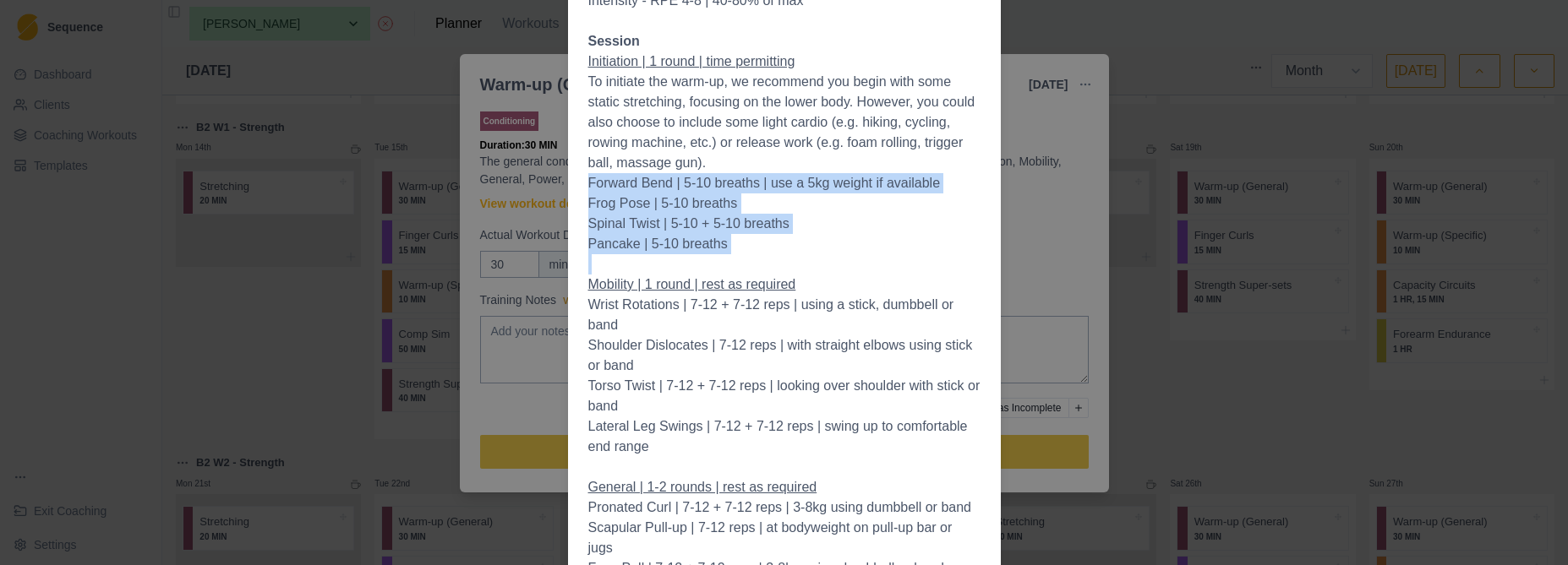 drag, startPoint x: 582, startPoint y: 186, endPoint x: 741, endPoint y: 254, distance: 172.93062 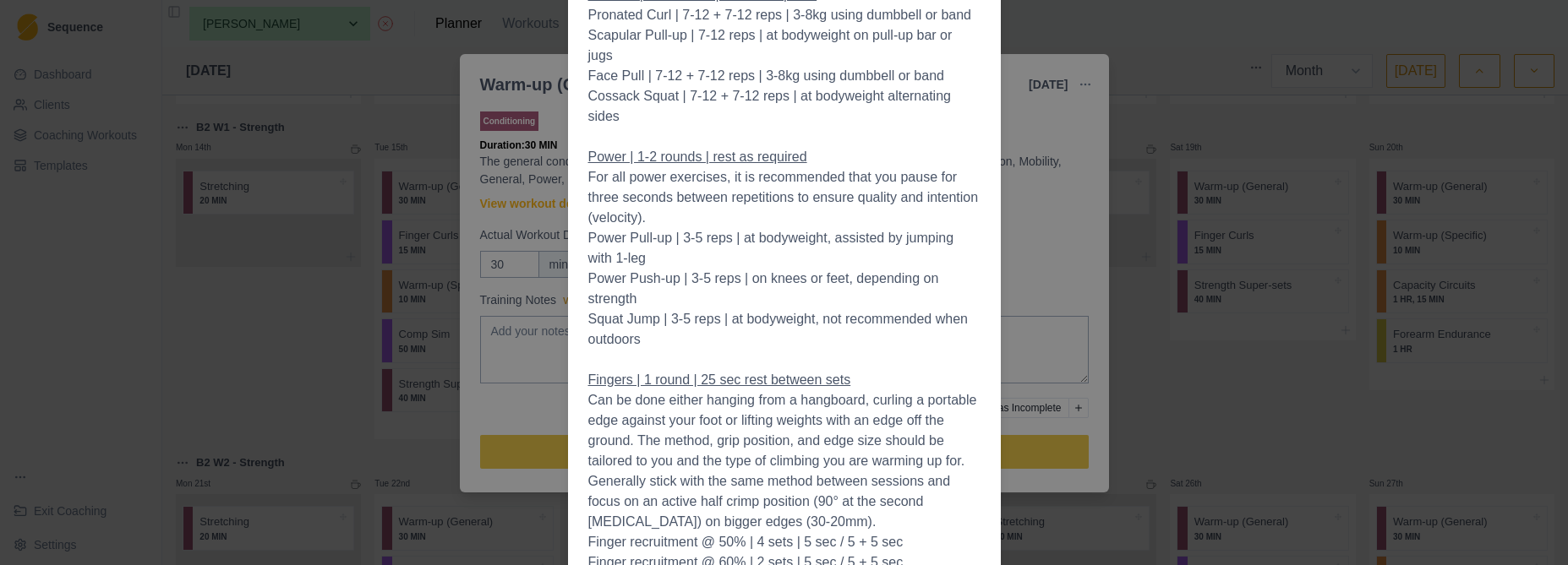 scroll, scrollTop: 1109, scrollLeft: 0, axis: vertical 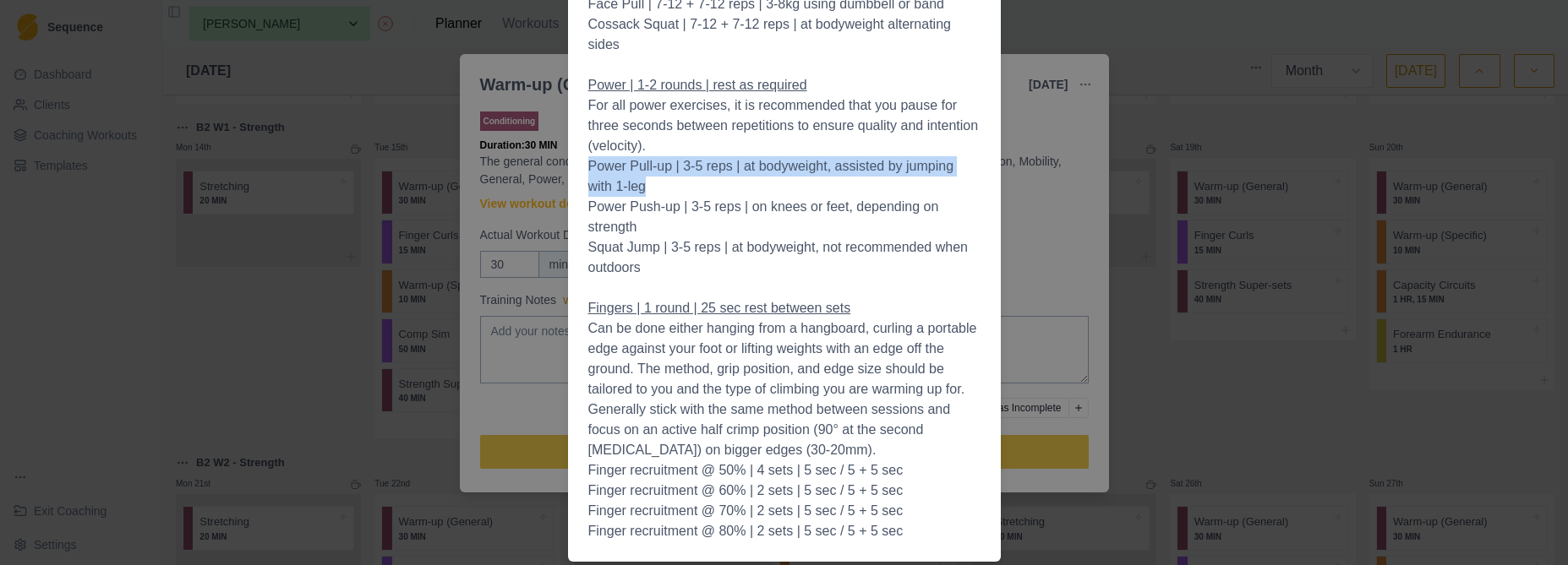 drag, startPoint x: 582, startPoint y: 166, endPoint x: 667, endPoint y: 182, distance: 86.492774 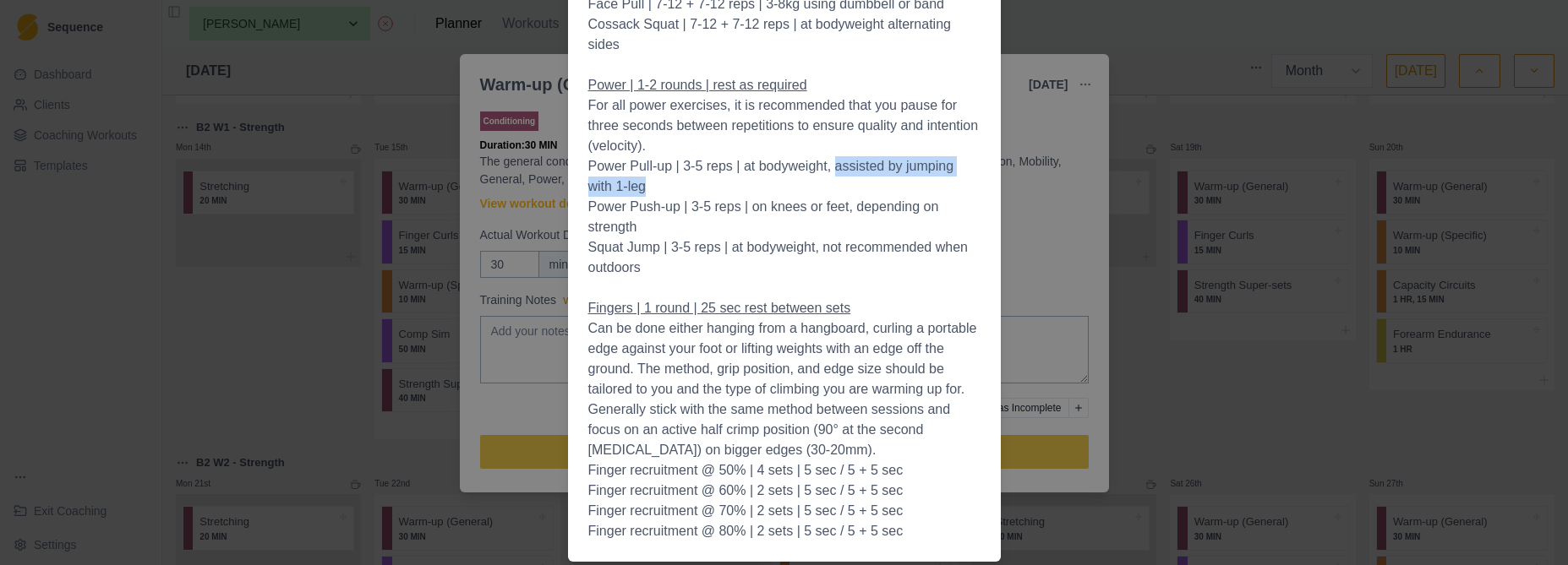 drag, startPoint x: 836, startPoint y: 168, endPoint x: 661, endPoint y: 186, distance: 175.92328 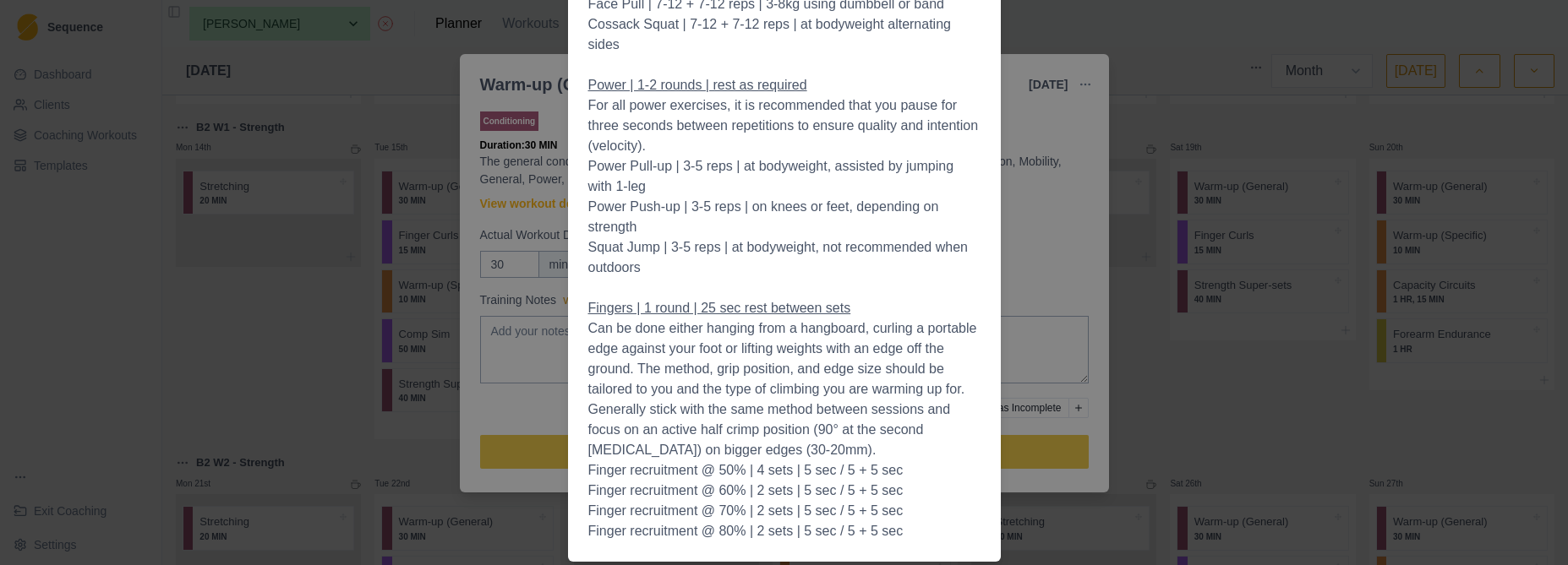 click on "Workout Details Exercise Videos As we are in the process of creating a YouTube video catalogue of exercise demonstrations, we are currently unable to include a video of every exercise mentioned. Keep in mind that most exercises will be generic, and you should be able to find a high-quality video demonstration online by typing in the exercise name. We do have a small sample of videos that cover most of the warm-up exercises available via the link below. We appreciate your patience and understanding. Information Links Exercise Video Demonstrations Terminology & Notation Rate of Perceived Exertion (RPE) Overview Equipment / Facilities - stick/dowel, pull-up bar/jugs, weights/band, hangboard Duration - 30 minutes Intensity - RPE 4-8 | 40-80% of max Session Initiation | 1 round | time permitting Forward Bend | 5-10 breaths | use a 5kg weight if available Frog Pose | 5-10 breaths Spinal Twist | 5-10 + 5-10 breaths Pancake | 5-10 breaths Mobility | 1 round | rest as required General | 1-2 rounds | rest as required" at bounding box center (784, 282) 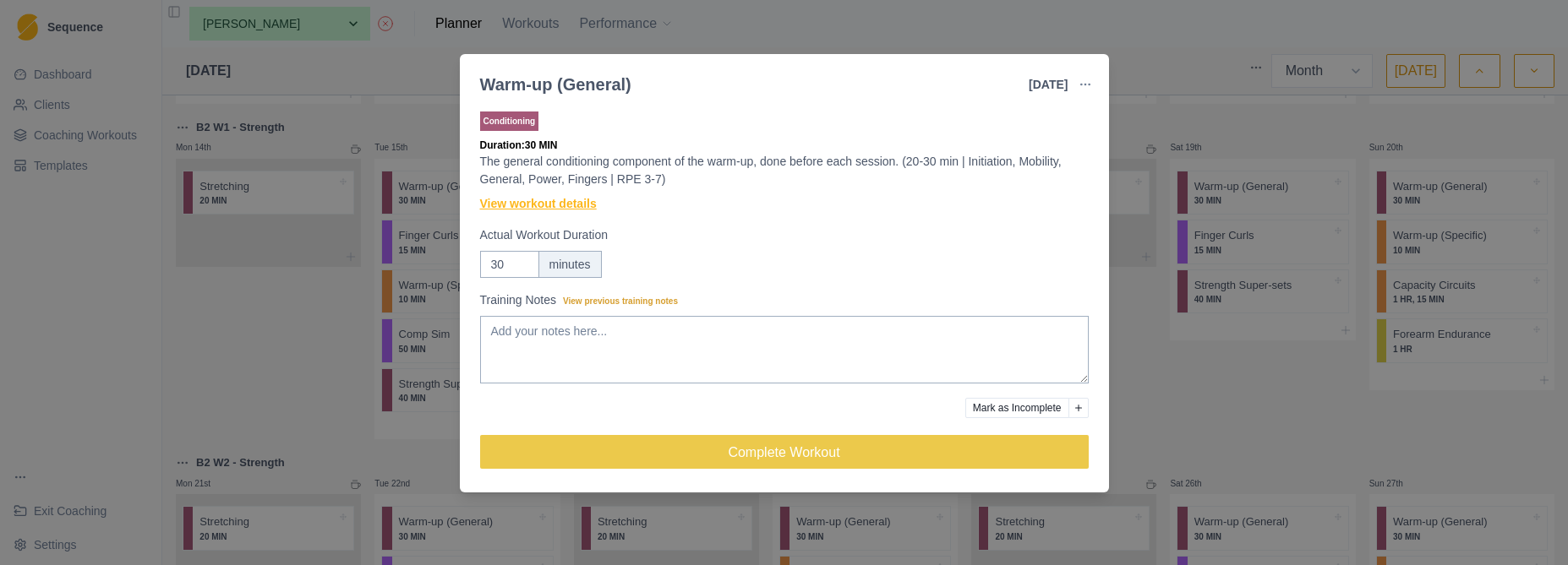 click on "View workout details" at bounding box center (538, 204) 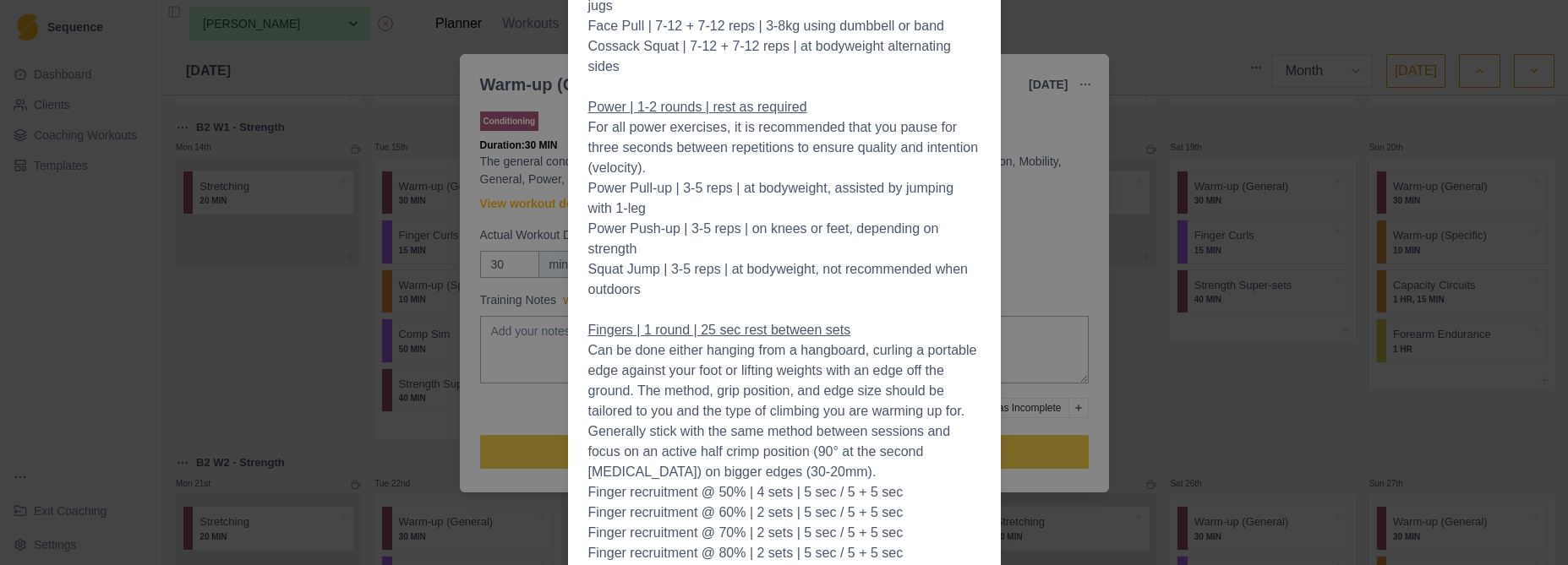 scroll, scrollTop: 1109, scrollLeft: 0, axis: vertical 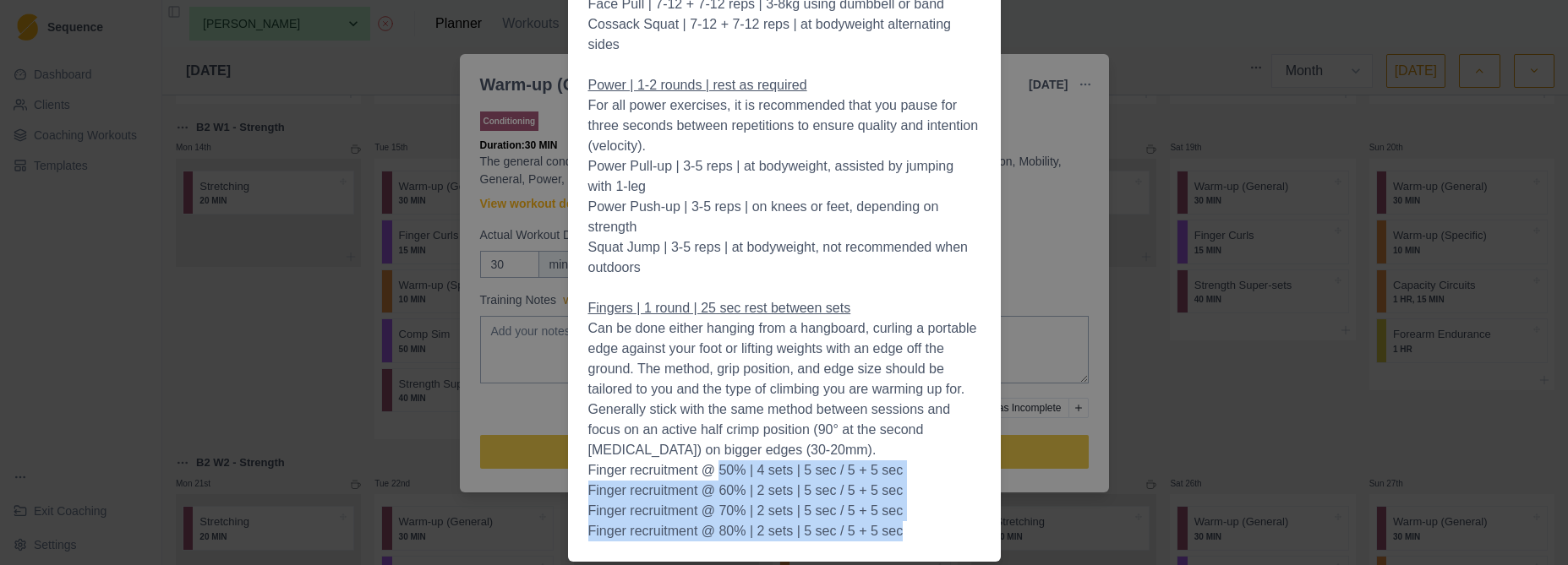 drag, startPoint x: 717, startPoint y: 471, endPoint x: 904, endPoint y: 535, distance: 197.64868 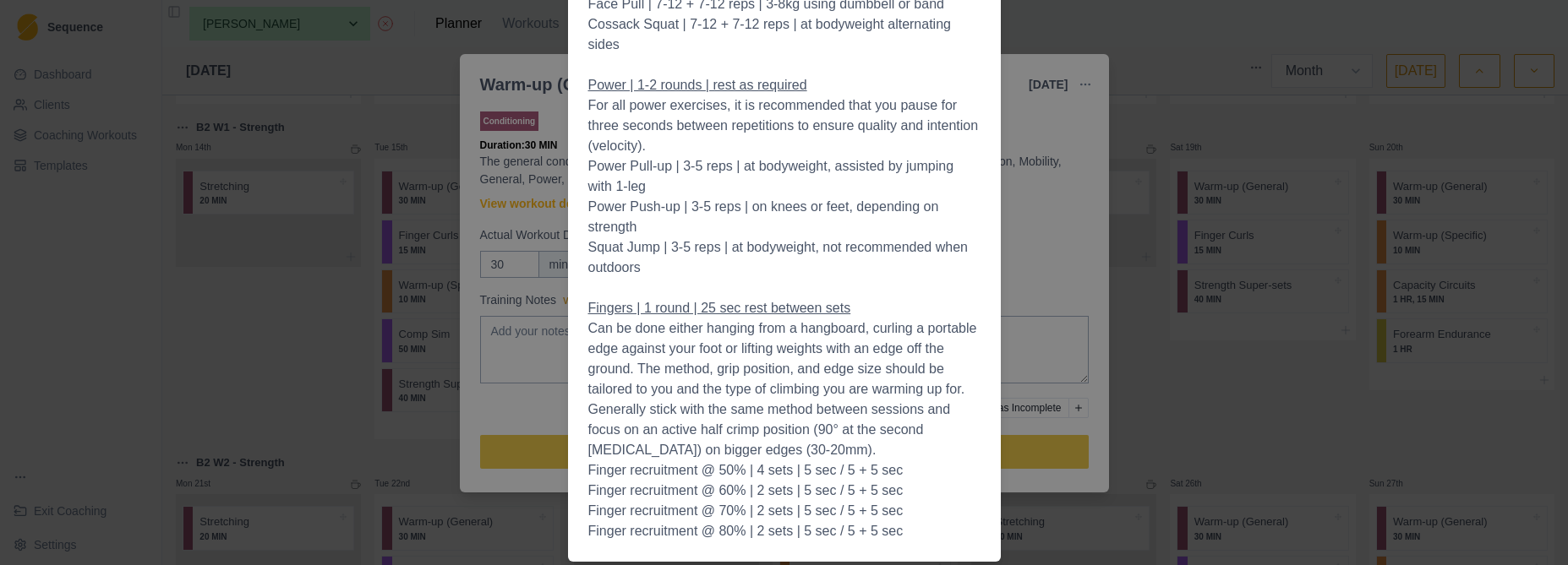 click on "Finger recruitment @ 80% | 2 sets | 5 sec / 5 + 5 sec" at bounding box center [784, 531] 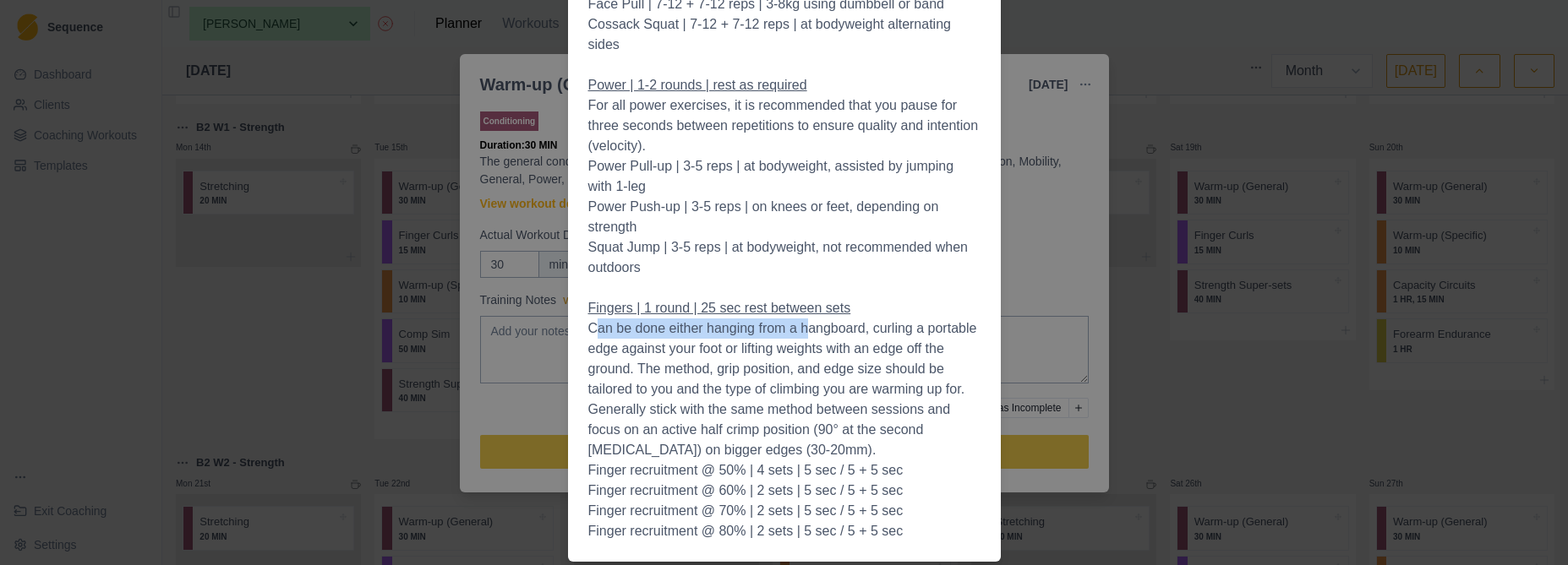 drag, startPoint x: 591, startPoint y: 329, endPoint x: 802, endPoint y: 325, distance: 211.03791 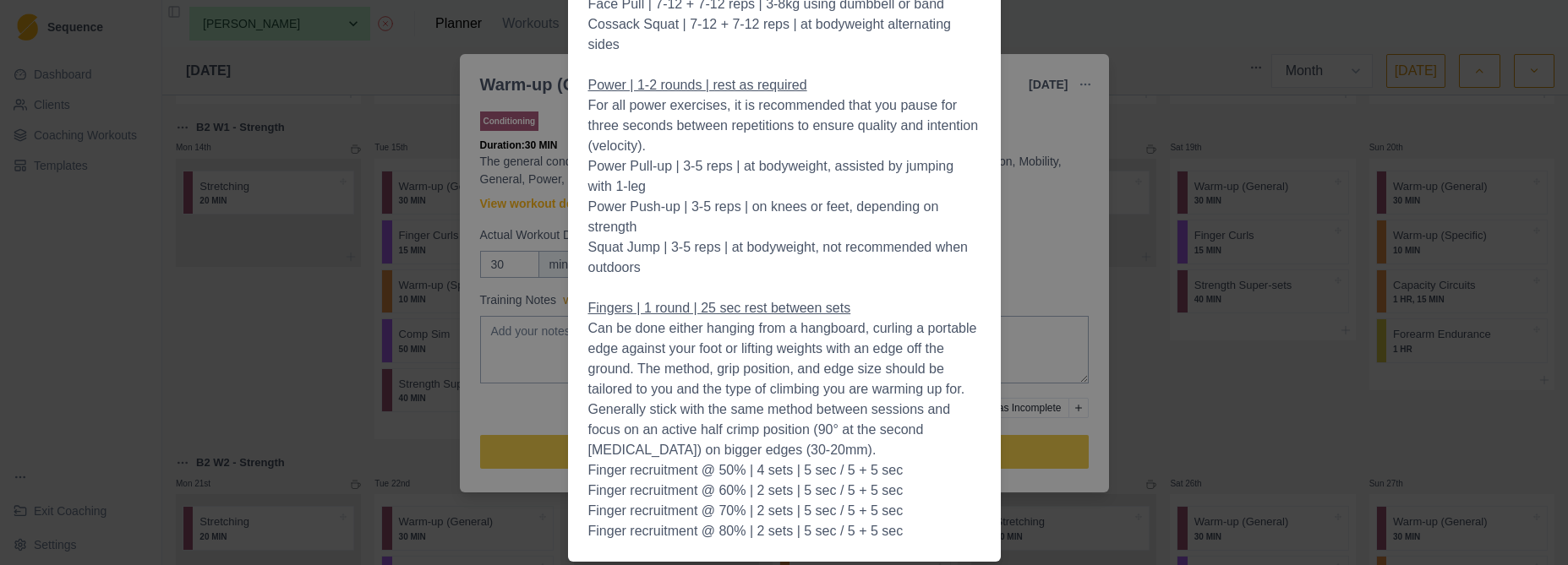 click on "Can be done either hanging from a hangboard, curling a portable edge against your foot or lifting weights with an edge off the ground. The method, grip position, and edge size should be tailored to you and the type of climbing you are warming up for. Generally stick with the same method between sessions and focus on an active half crimp position (90° at the second [MEDICAL_DATA]) on bigger edges (30-20mm)." at bounding box center [784, 389] 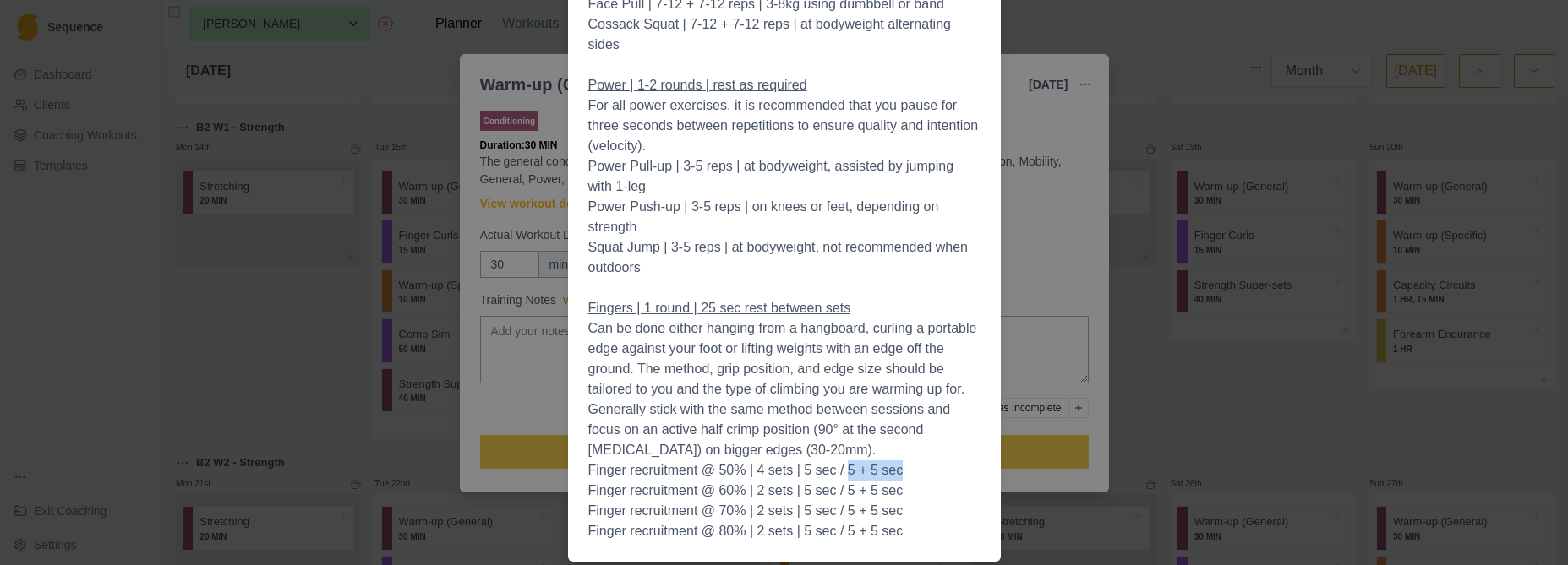 drag, startPoint x: 848, startPoint y: 471, endPoint x: 915, endPoint y: 467, distance: 67.1193 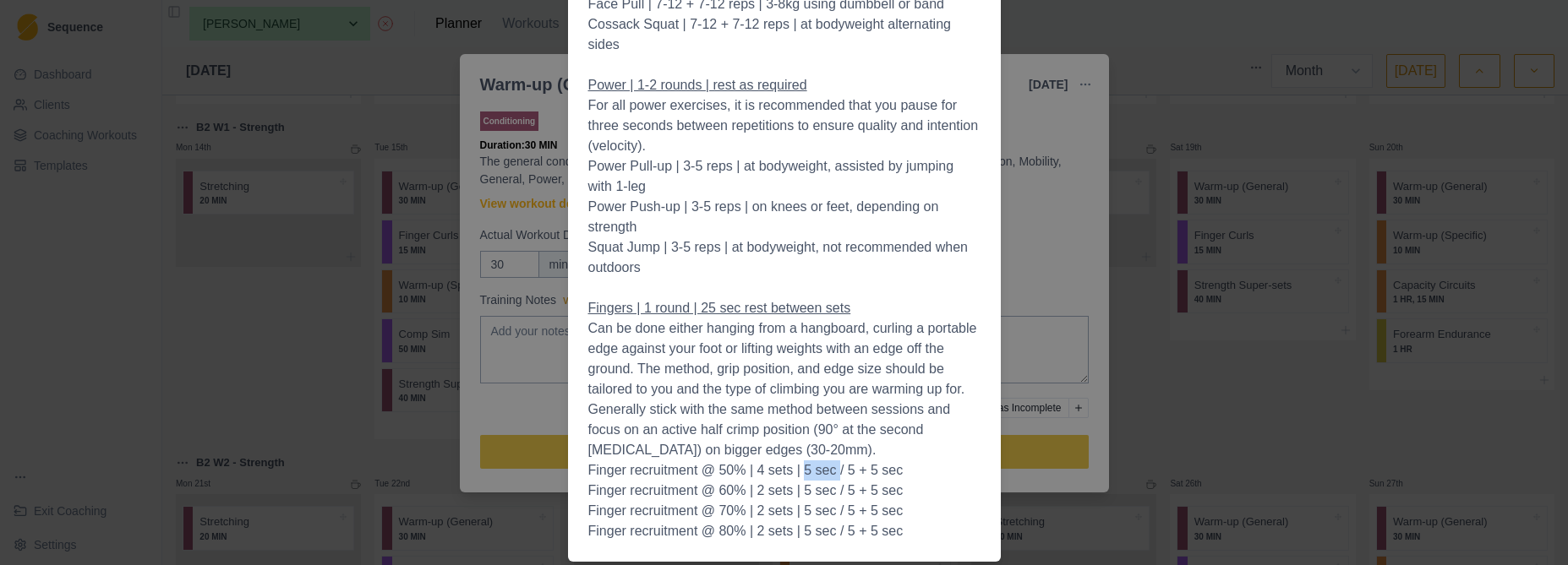 drag, startPoint x: 800, startPoint y: 470, endPoint x: 838, endPoint y: 470, distance: 38 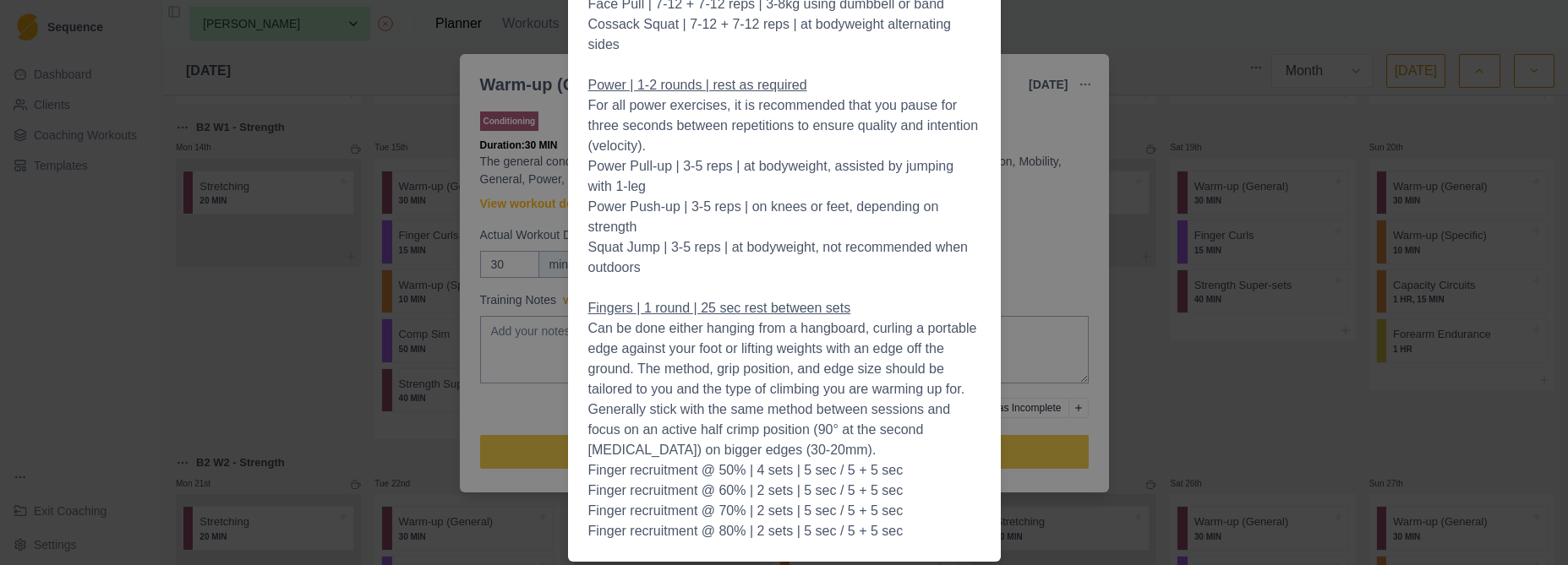 click on "Workout Details Exercise Videos As we are in the process of creating a YouTube video catalogue of exercise demonstrations, we are currently unable to include a video of every exercise mentioned. Keep in mind that most exercises will be generic, and you should be able to find a high-quality video demonstration online by typing in the exercise name. We do have a small sample of videos that cover most of the warm-up exercises available via the link below. We appreciate your patience and understanding. Information Links Exercise Video Demonstrations Terminology & Notation Rate of Perceived Exertion (RPE) Overview Equipment / Facilities - stick/dowel, pull-up bar/jugs, weights/band, hangboard Duration - 30 minutes Intensity - RPE 4-8 | 40-80% of max Session Initiation | 1 round | time permitting Forward Bend | 5-10 breaths | use a 5kg weight if available Frog Pose | 5-10 breaths Spinal Twist | 5-10 + 5-10 breaths Pancake | 5-10 breaths Mobility | 1 round | rest as required General | 1-2 rounds | rest as required" at bounding box center [784, 282] 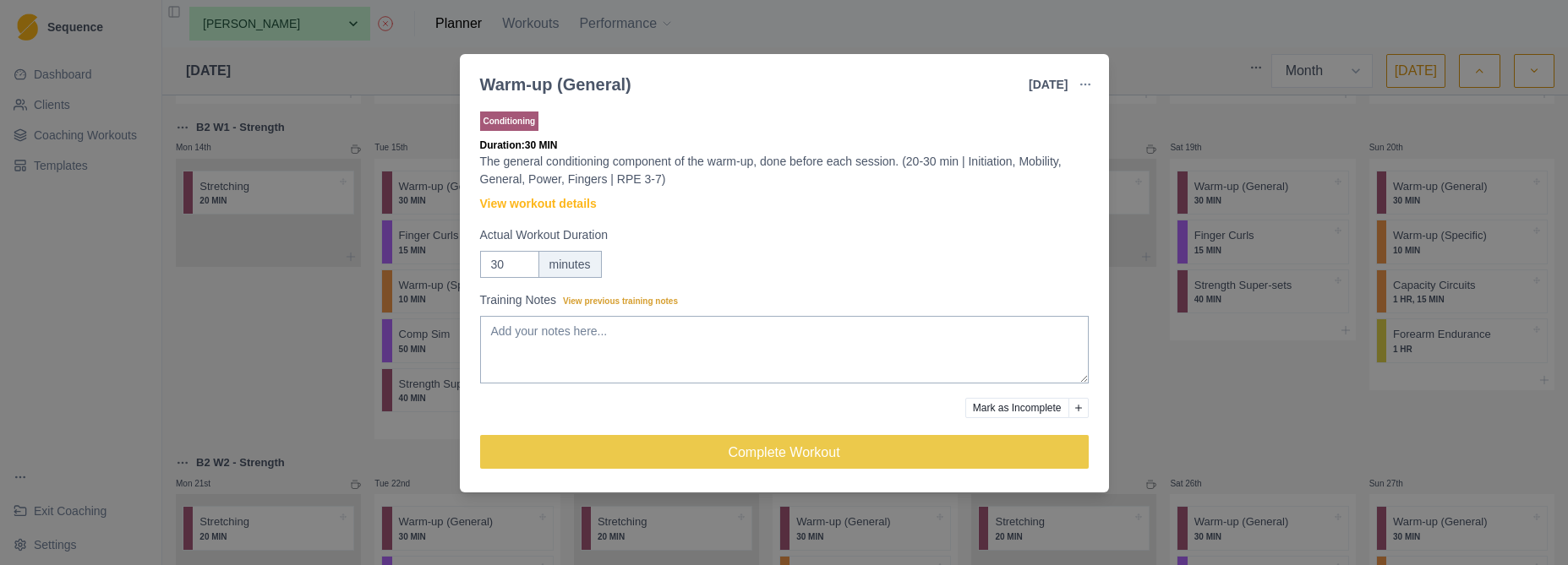 click on "Warm-up (General) [DATE] Link To Goal View Workout Metrics Edit Original Workout Reschedule Workout Remove From Schedule Conditioning Duration:  30 MIN The general conditioning component of the warm-up, done before each session. (20-30 min | Initiation, Mobility, General, Power, Fingers | RPE 3-7) View workout details Actual Workout Duration 30 minutes Training Notes View previous training notes Mark as Incomplete Complete Workout" at bounding box center [784, 282] 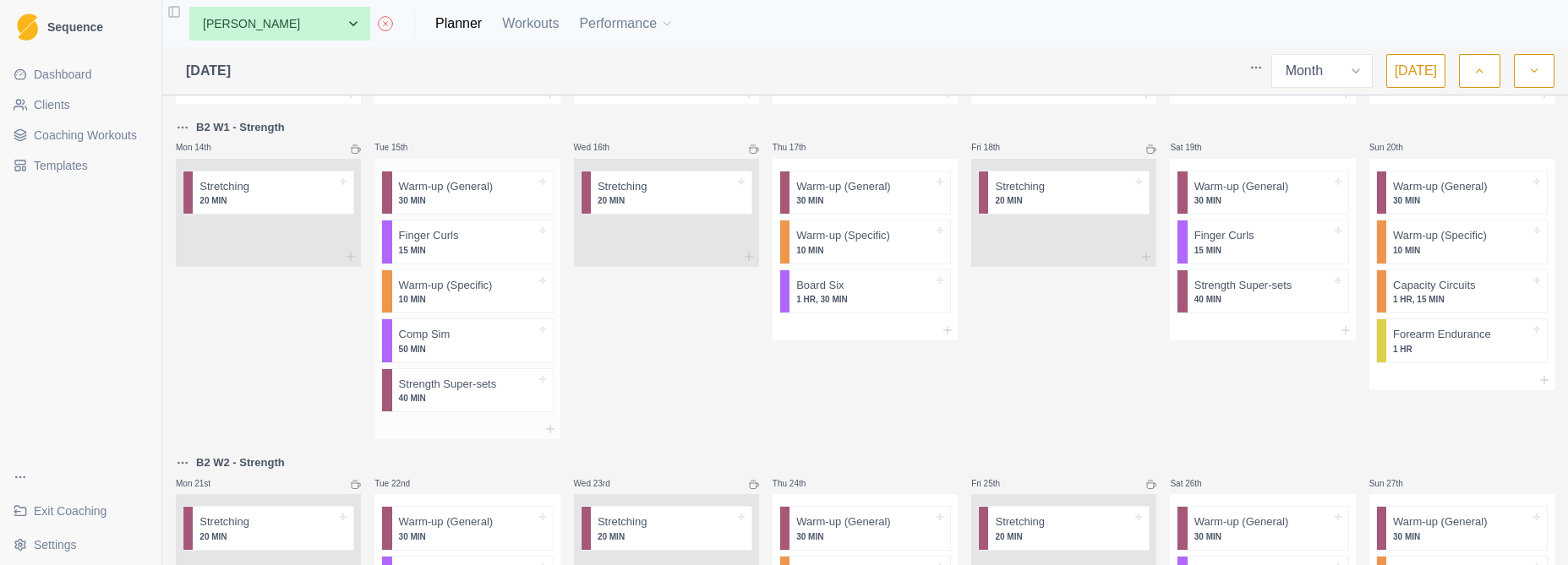 click on "Finger Curls 15 MIN" at bounding box center [473, 242] 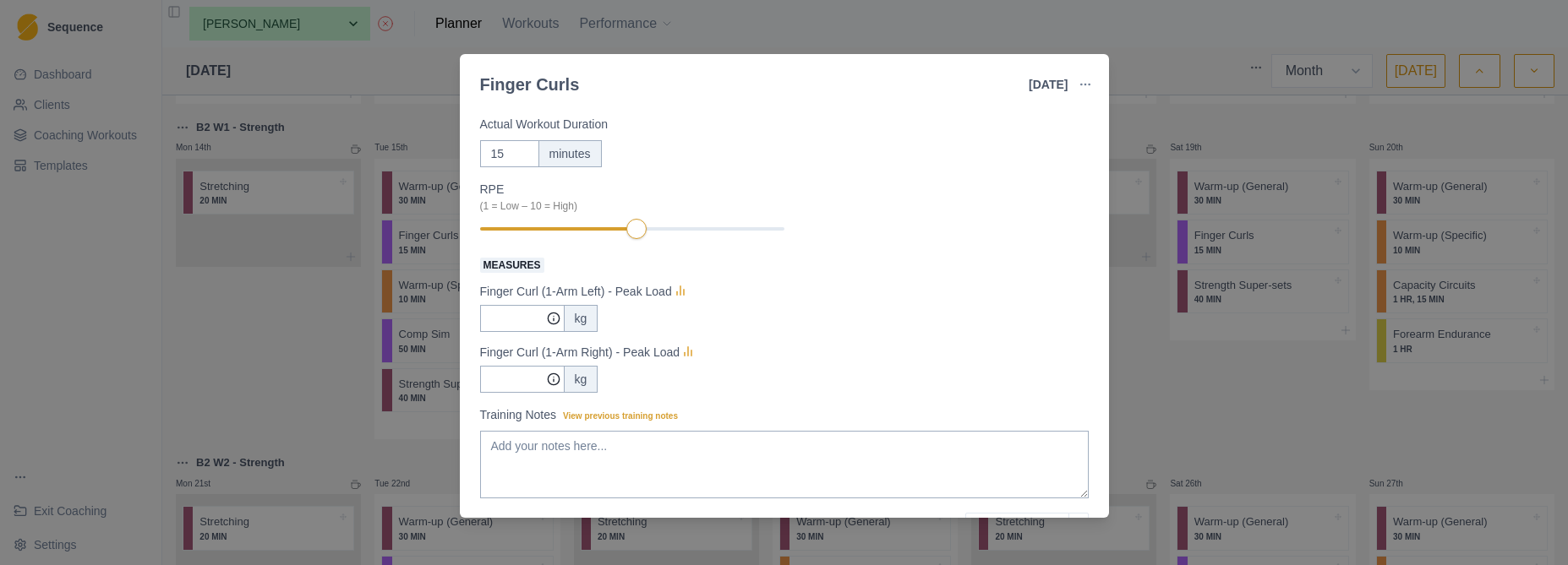 scroll, scrollTop: 0, scrollLeft: 0, axis: both 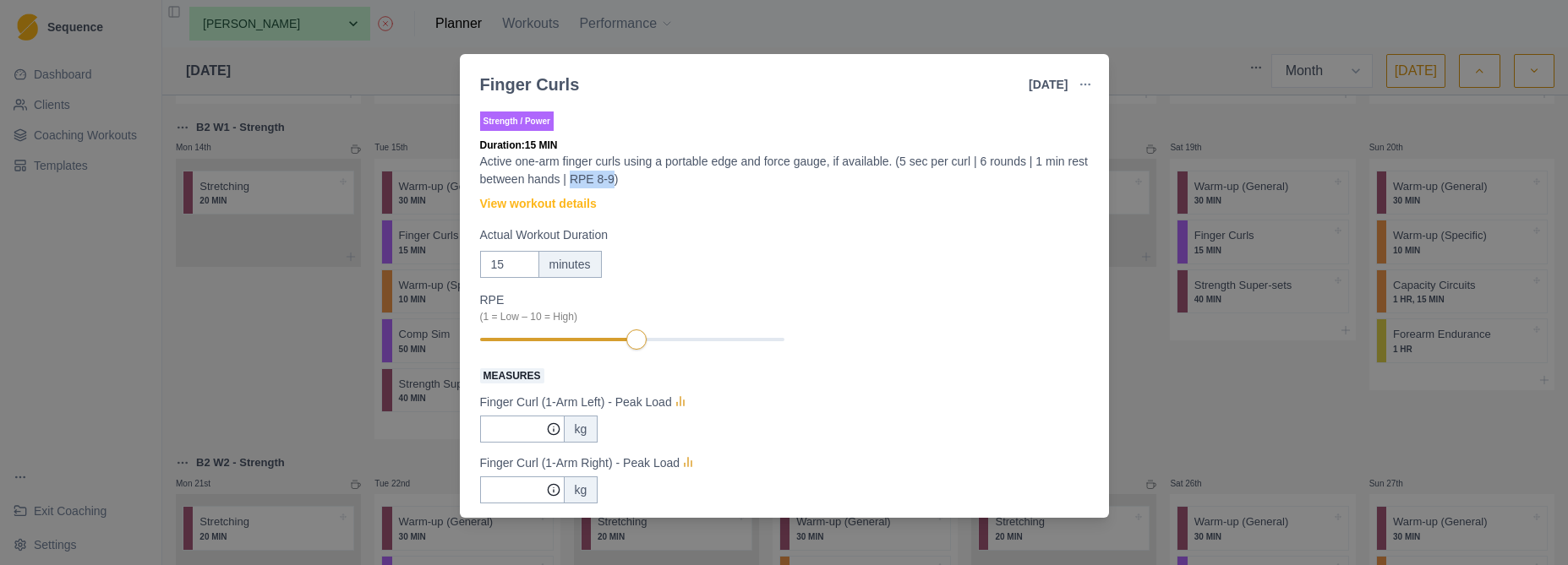 drag, startPoint x: 664, startPoint y: 182, endPoint x: 623, endPoint y: 183, distance: 41.0122 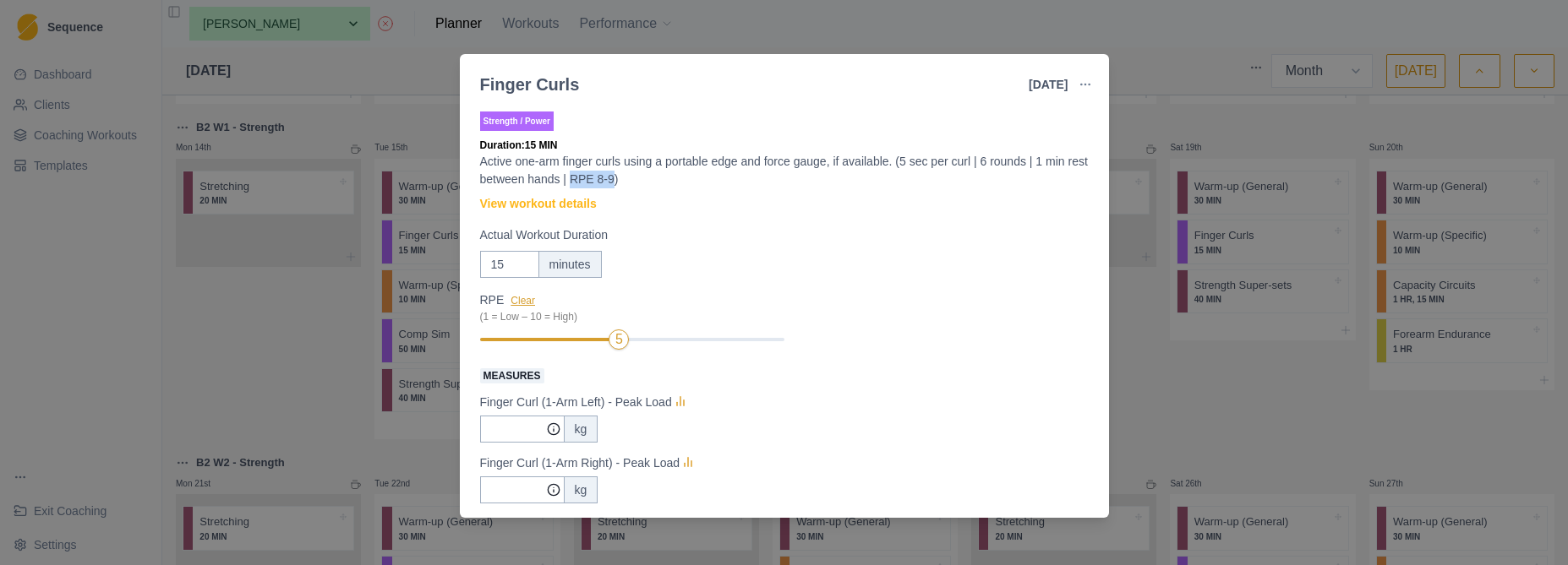 click on "Clear" at bounding box center (522, 301) 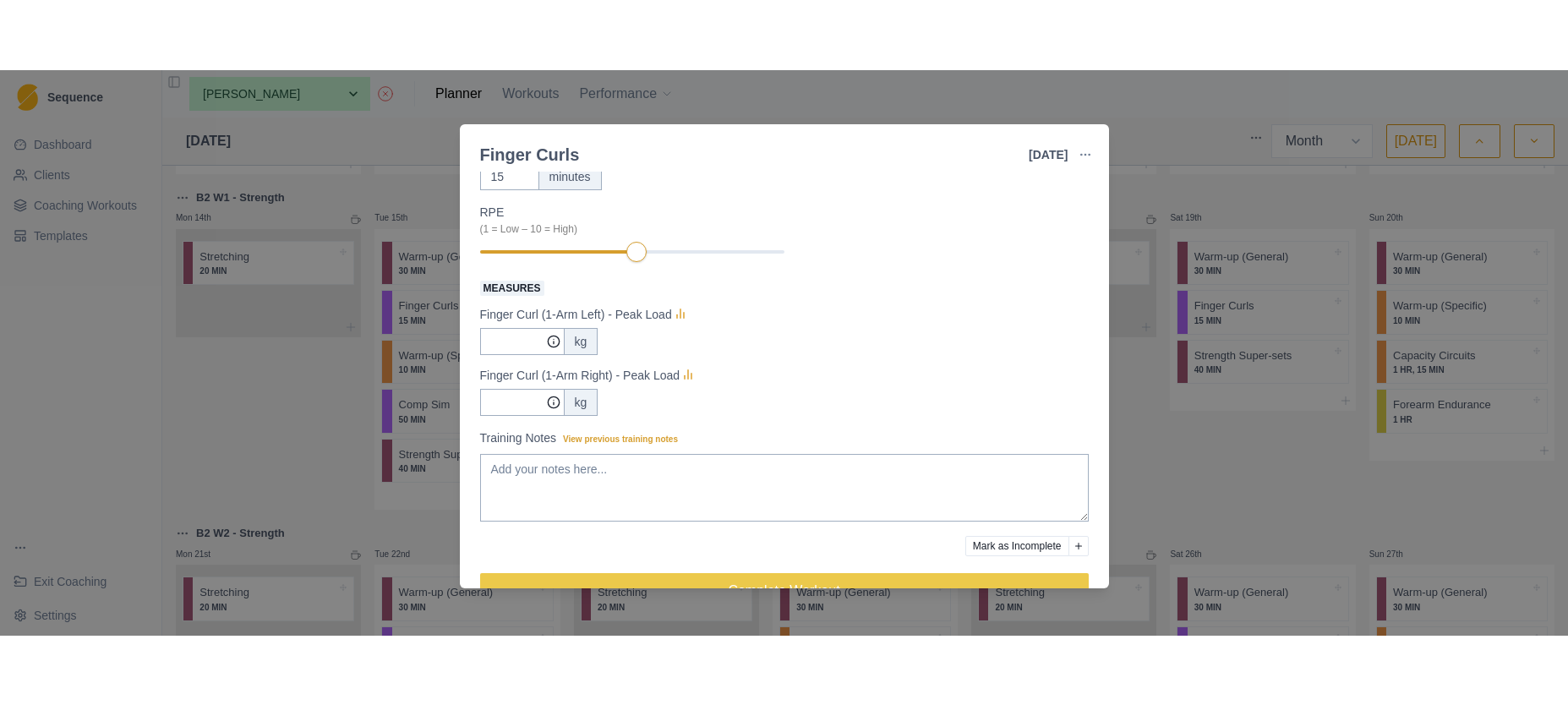 scroll, scrollTop: 175, scrollLeft: 0, axis: vertical 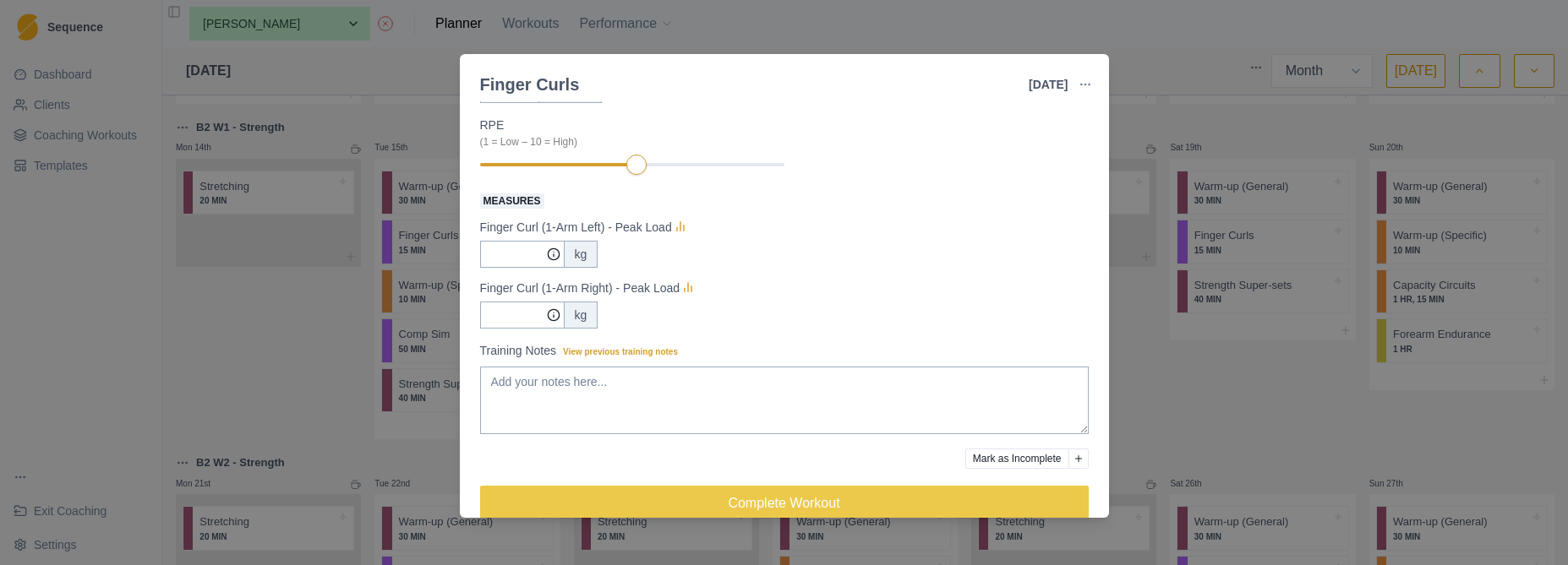 click on "Finger Curls [DATE] Link To Goal View Workout Metrics Edit Original Workout Reschedule Workout Remove From Schedule Strength / Power Duration:  15 MIN Active one-arm finger curls using a portable edge and force gauge, if available. (5 sec per curl | 6 rounds | 1 min rest between hands | RPE 8-9) View workout details Actual Workout Duration 15 minutes RPE (1 = Low – 10 = High) Measures Finger Curl (1-Arm Left) - Peak Load kg Finger Curl (1-Arm Right) - Peak Load kg Training Notes View previous training notes Mark as Incomplete Complete Workout" at bounding box center [784, 282] 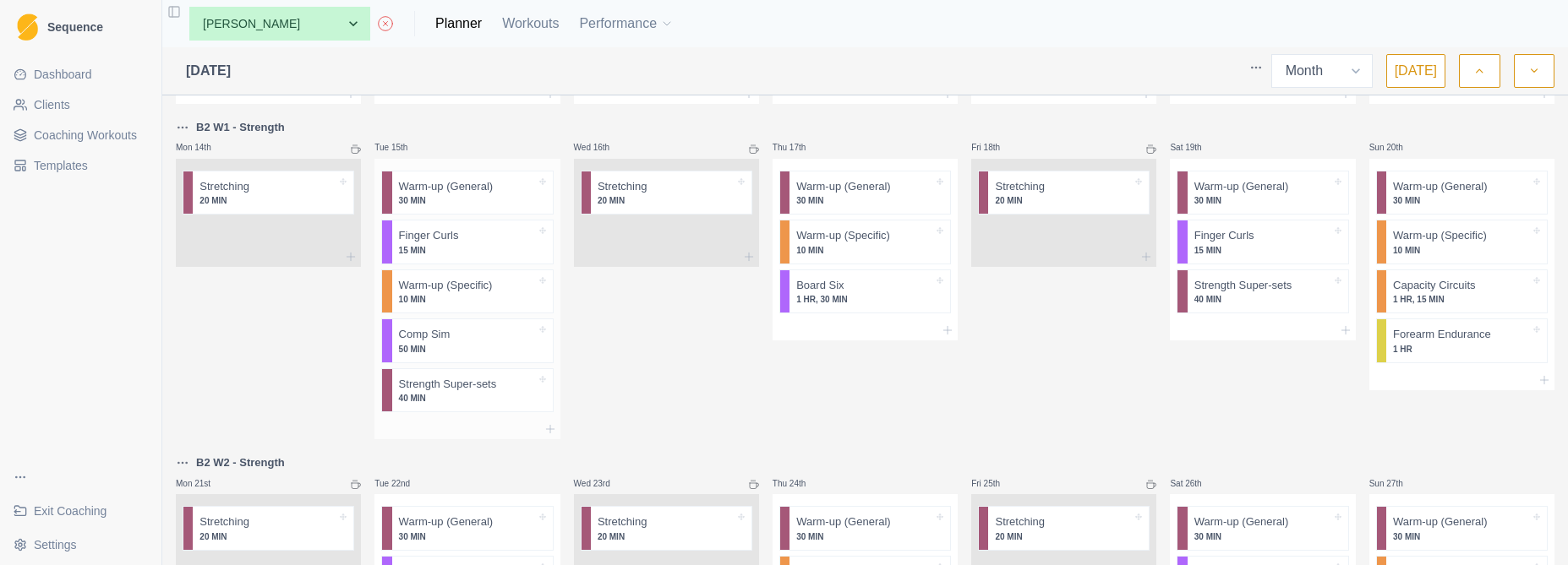 click on "10 MIN" at bounding box center (467, 299) 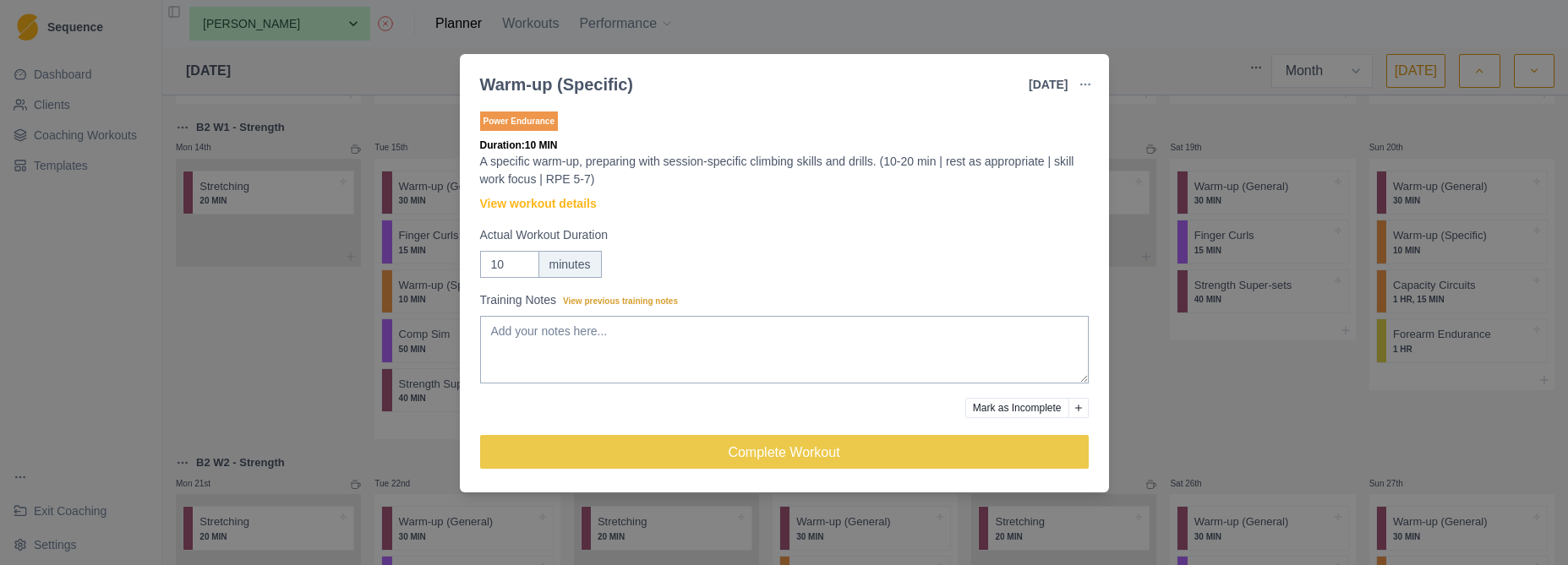 click on "Warm-up (Specific) [DATE] Link To Goal View Workout Metrics Edit Original Workout Reschedule Workout Remove From Schedule Power Endurance Duration:  10 MIN A specific warm-up, preparing with session-specific climbing skills and drills. (10-20 min | rest as appropriate | skill work focus | RPE 5-7) View workout details Actual Workout Duration 10 minutes Training Notes View previous training notes Mark as Incomplete Complete Workout" at bounding box center [784, 282] 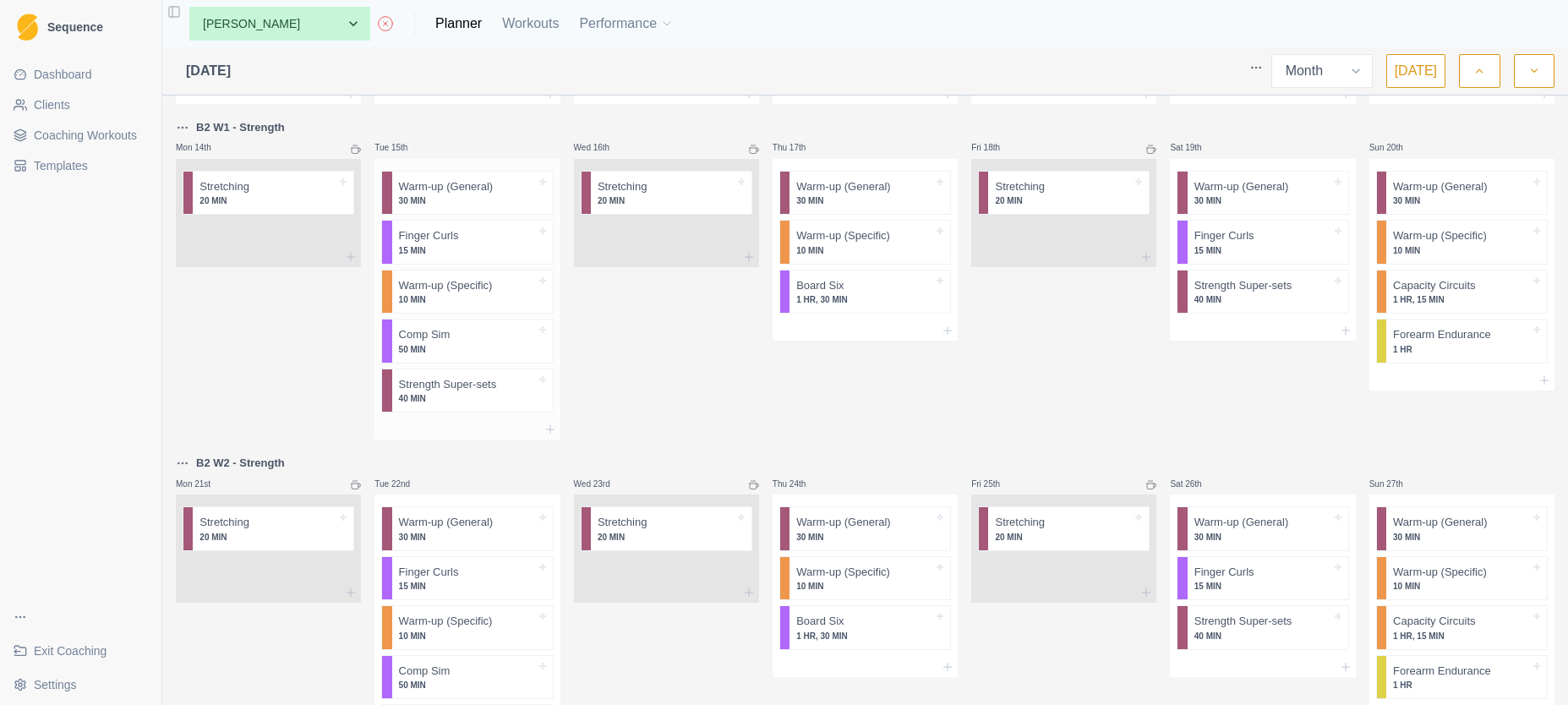 click on "50 MIN" at bounding box center (467, 349) 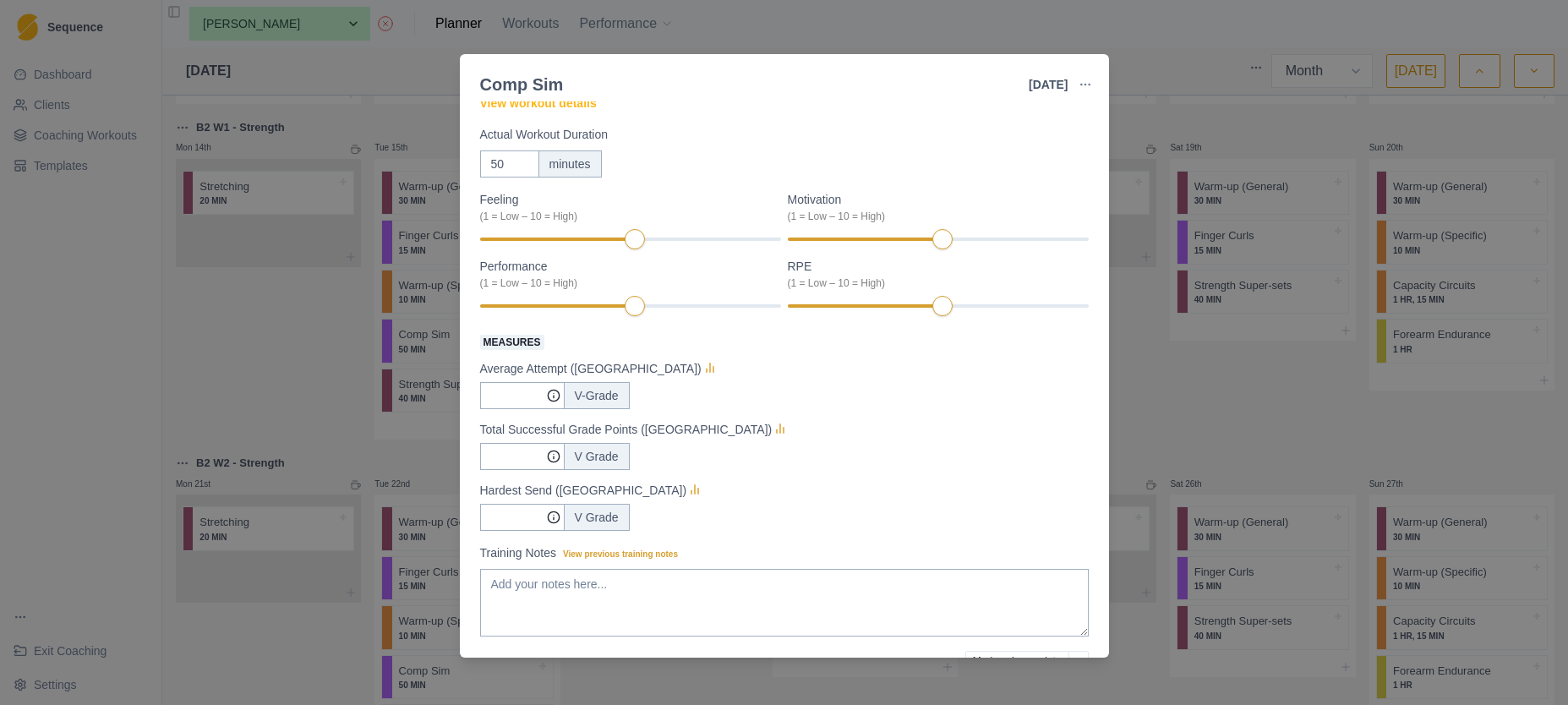 scroll, scrollTop: 130, scrollLeft: 0, axis: vertical 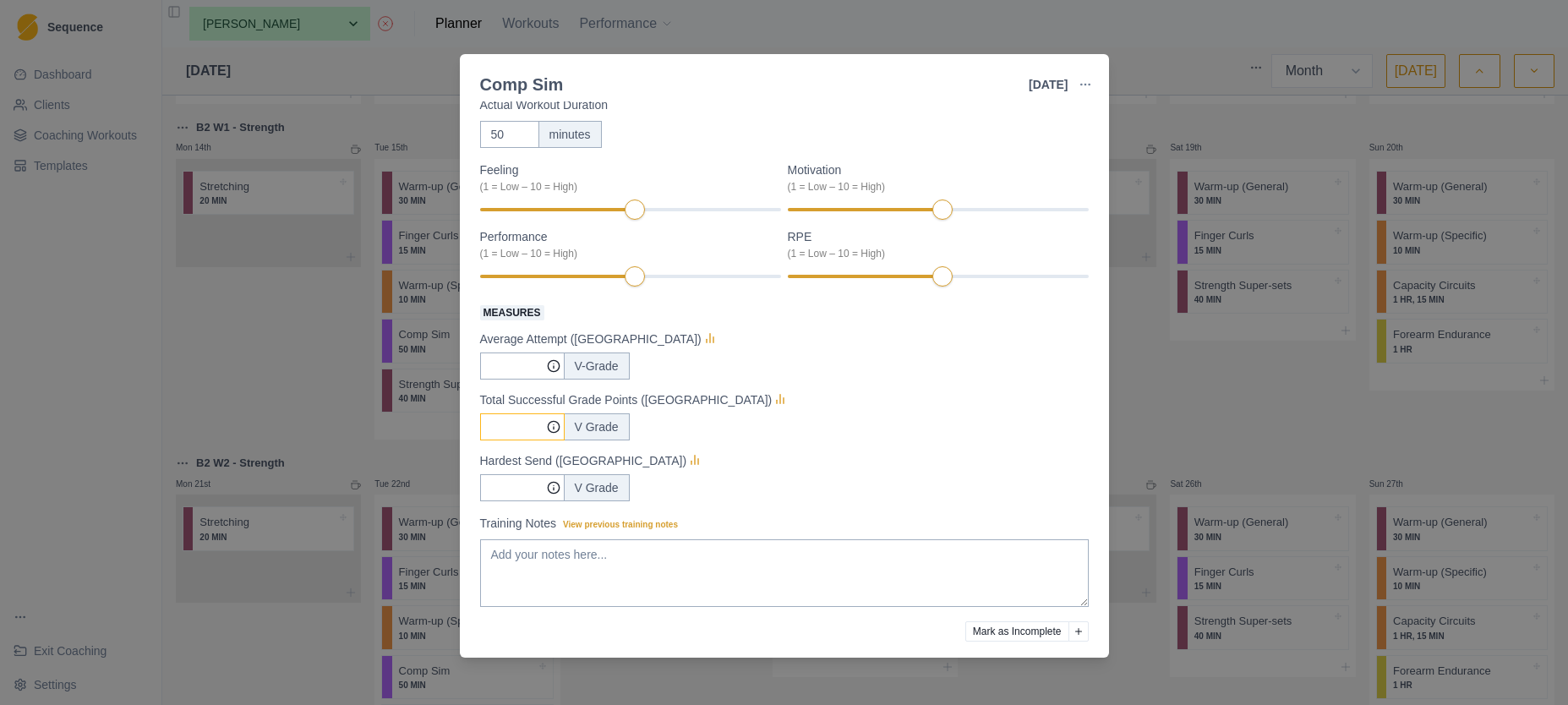 click on "Measures" at bounding box center [522, 366] 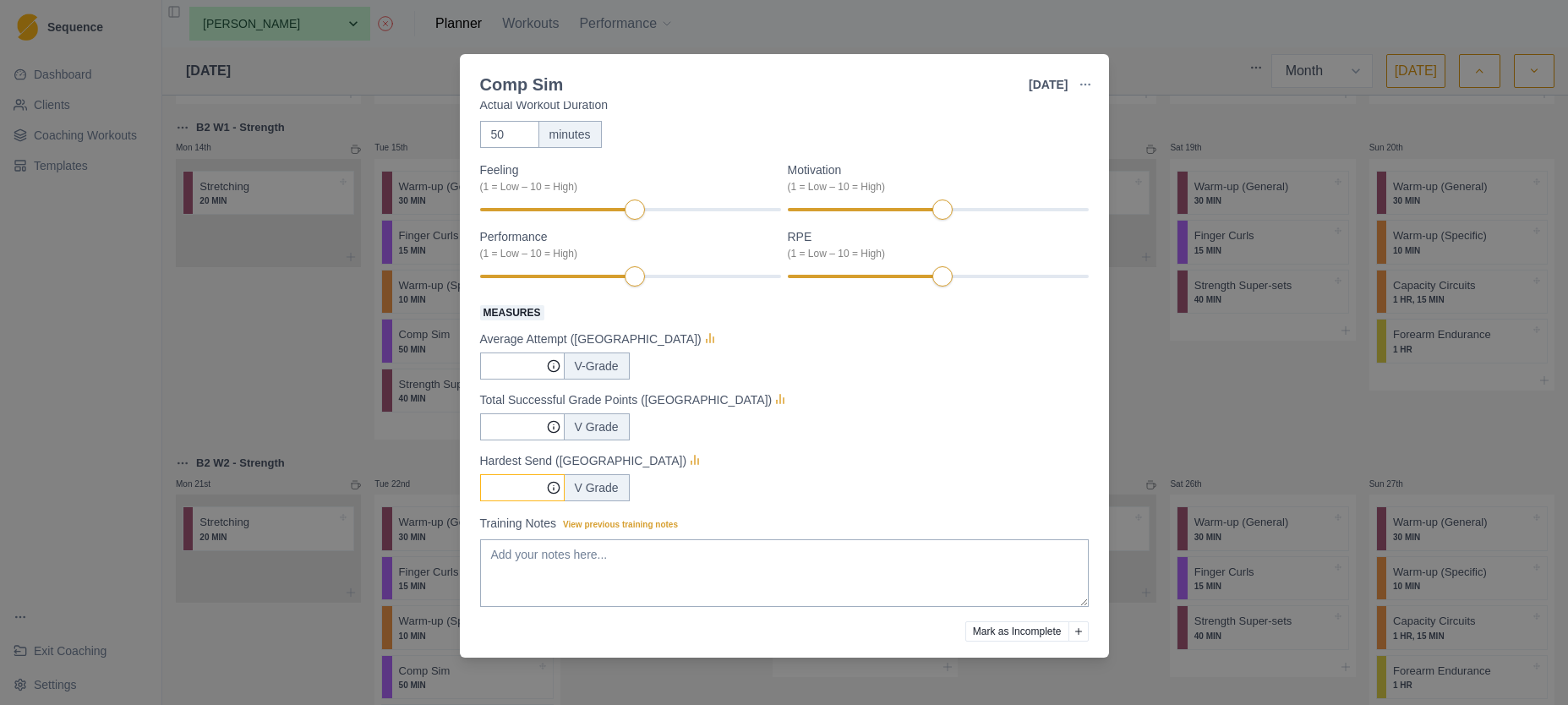 click on "Measures" at bounding box center (522, 366) 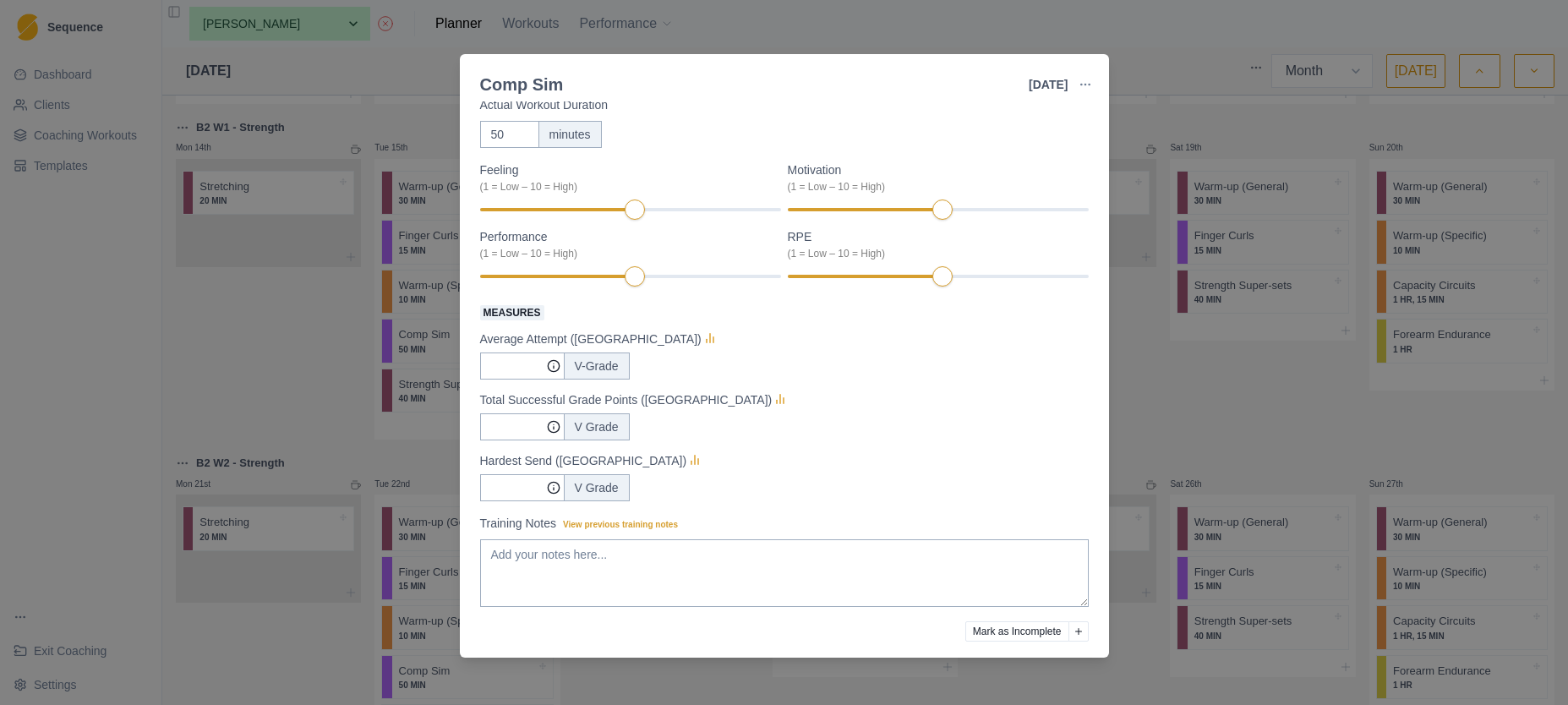 click on "Hardest Send ([GEOGRAPHIC_DATA])" at bounding box center (784, 461) 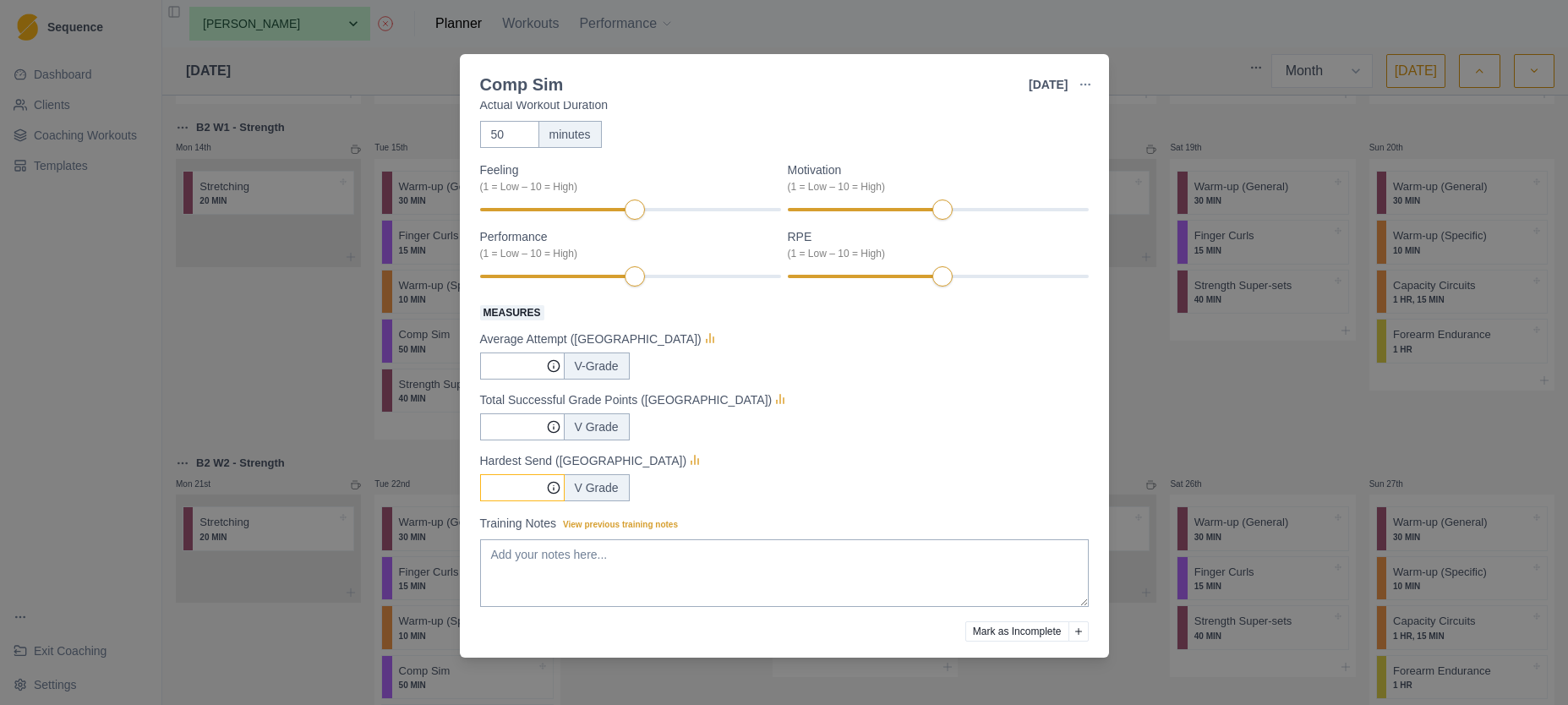click on "Measures" at bounding box center (522, 366) 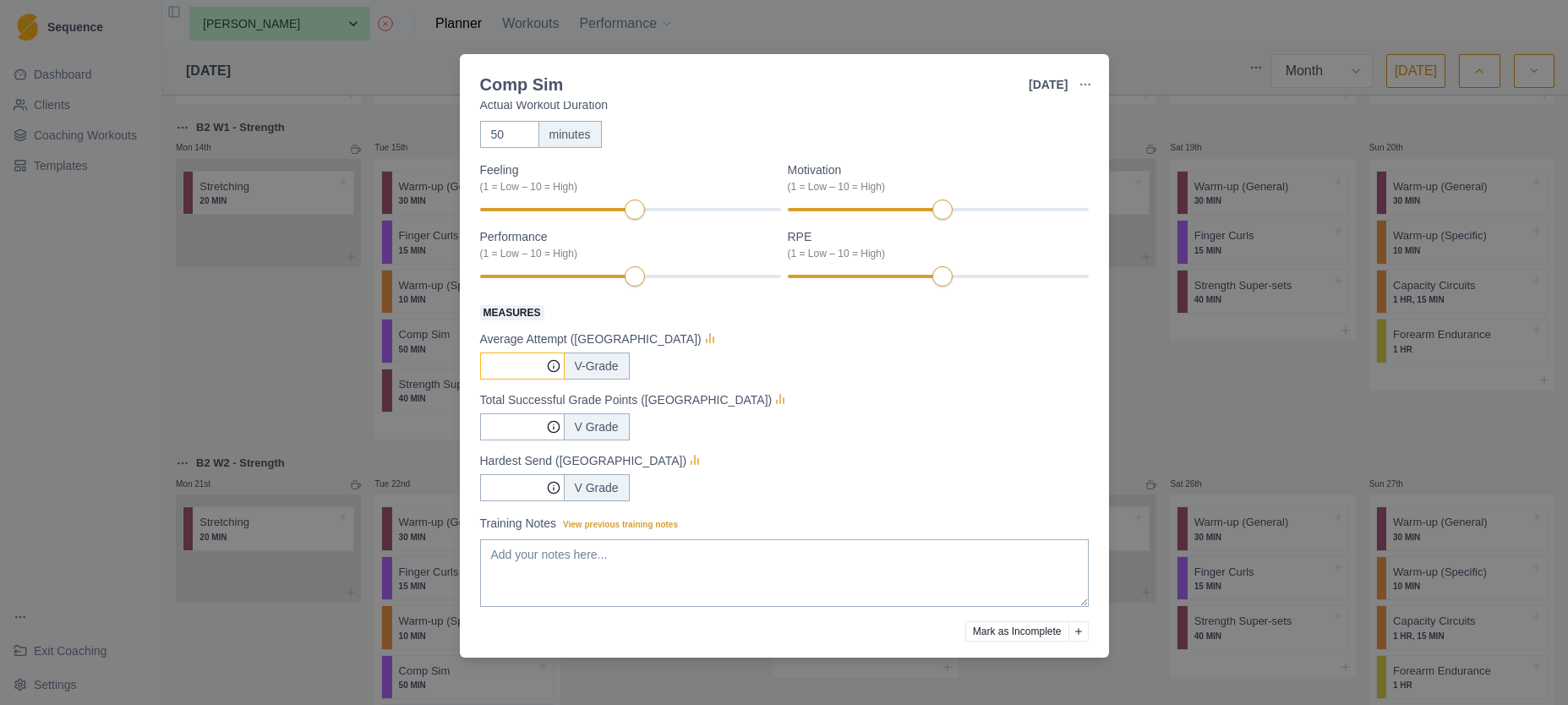 click on "Measures" at bounding box center [522, 366] 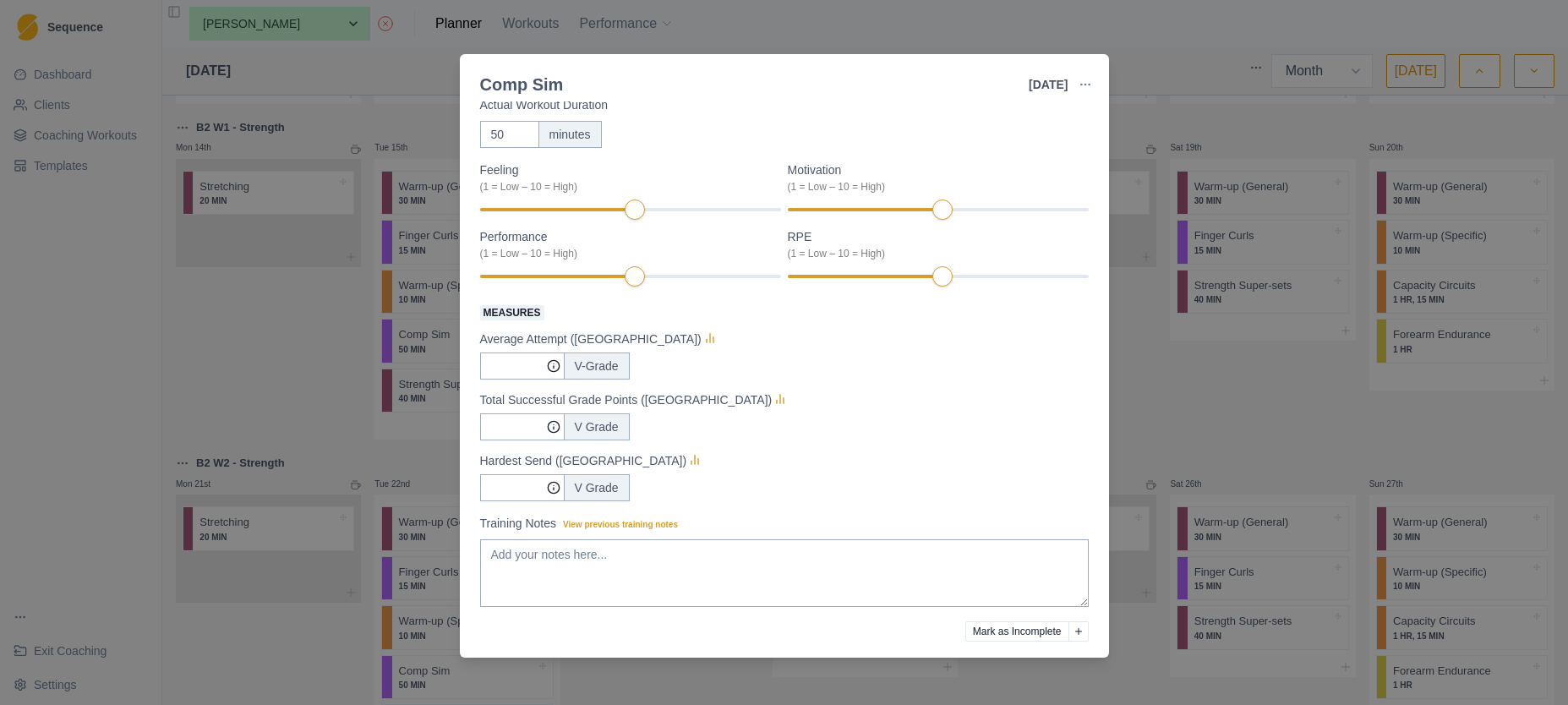 click on "V Grade" at bounding box center (784, 427) 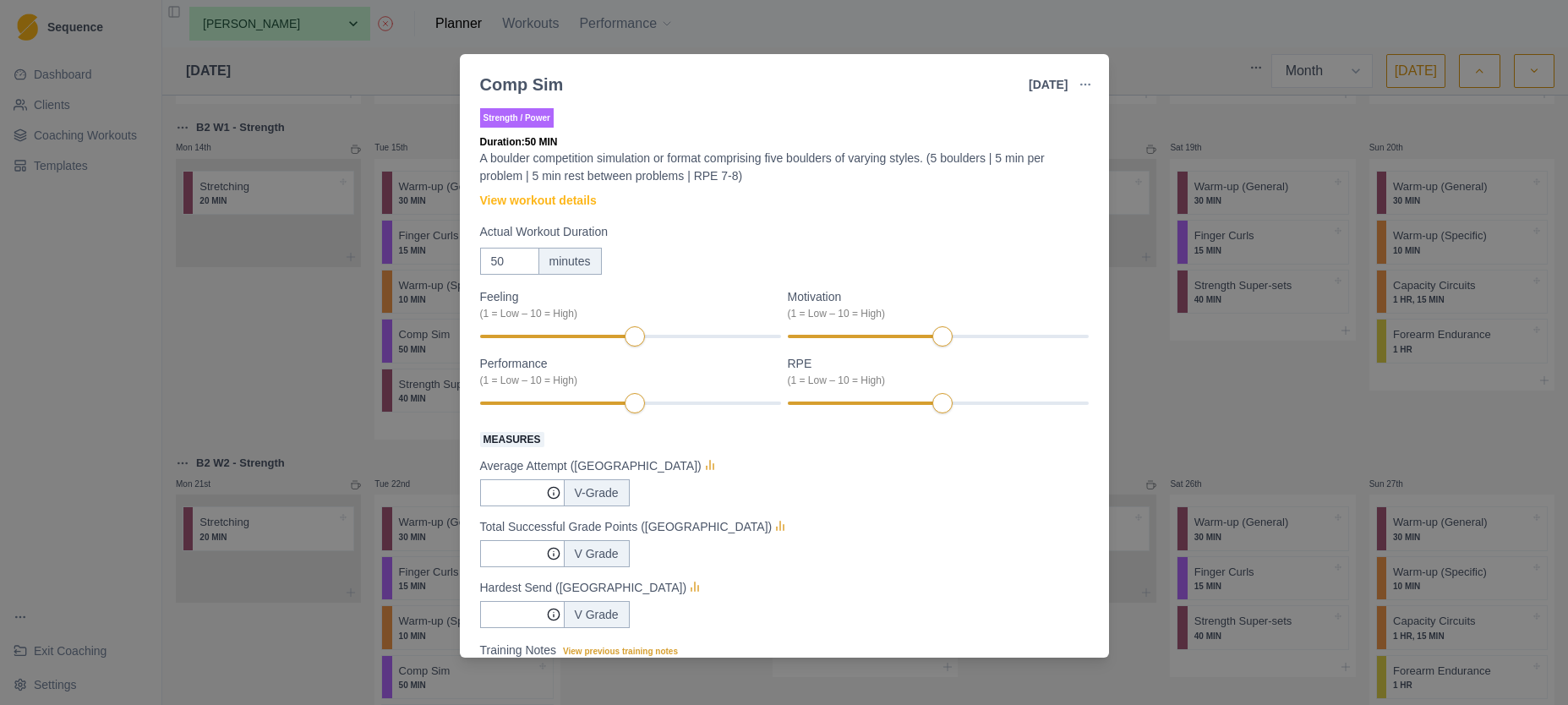 scroll, scrollTop: 0, scrollLeft: 0, axis: both 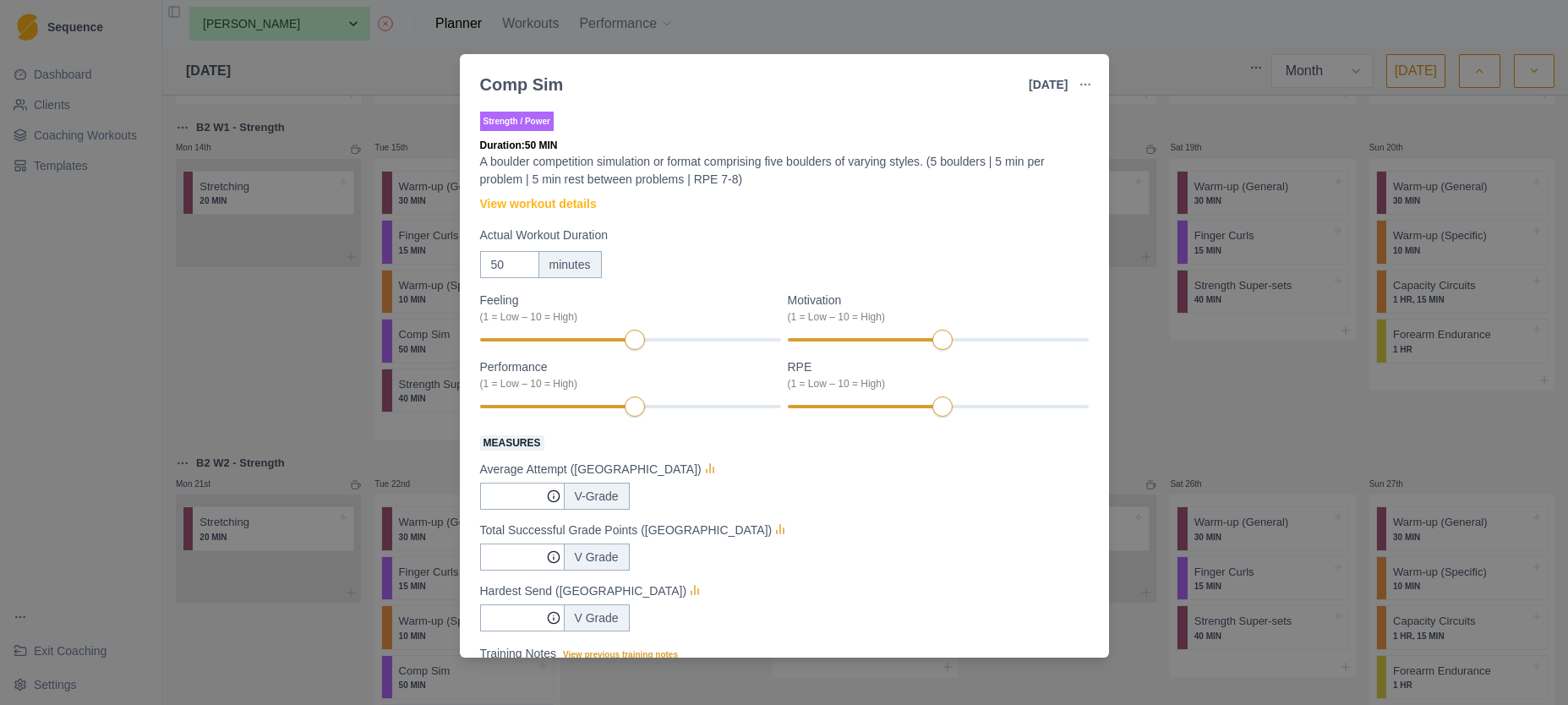 click on "Comp Sim [DATE] Link To Goal View Workout Metrics Edit Original Workout Reschedule Workout Remove From Schedule Strength / Power Duration:  50 MIN A boulder competition simulation or format comprising five boulders of varying styles. (5 boulders | 5 min per problem | 5 min rest between problems | RPE 7-8) View workout details Actual Workout Duration 50 minutes Feeling (1 = Low – 10 = High) Motivation (1 = Low – 10 = High) Performance (1 = Low – 10 = High) RPE (1 = Low – 10 = High) Measures Average Attempt ([GEOGRAPHIC_DATA]) V-Grade Total Successful Grade Points ([GEOGRAPHIC_DATA]) V Grade Hardest Send ([GEOGRAPHIC_DATA]) V Grade Training Notes View previous training notes Mark as Incomplete Complete Workout" at bounding box center [784, 352] 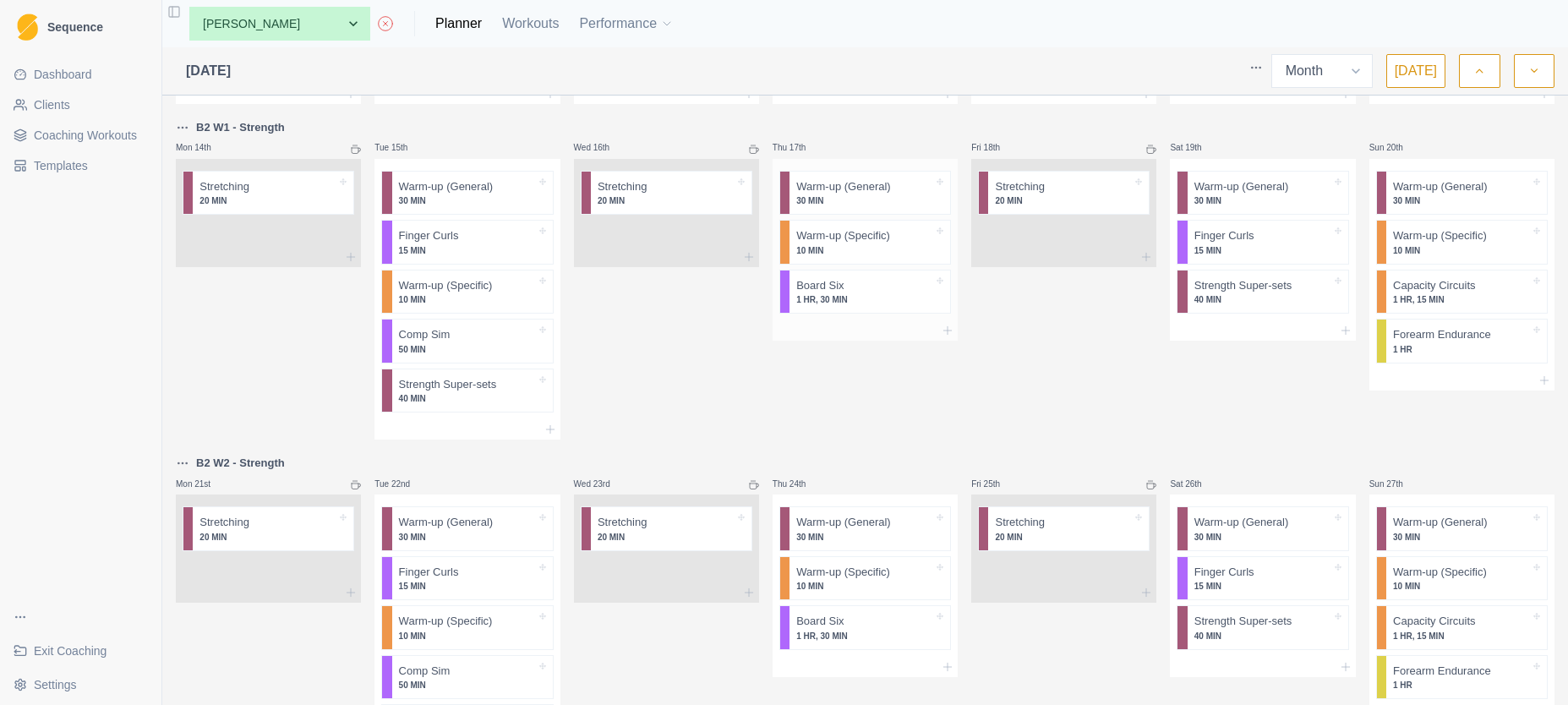 click at bounding box center (889, 286) 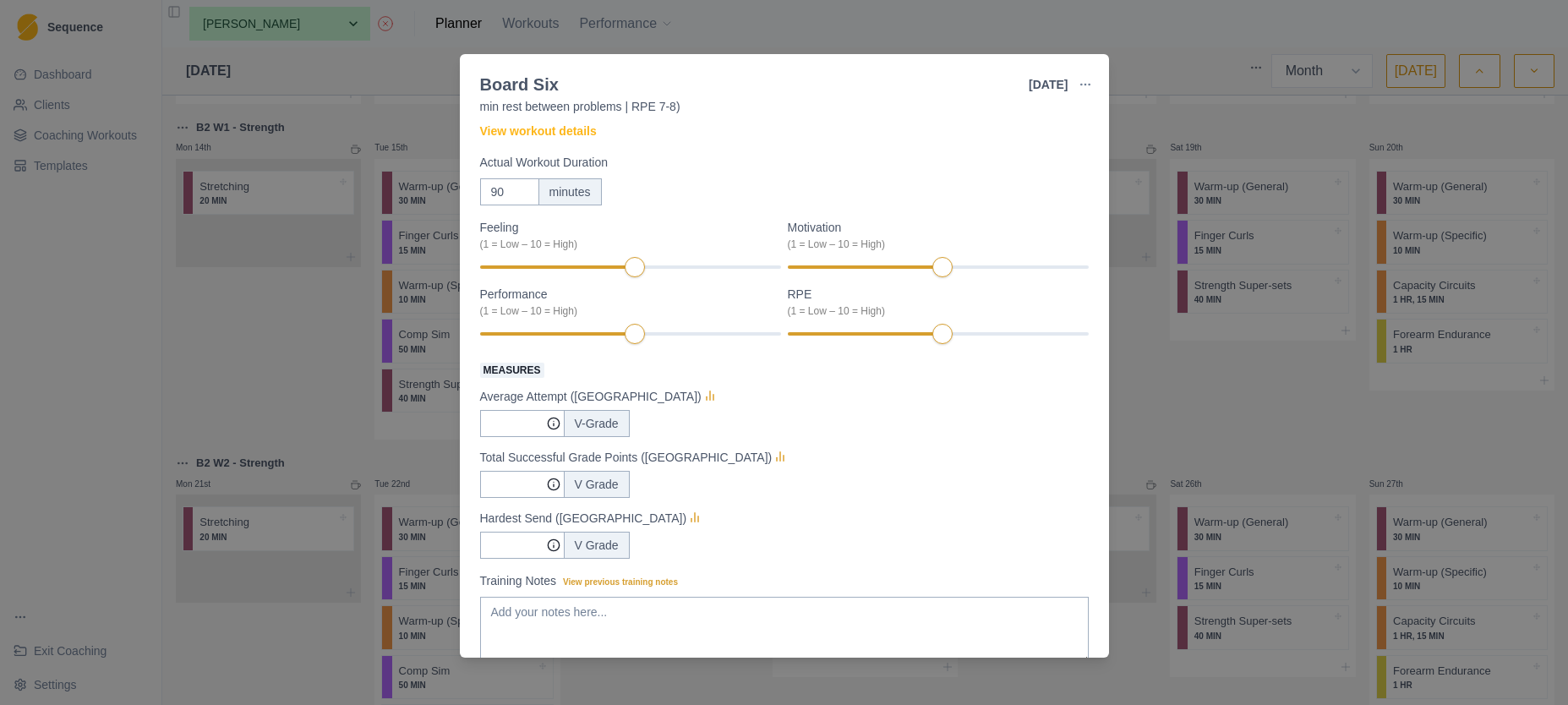 scroll, scrollTop: 0, scrollLeft: 0, axis: both 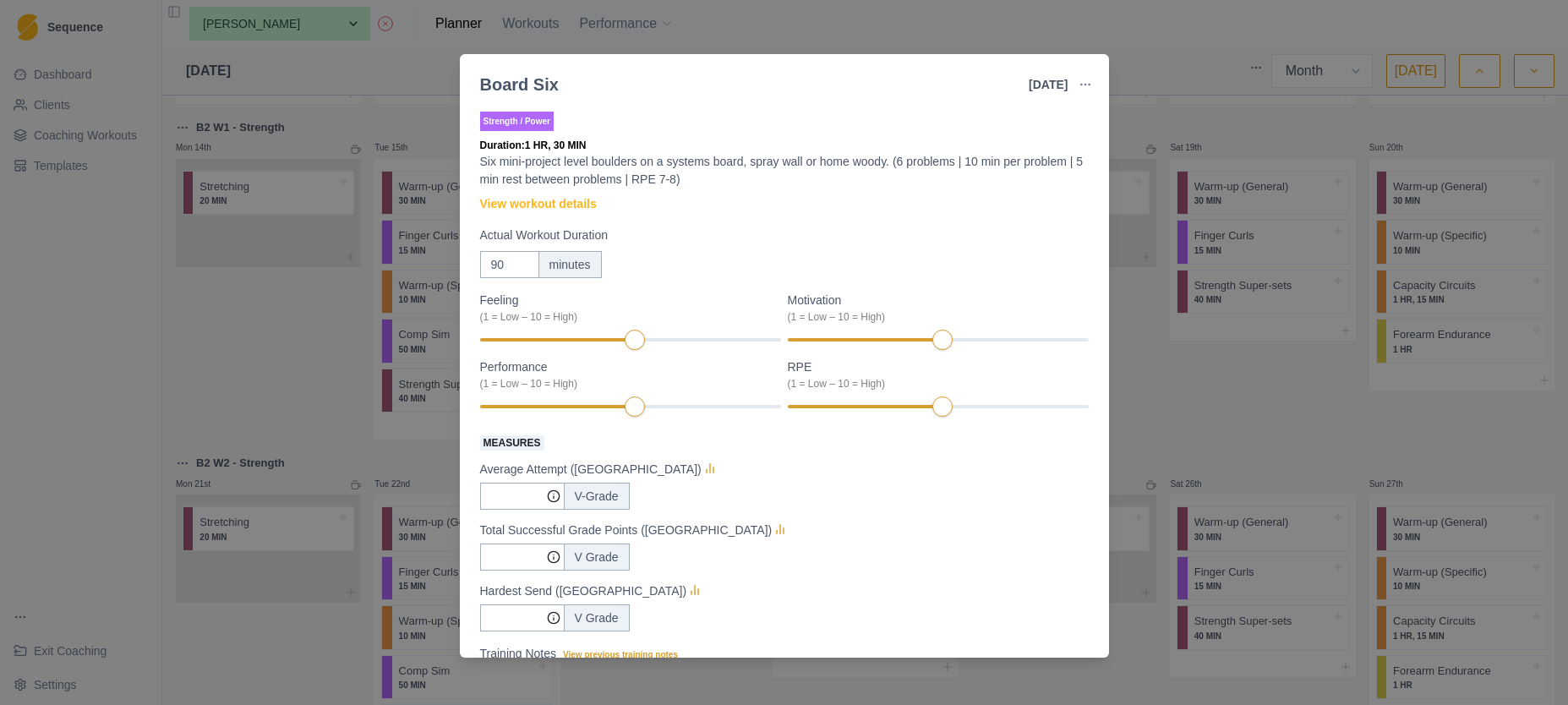 click on "Board Six [DATE] Link To Goal View Workout Metrics Edit Original Workout Reschedule Workout Remove From Schedule Strength / Power Duration:  1 HR, 30 MIN Six mini-project level boulders on a systems board, spray wall or home woody. (6 problems | 10 min per problem | 5 min rest between problems | RPE 7-8) View workout details Actual Workout Duration 90 minutes Feeling (1 = Low – 10 = High) Motivation (1 = Low – 10 = High) Performance (1 = Low – 10 = High) RPE (1 = Low – 10 = High) Measures Average Attempt ([GEOGRAPHIC_DATA]) V-Grade Total Successful Grade Points ([GEOGRAPHIC_DATA]) V Grade Hardest Send ([GEOGRAPHIC_DATA]) V Grade Training Notes View previous training notes Mark as Incomplete Complete Workout" at bounding box center [784, 352] 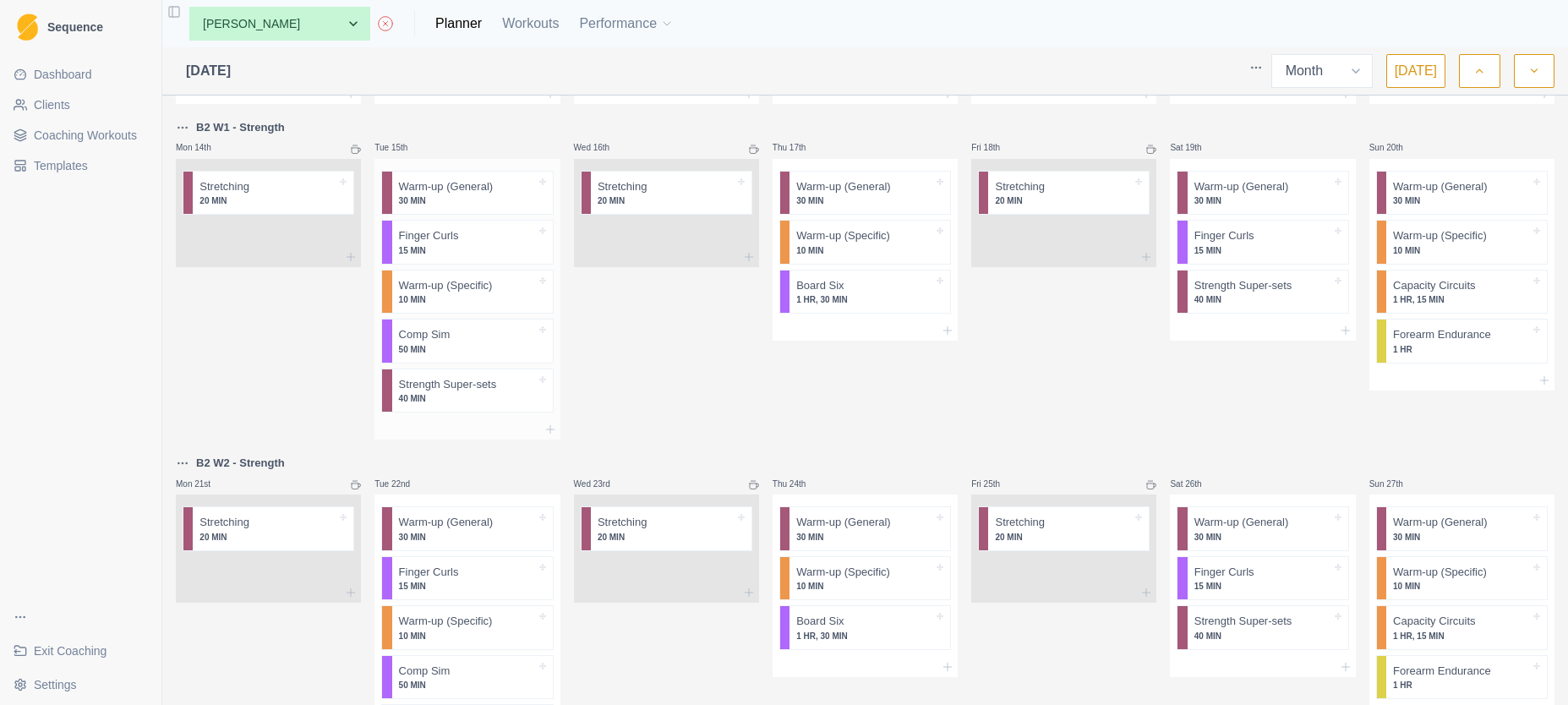 click on "Comp Sim" at bounding box center [424, 335] 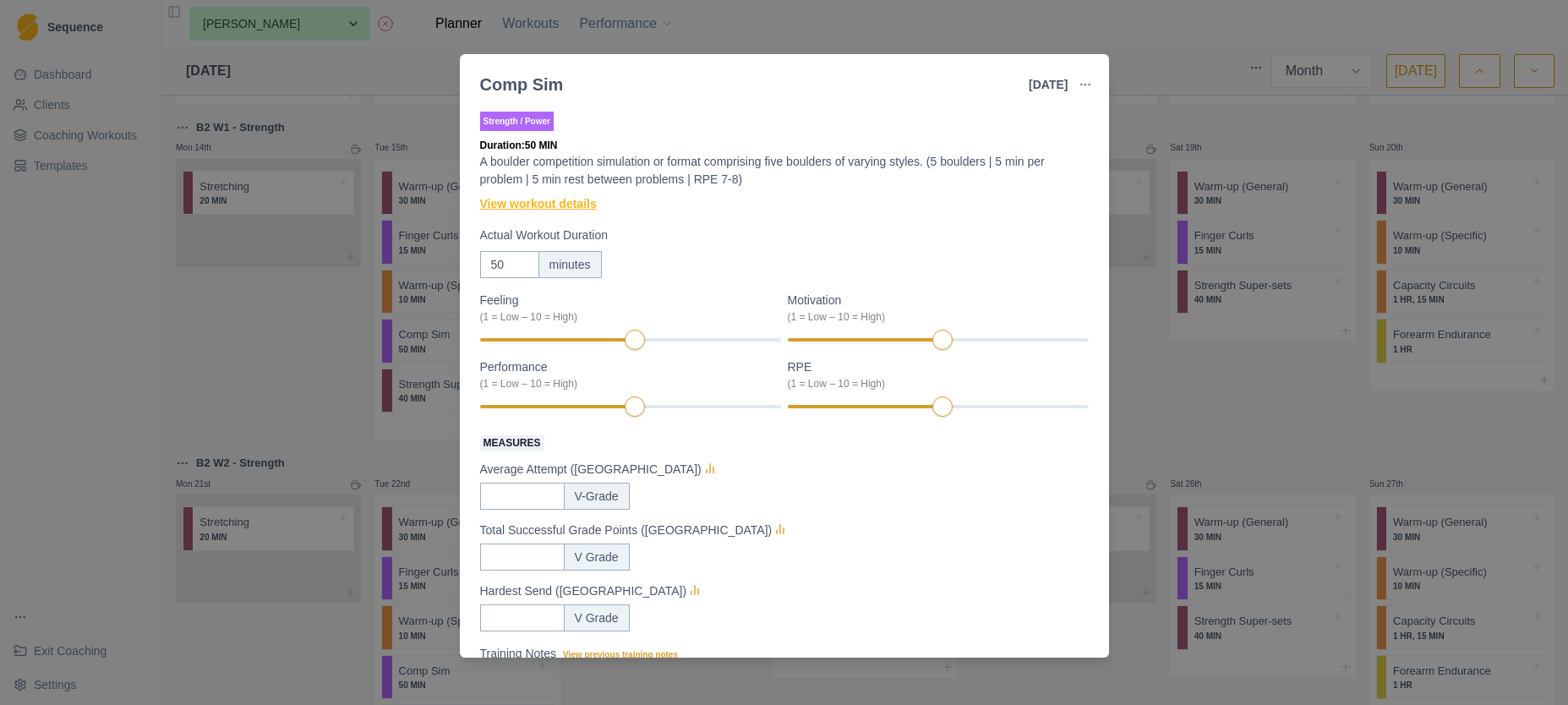 click on "View workout details" at bounding box center [538, 204] 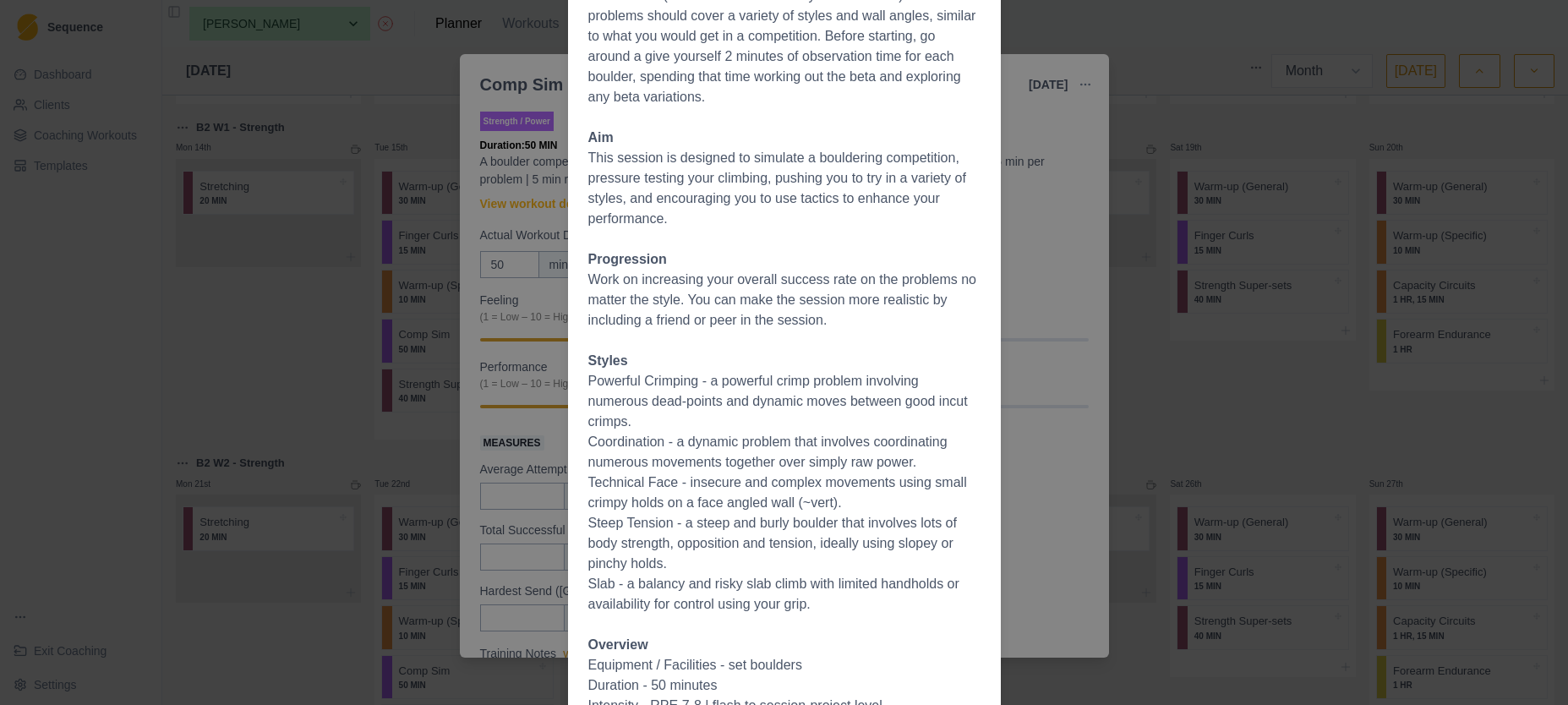 scroll, scrollTop: 220, scrollLeft: 0, axis: vertical 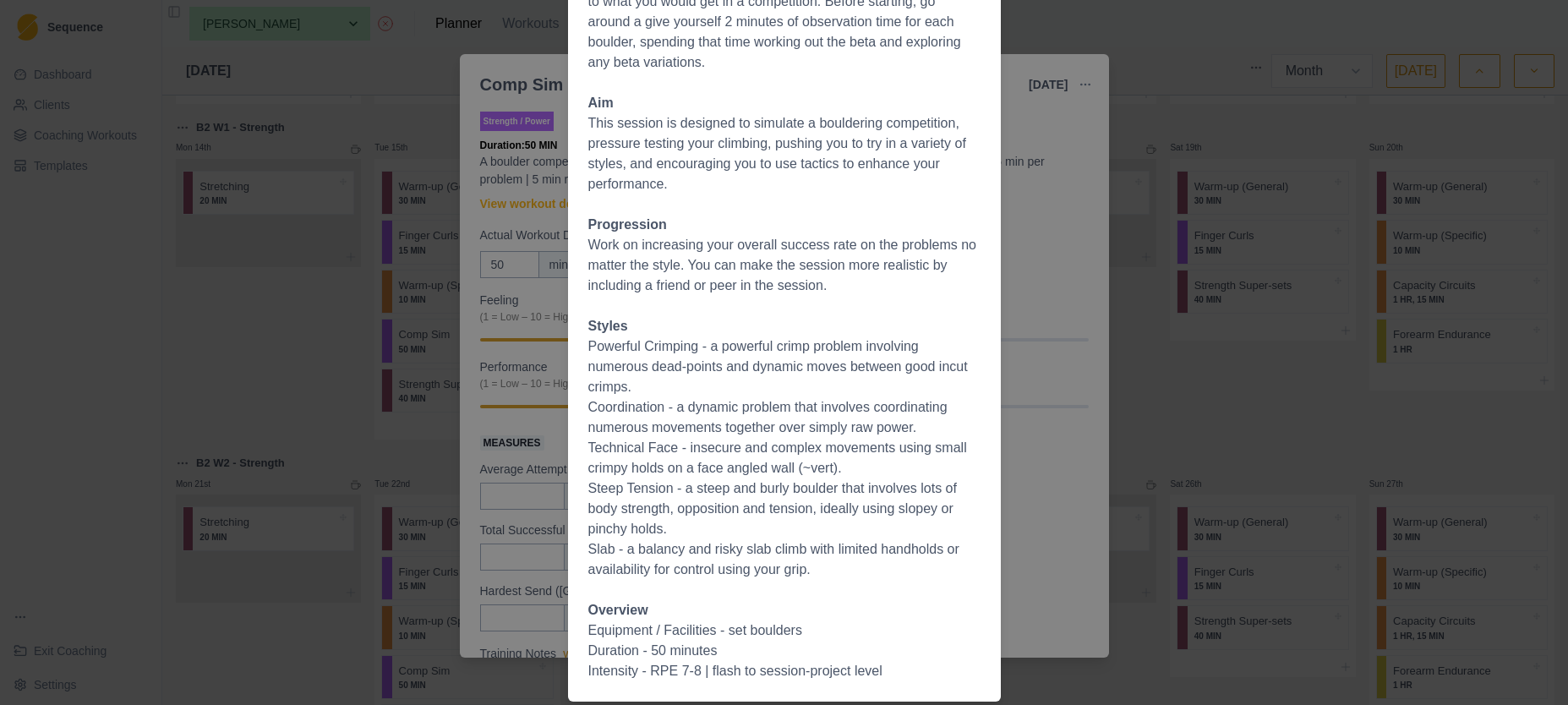 click on "Workout Details Pick five boulders in different styles & ideally that you are not familiar with (haven't tried or seen anyone do before). These problems should cover a variety of styles and wall angles, similar to what you would get in a competition. Before starting, go around a give yourself 2 minutes of observation time for each boulder, spending that time working out the beta and exploring any beta variations. Aim This session is designed to simulate a bouldering competition, pressure testing your climbing, pushing you to try in a variety of styles, and encouraging you to use tactics to enhance your performance. Progression Work on increasing your overall success rate on the problems no matter the style. You can make the session more realistic by including a friend or peer in the session. Styles Powerful Crimping - a powerful crimp problem involving numerous dead-points and dynamic moves between good incut crimps. Overview Equipment / Facilities - set boulders Duration - 50 minutes" at bounding box center [784, 352] 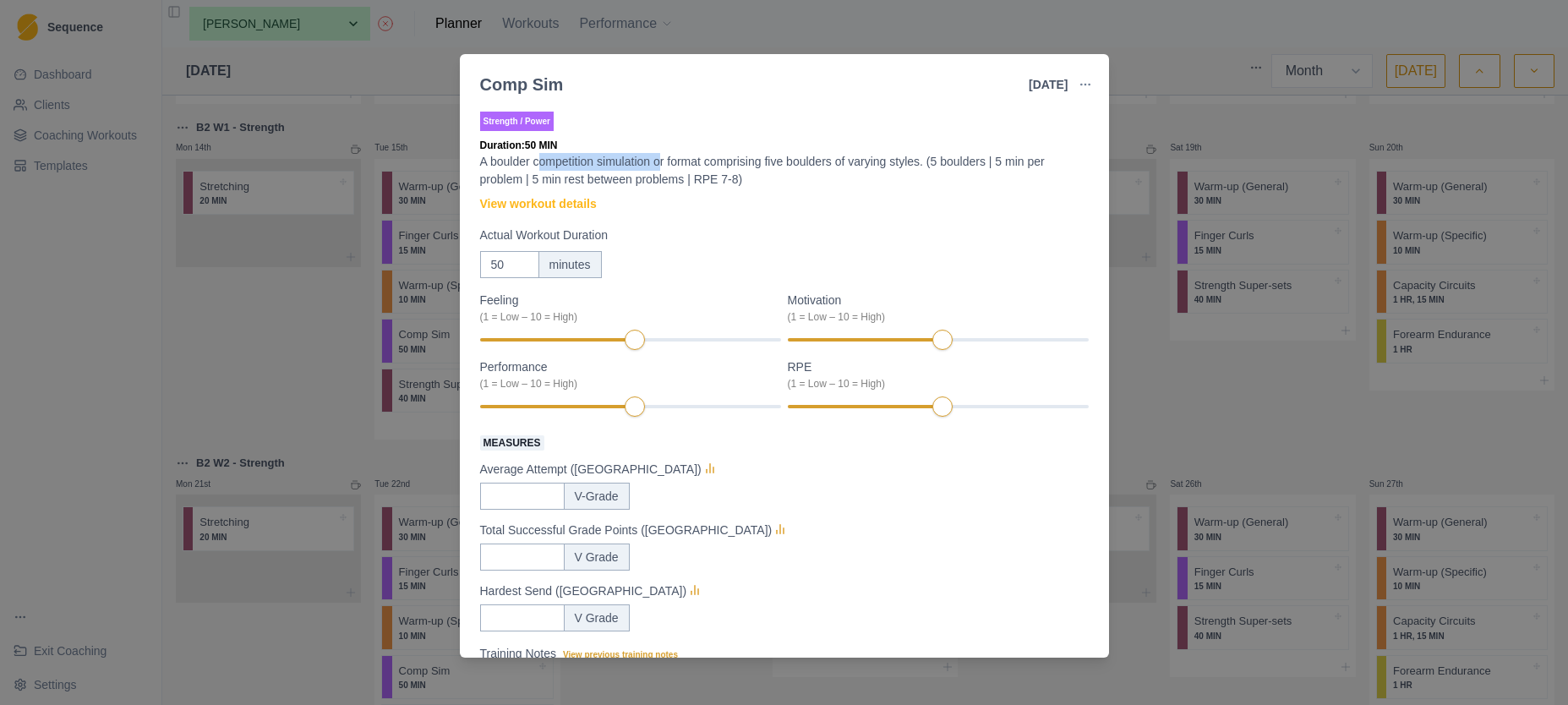 drag, startPoint x: 539, startPoint y: 164, endPoint x: 670, endPoint y: 160, distance: 131.06105 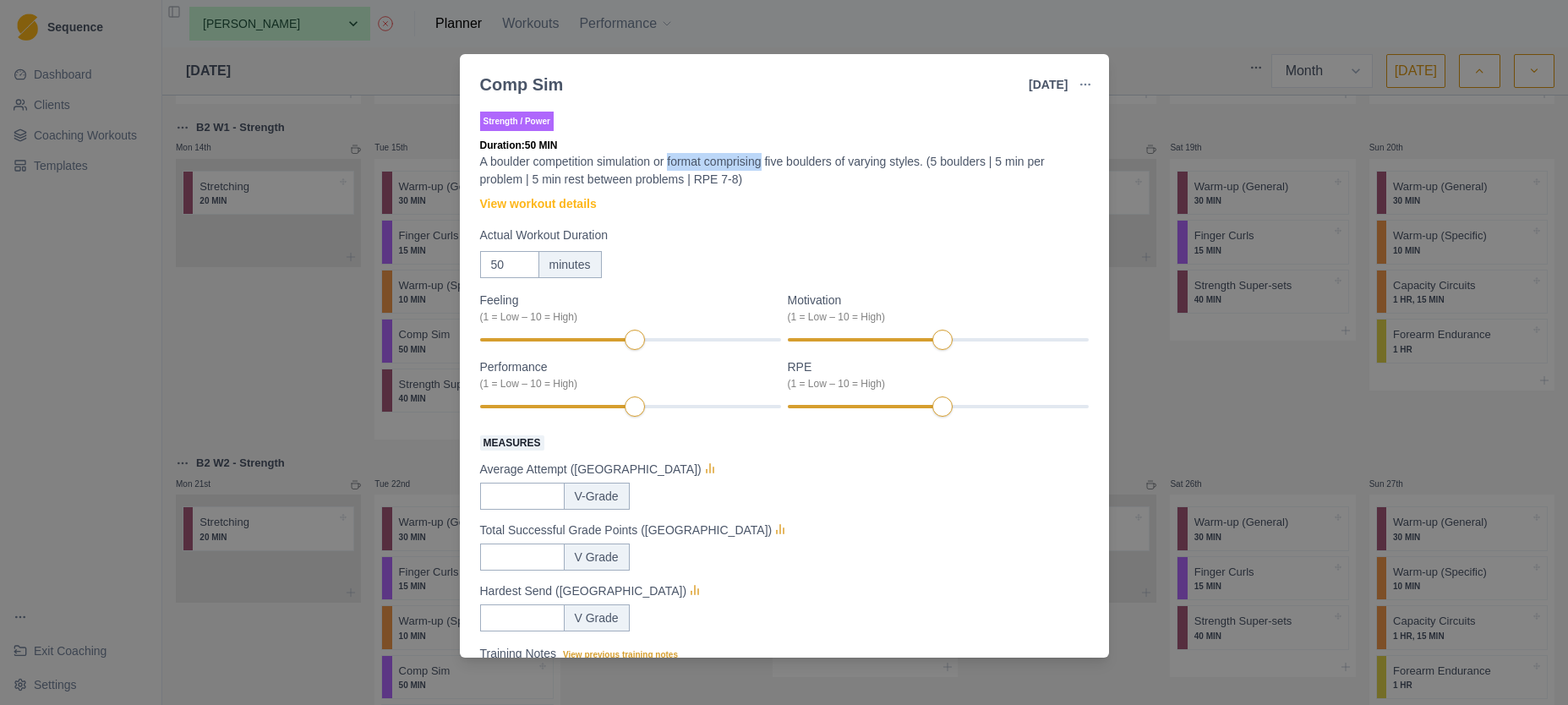 drag, startPoint x: 676, startPoint y: 163, endPoint x: 780, endPoint y: 160, distance: 104.04326 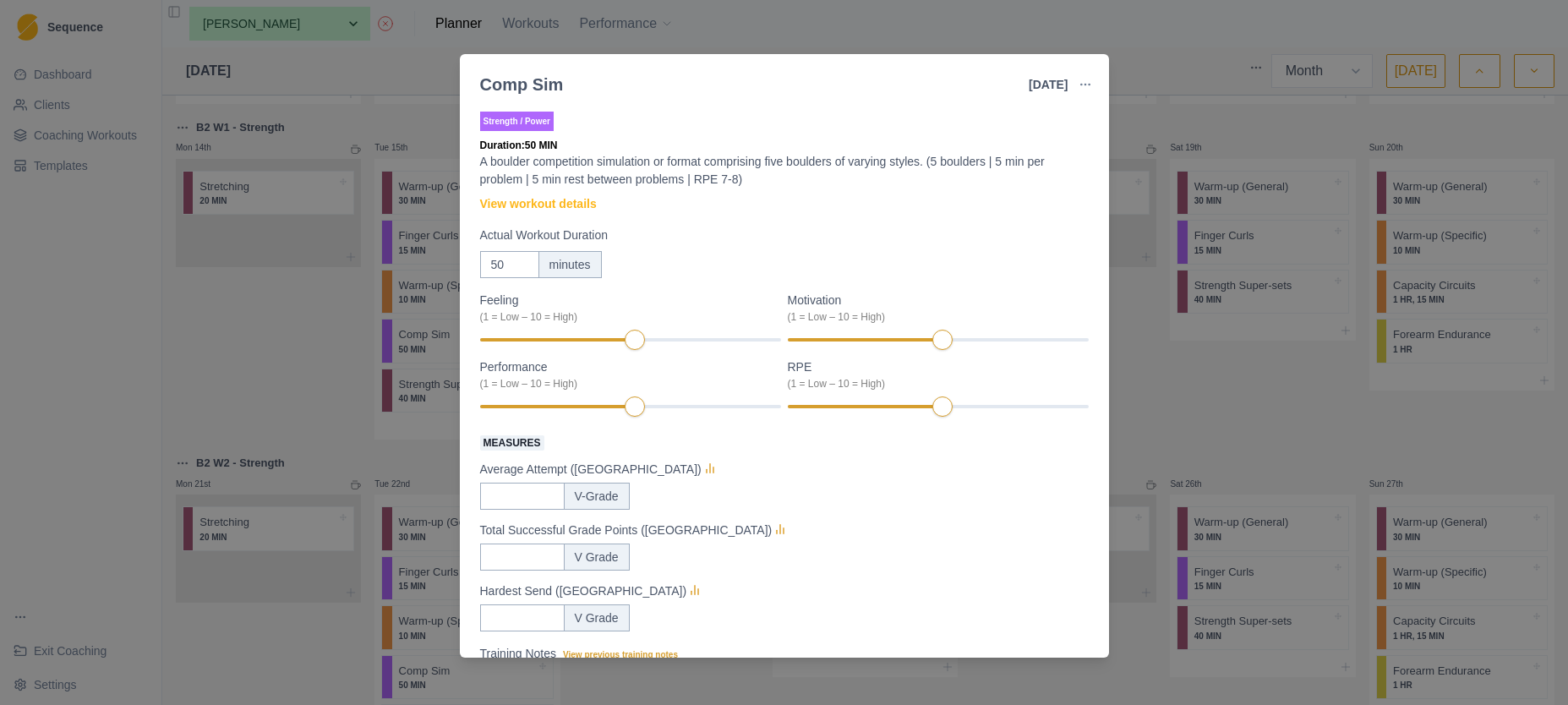 click on "A boulder competition simulation or format comprising five boulders of varying styles. (5 boulders | 5 min per problem | 5 min rest between problems | RPE 7-8)" at bounding box center [784, 171] 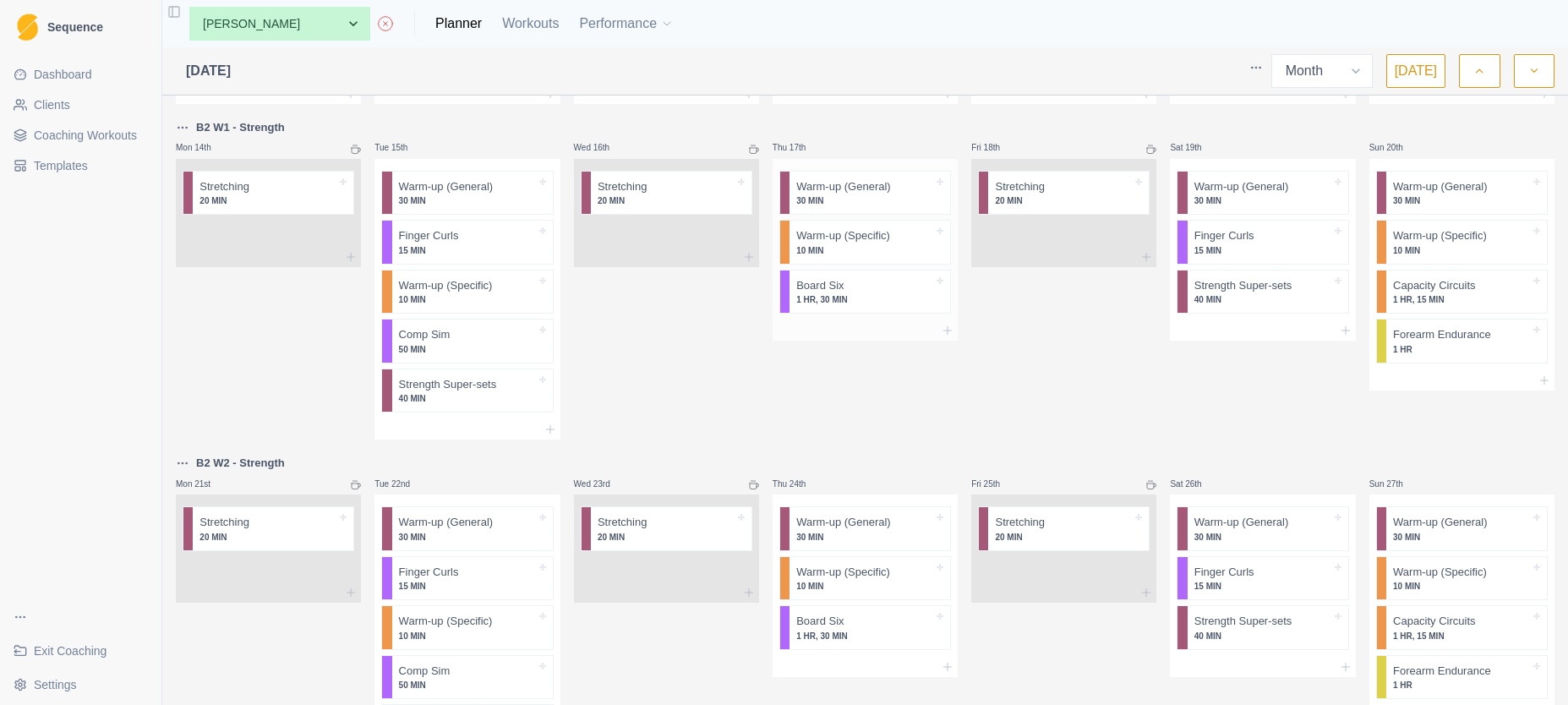 click on "1 HR, 30 MIN" at bounding box center (865, 299) 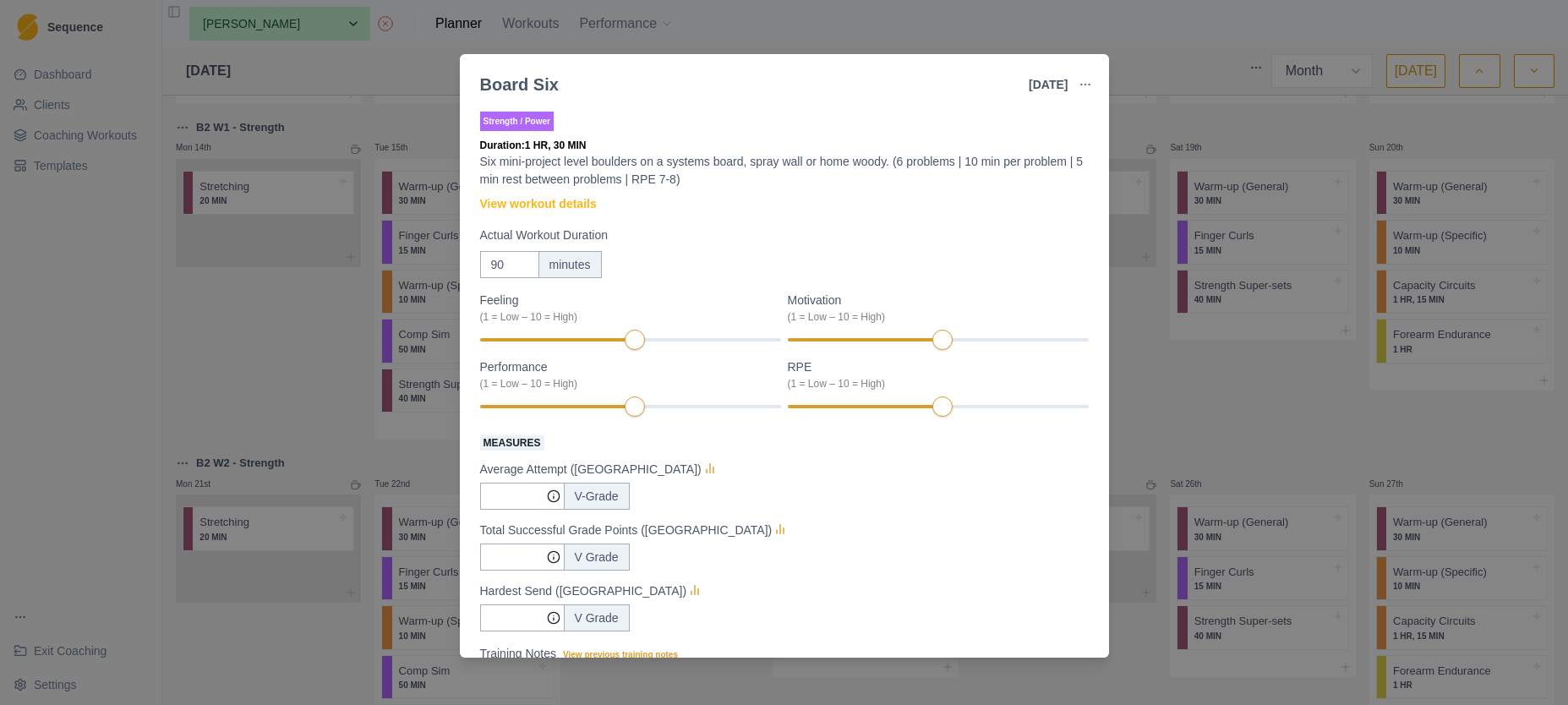 click on "Board Six [DATE] Link To Goal View Workout Metrics Edit Original Workout Reschedule Workout Remove From Schedule Strength / Power Duration:  1 HR, 30 MIN Six mini-project level boulders on a systems board, spray wall or home woody. (6 problems | 10 min per problem | 5 min rest between problems | RPE 7-8) View workout details Actual Workout Duration 90 minutes Feeling (1 = Low – 10 = High) Motivation (1 = Low – 10 = High) Performance (1 = Low – 10 = High) RPE (1 = Low – 10 = High) Measures Average Attempt ([GEOGRAPHIC_DATA]) V-Grade Total Successful Grade Points ([GEOGRAPHIC_DATA]) V Grade Hardest Send ([GEOGRAPHIC_DATA]) V Grade Training Notes View previous training notes Mark as Incomplete Complete Workout" at bounding box center (784, 352) 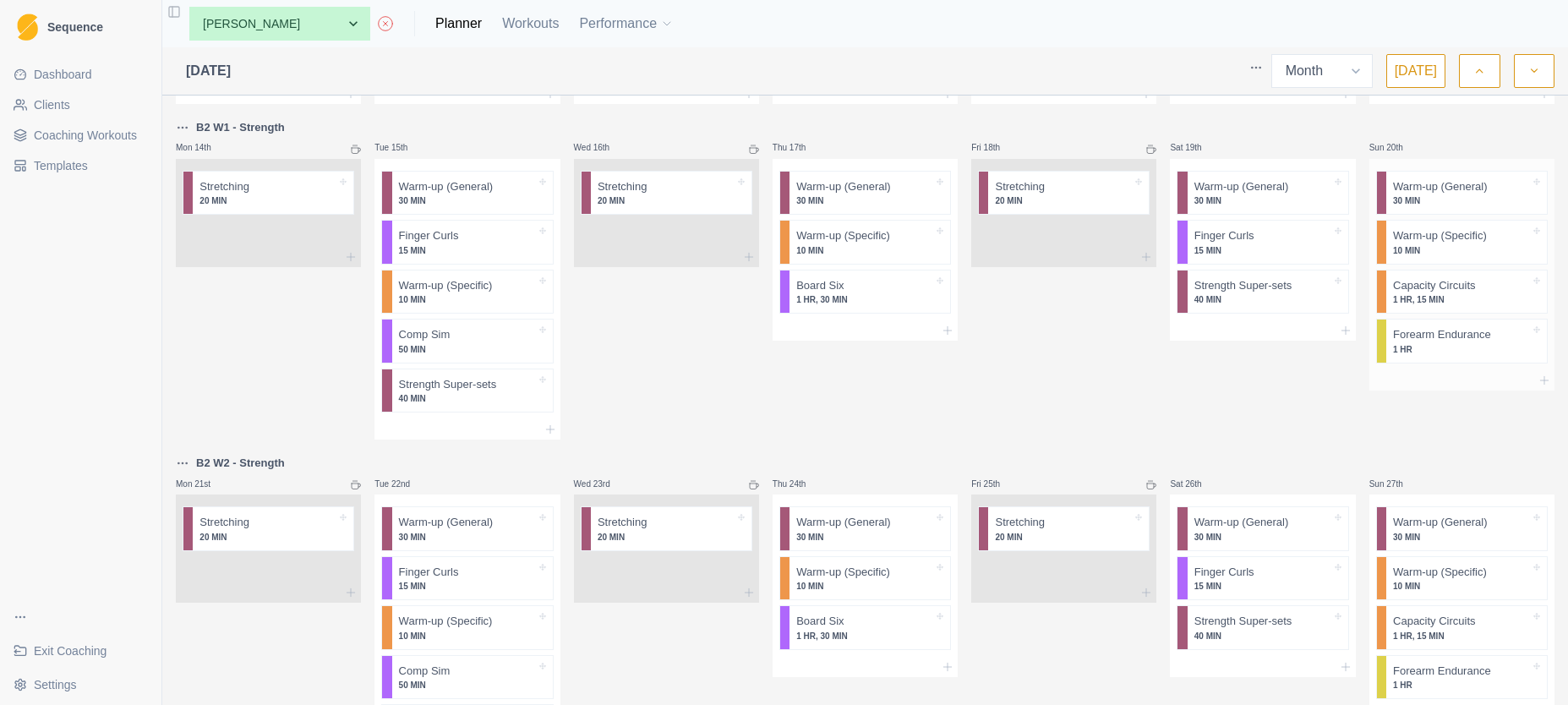click at bounding box center [1503, 286] 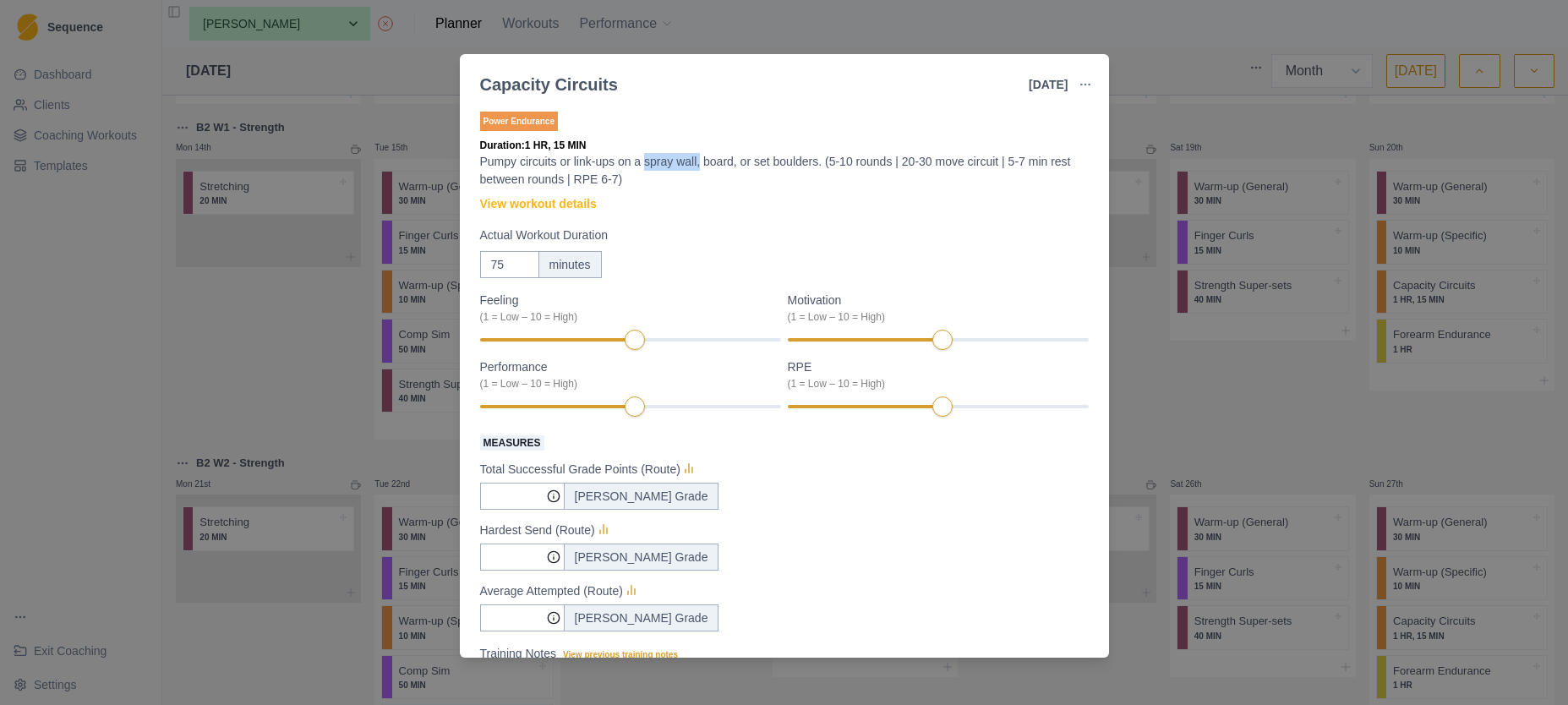 drag, startPoint x: 650, startPoint y: 163, endPoint x: 708, endPoint y: 162, distance: 58.00862 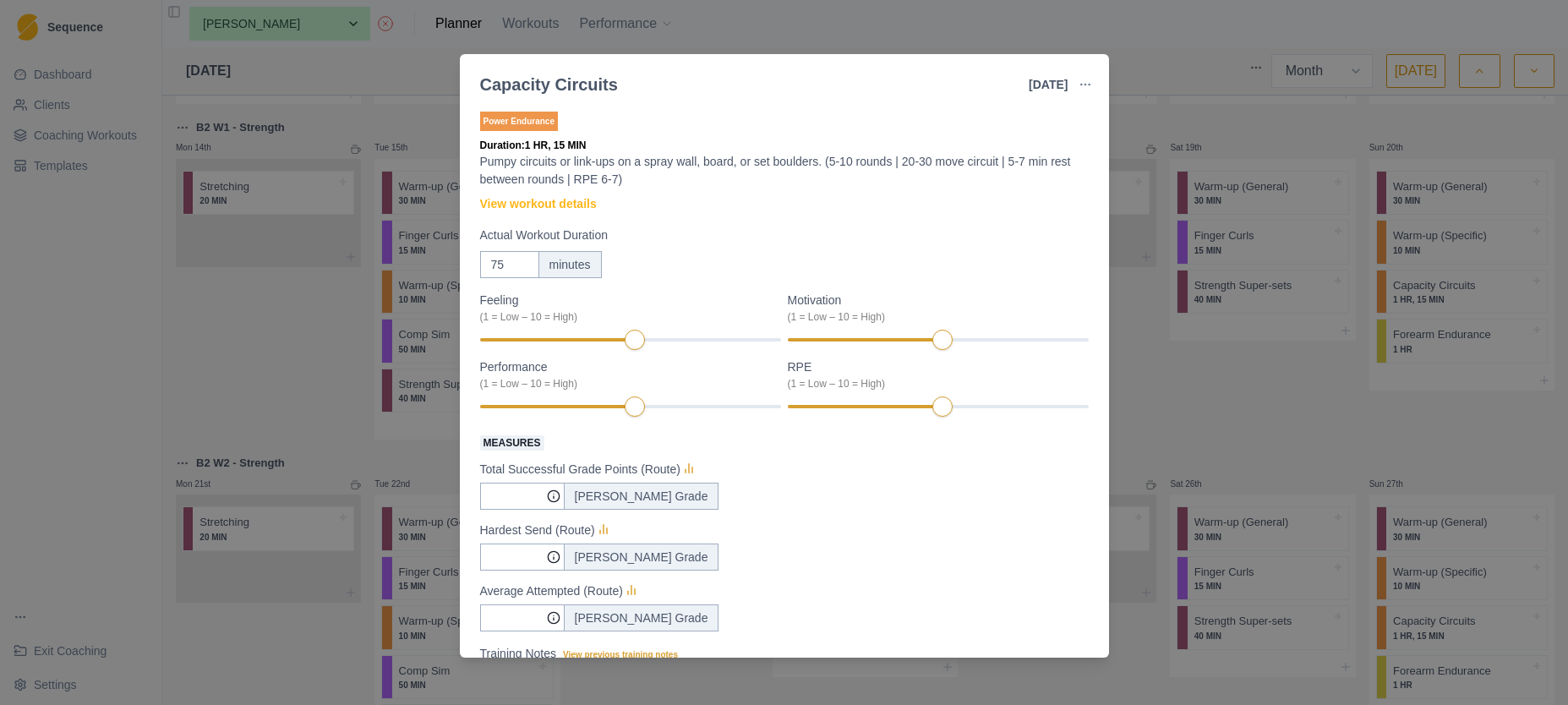click on "Power Endurance Duration:  1 HR, 15 MIN Pumpy circuits or link-ups on a spray wall, board, or set boulders. (5-10 rounds | 20-30 move circuit | 5-7 min rest between rounds | RPE 6-7) View workout details Actual Workout Duration 75 minutes Feeling (1 = Low – 10 = High) Motivation (1 = Low – 10 = High) Performance (1 = Low – 10 = High) RPE (1 = Low – 10 = High) Measures Total Successful Grade Points (Route) [PERSON_NAME] Grade Hardest Send (Route) [PERSON_NAME] Grade Average Attempted (Route) [PERSON_NAME] Grade Training Notes View previous training notes Mark as Incomplete Complete Workout" at bounding box center (784, 473) 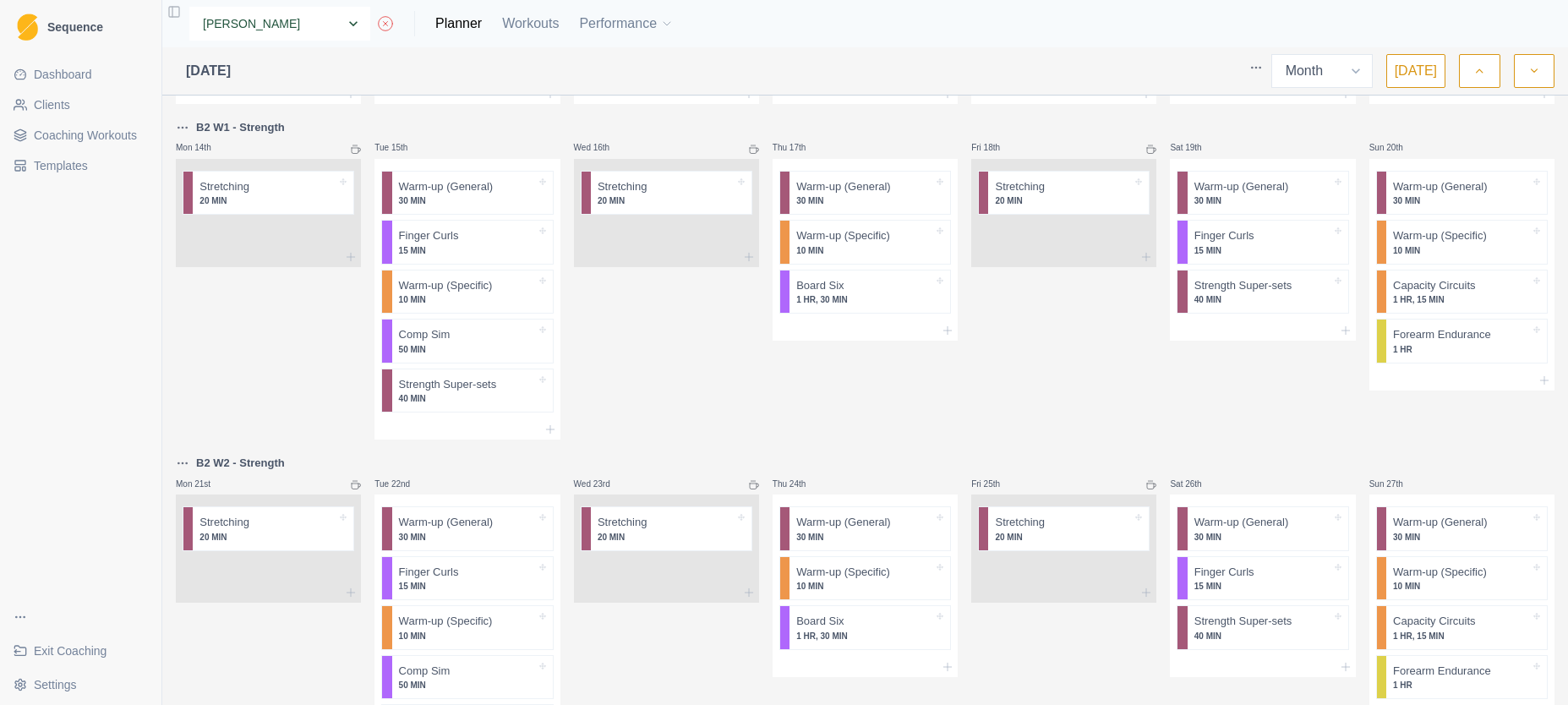 click on "None [PERSON_NAME] Demo ([PERSON_NAME]) [PERSON_NAME] [PERSON_NAME] [PERSON_NAME] [PERSON_NAME]" at bounding box center (280, 24) 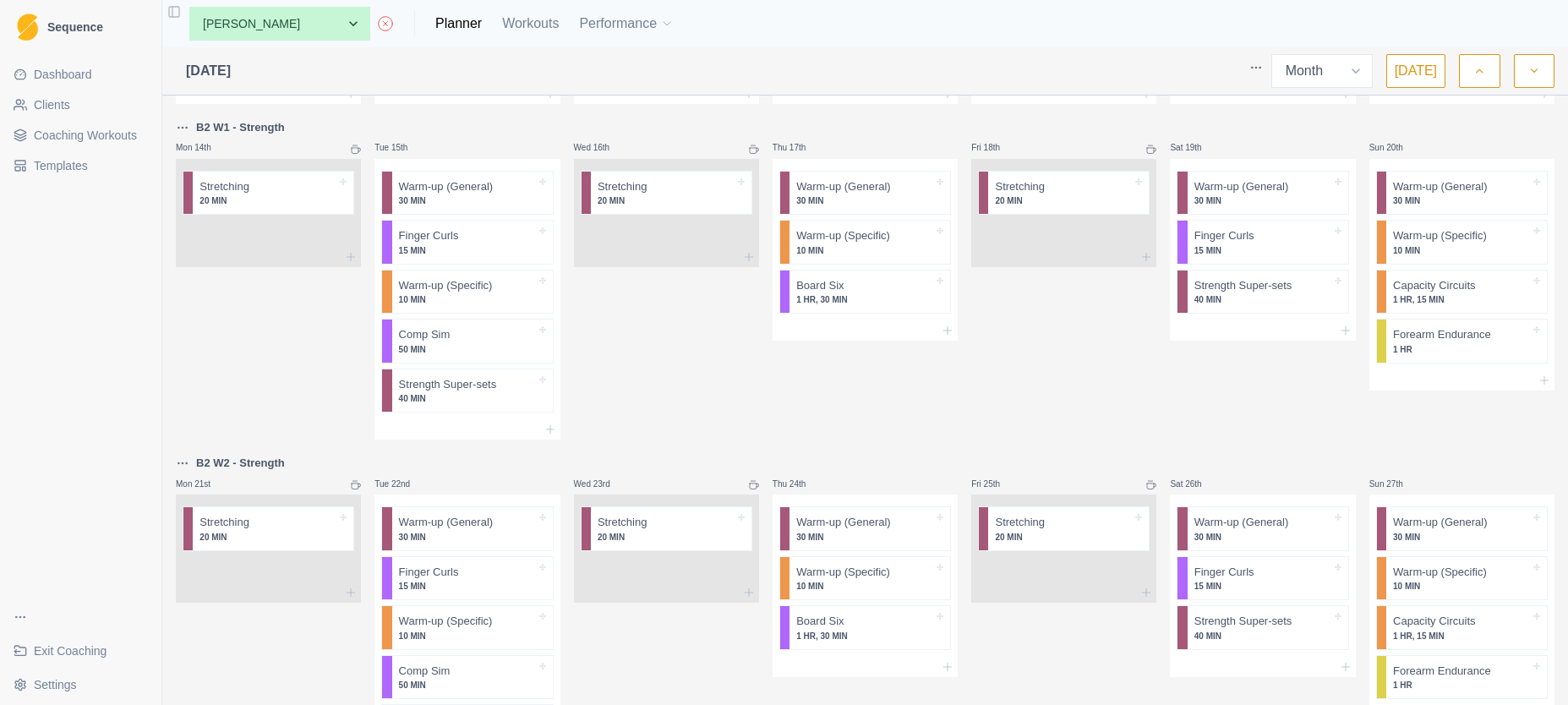 click on "Clients" at bounding box center [80, 105] 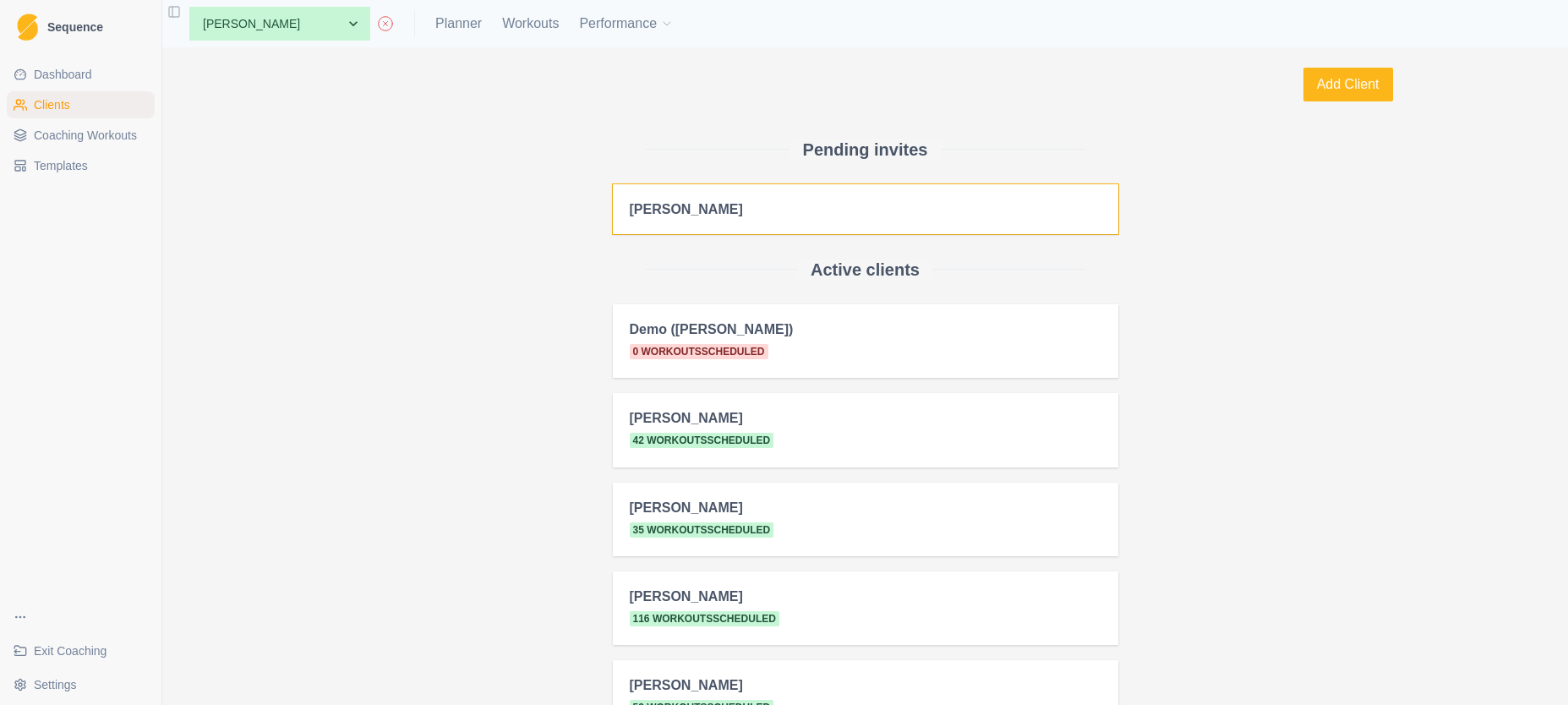 click on "[PERSON_NAME]" at bounding box center (866, 209) 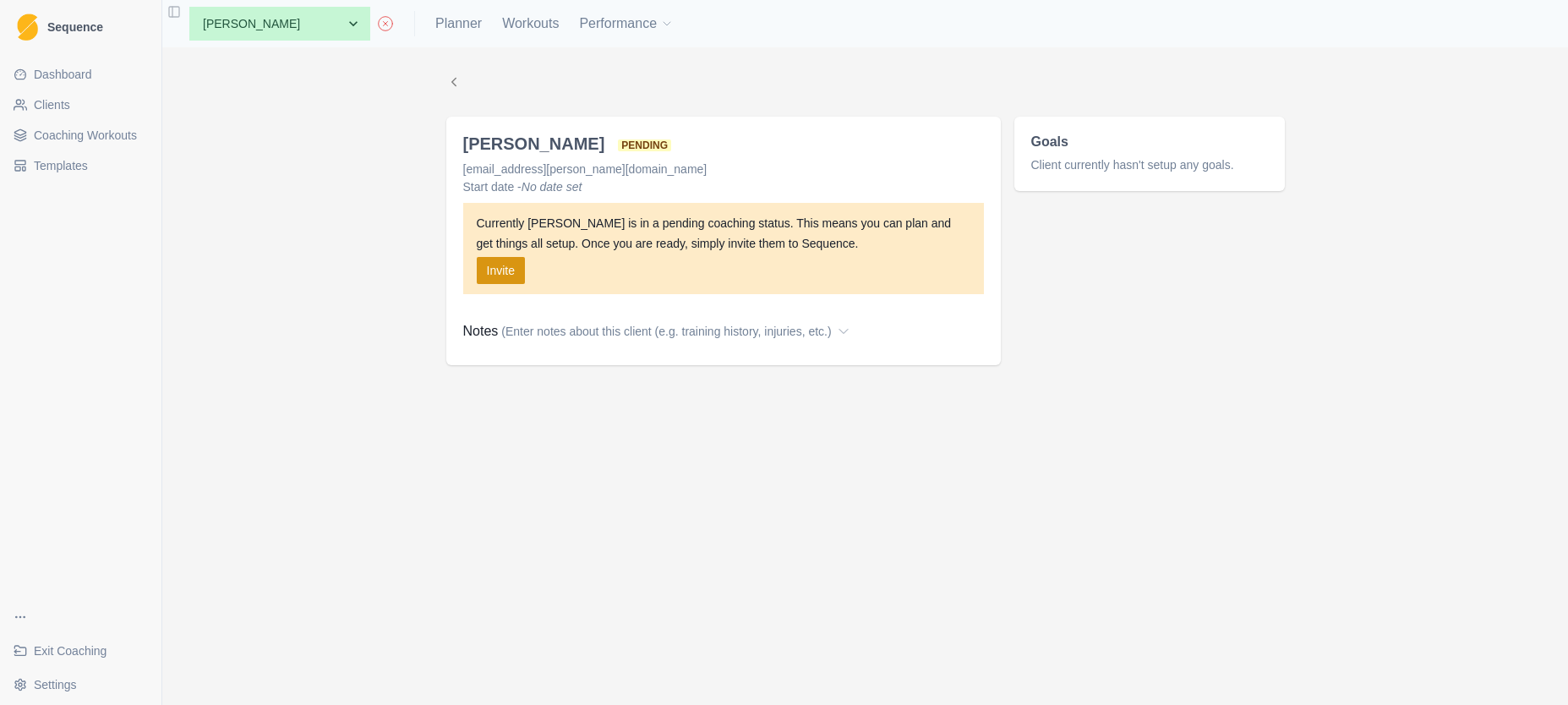 click on "Invite" at bounding box center [500, 271] 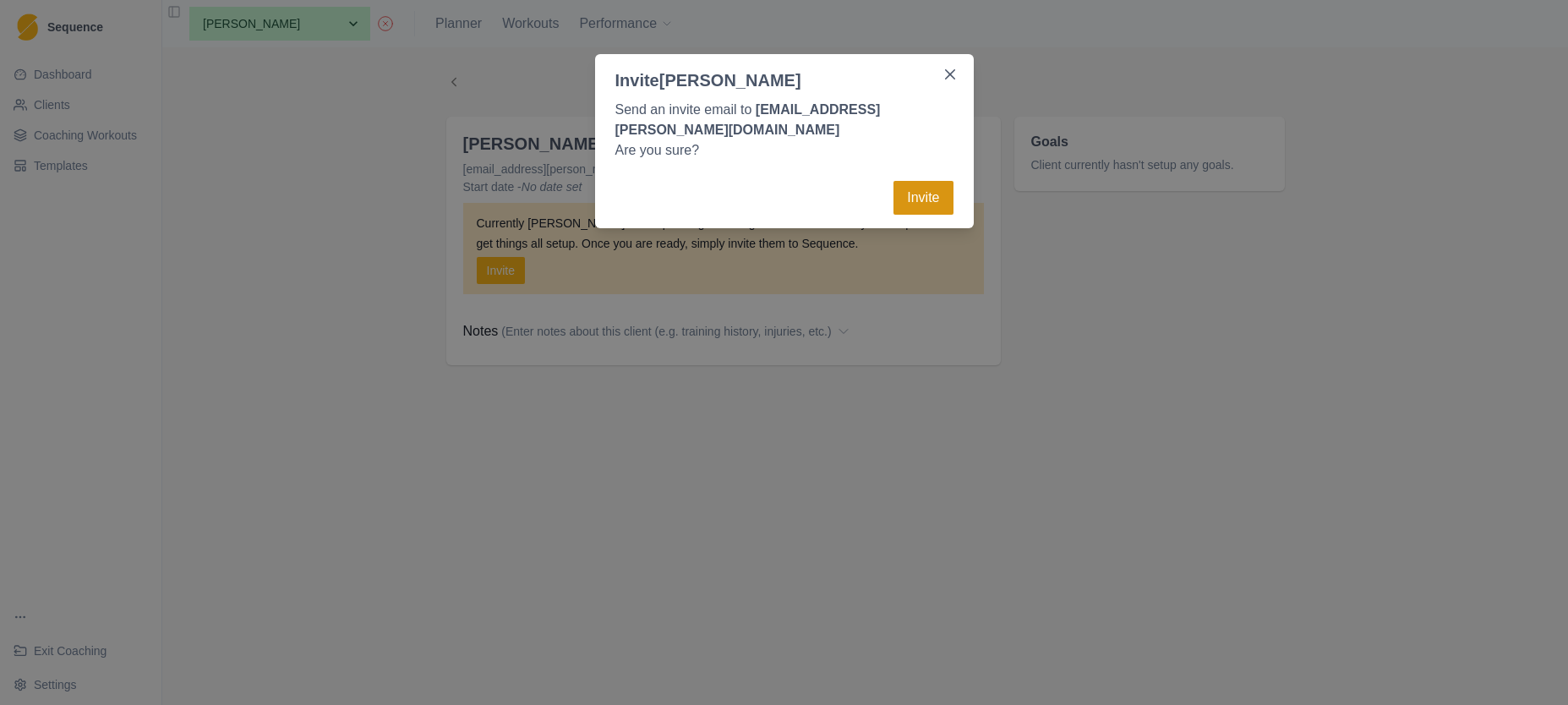 click on "Invite" at bounding box center [923, 198] 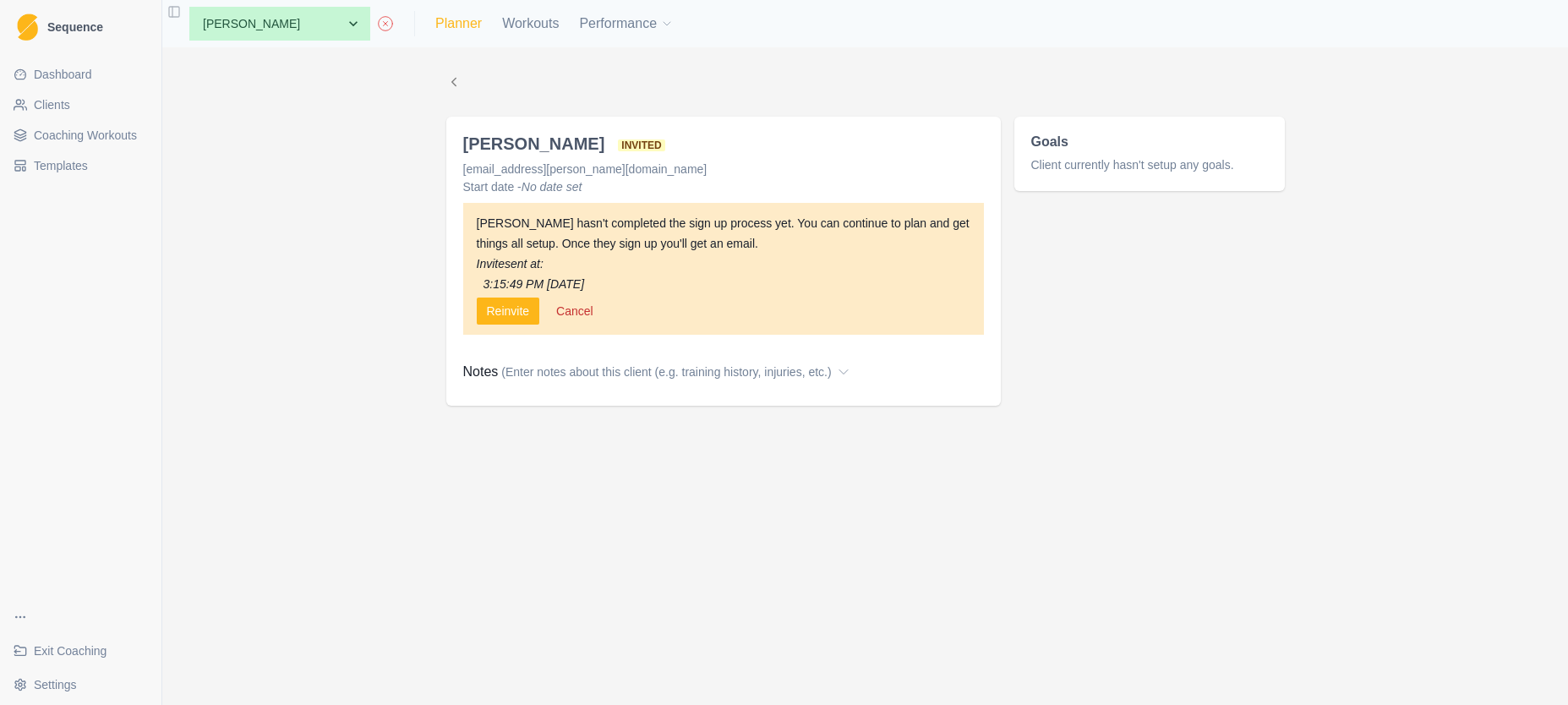 click on "Planner" at bounding box center (458, 24) 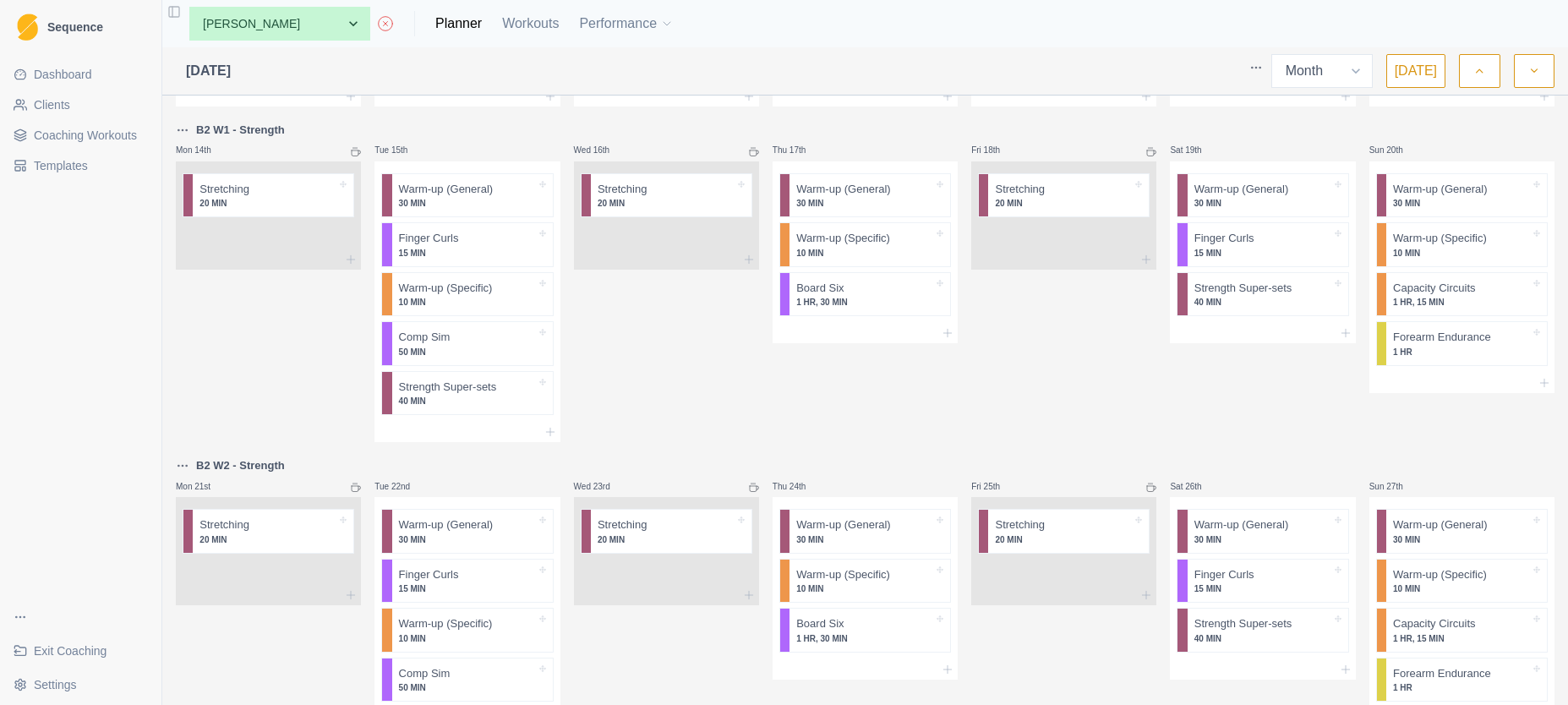 scroll, scrollTop: 469, scrollLeft: 0, axis: vertical 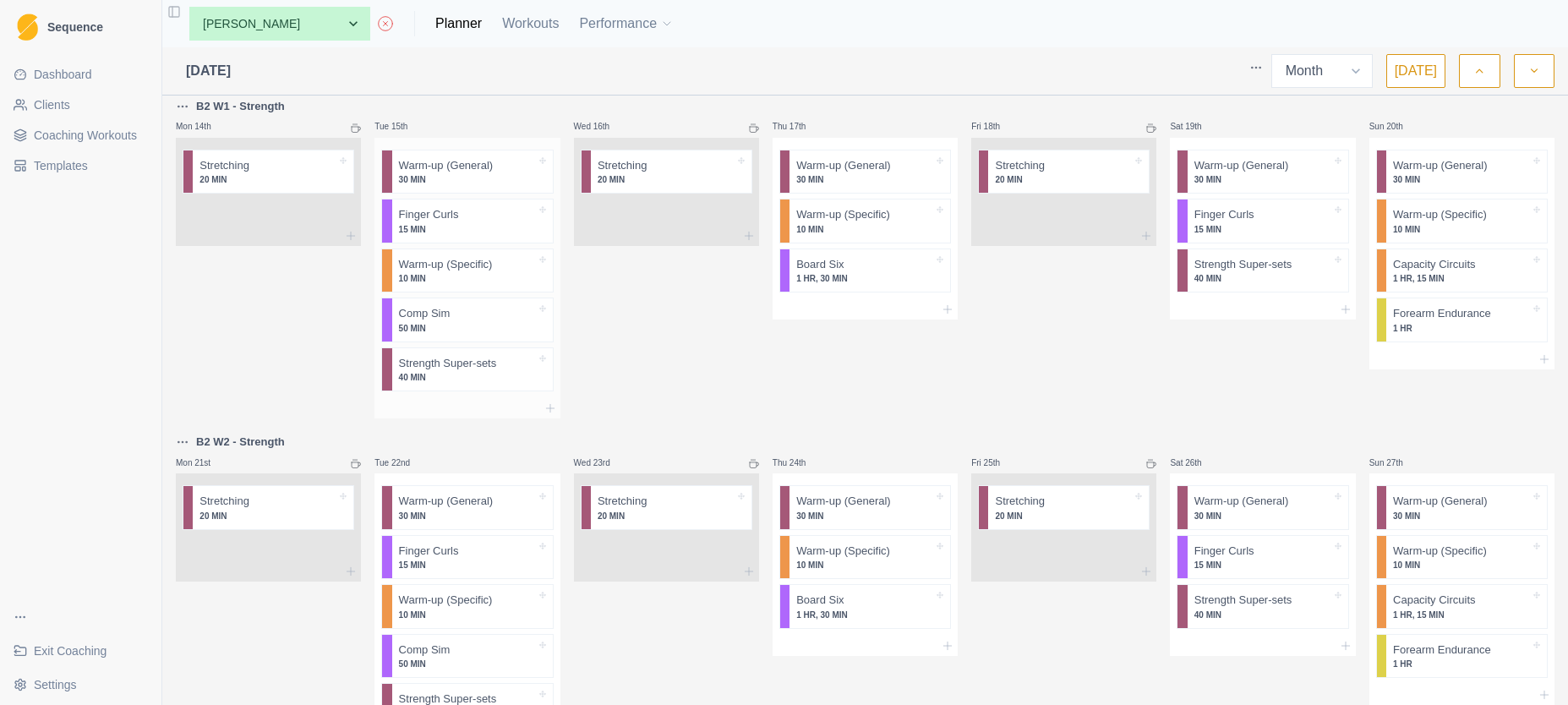 click on "Strength Super-sets" at bounding box center [448, 363] 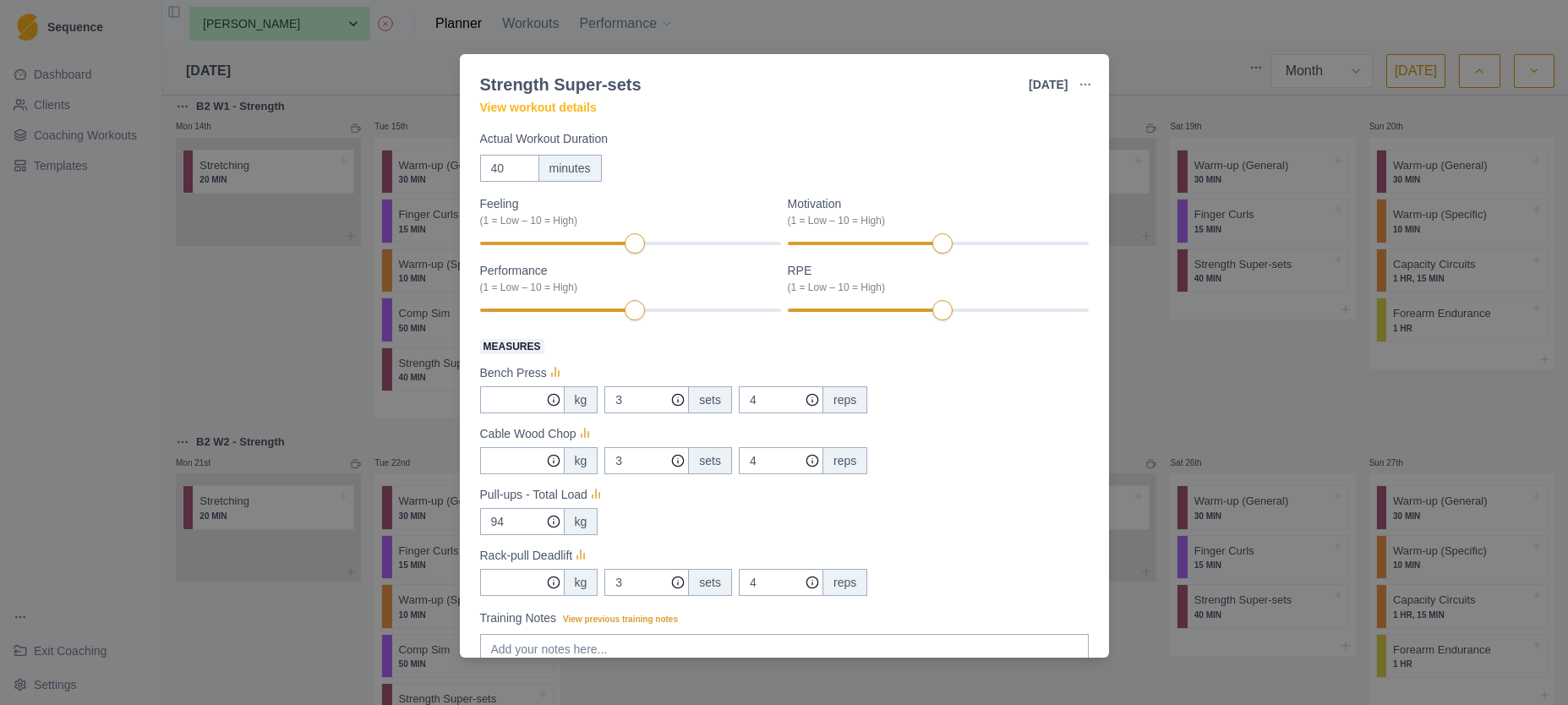 scroll, scrollTop: 59, scrollLeft: 0, axis: vertical 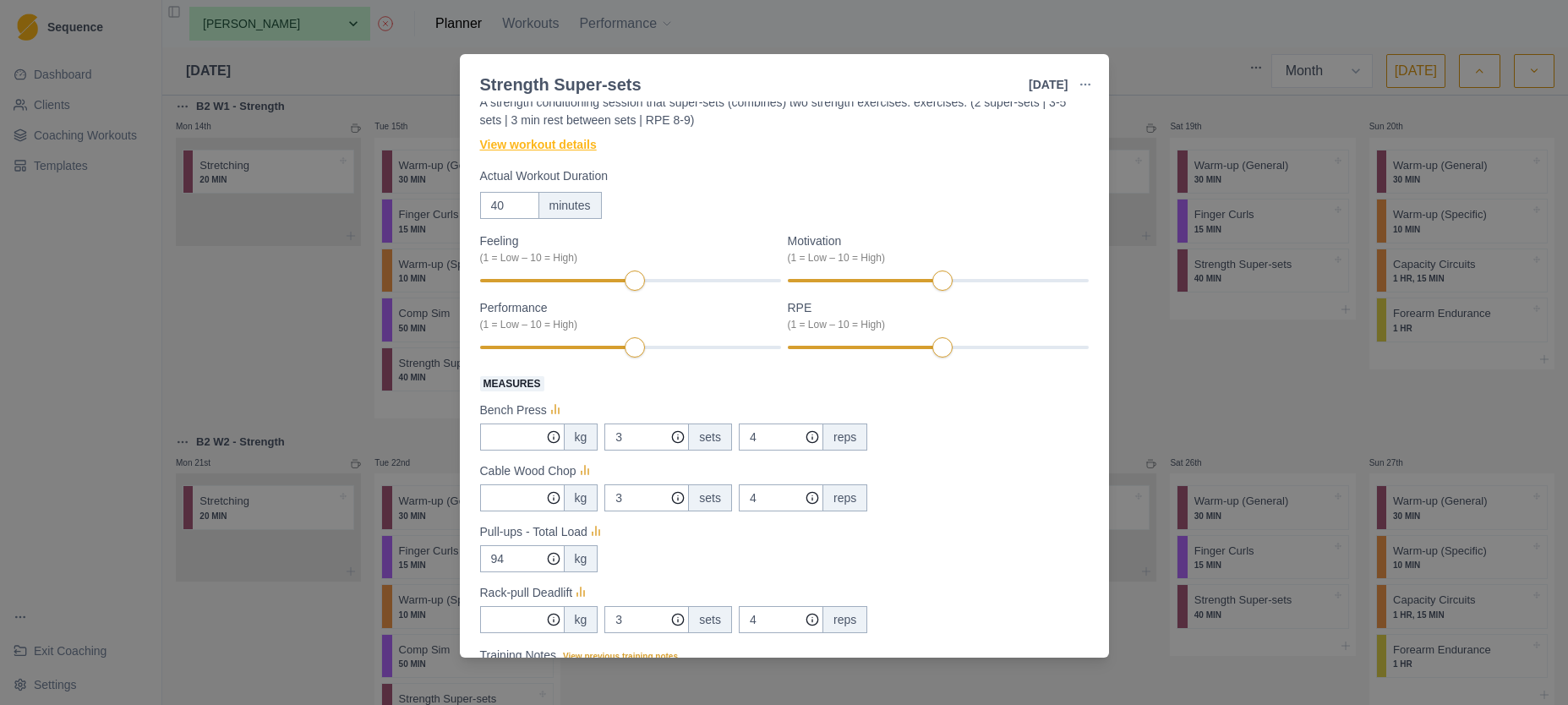 click on "View workout details" at bounding box center [538, 145] 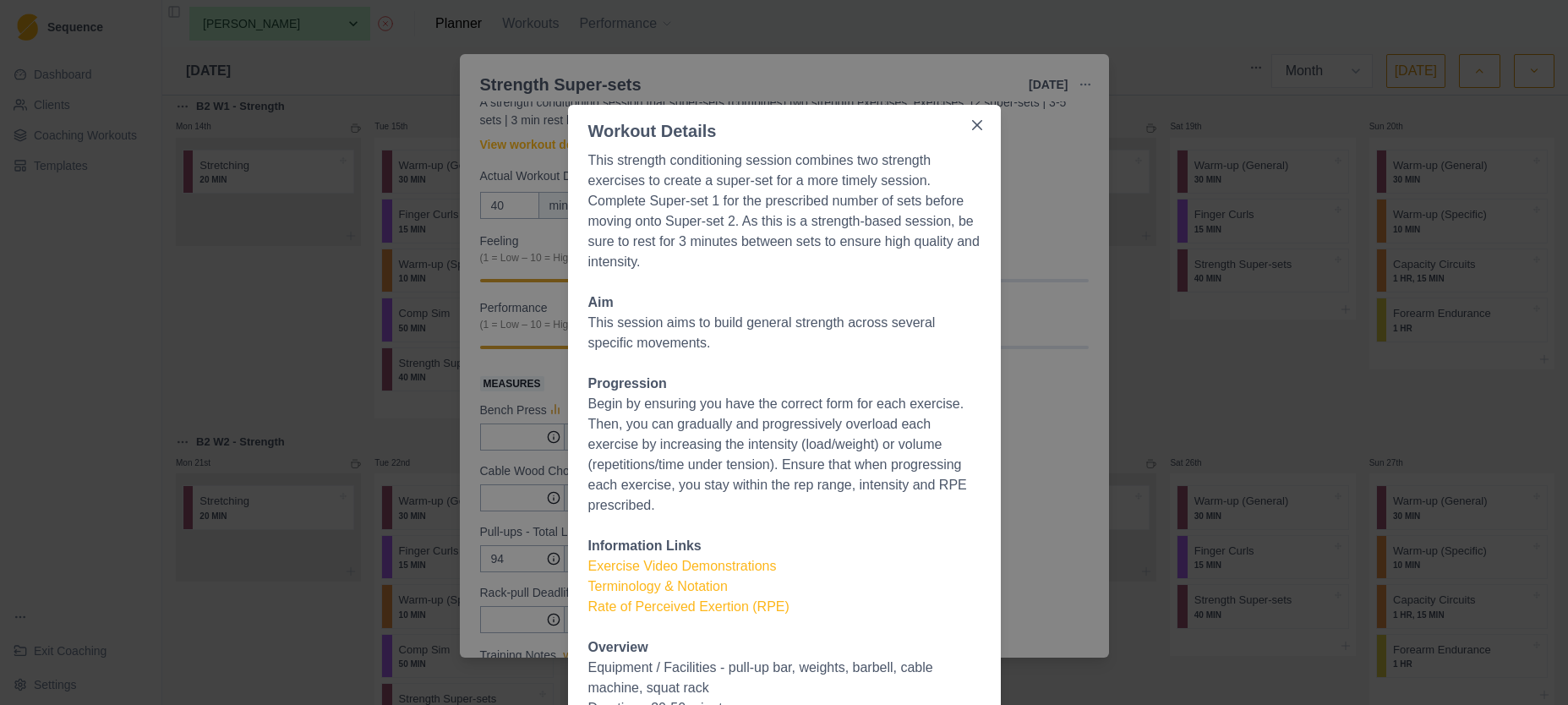 scroll, scrollTop: 301, scrollLeft: 0, axis: vertical 